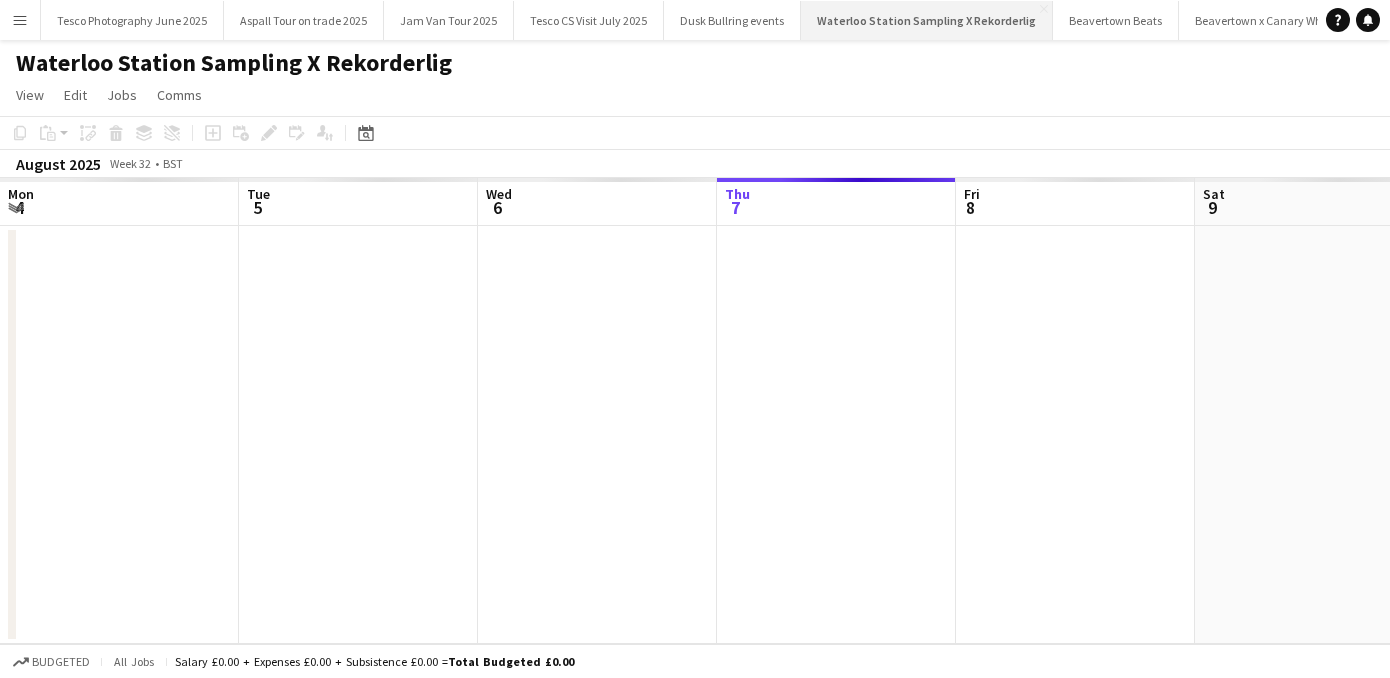 scroll, scrollTop: 0, scrollLeft: 0, axis: both 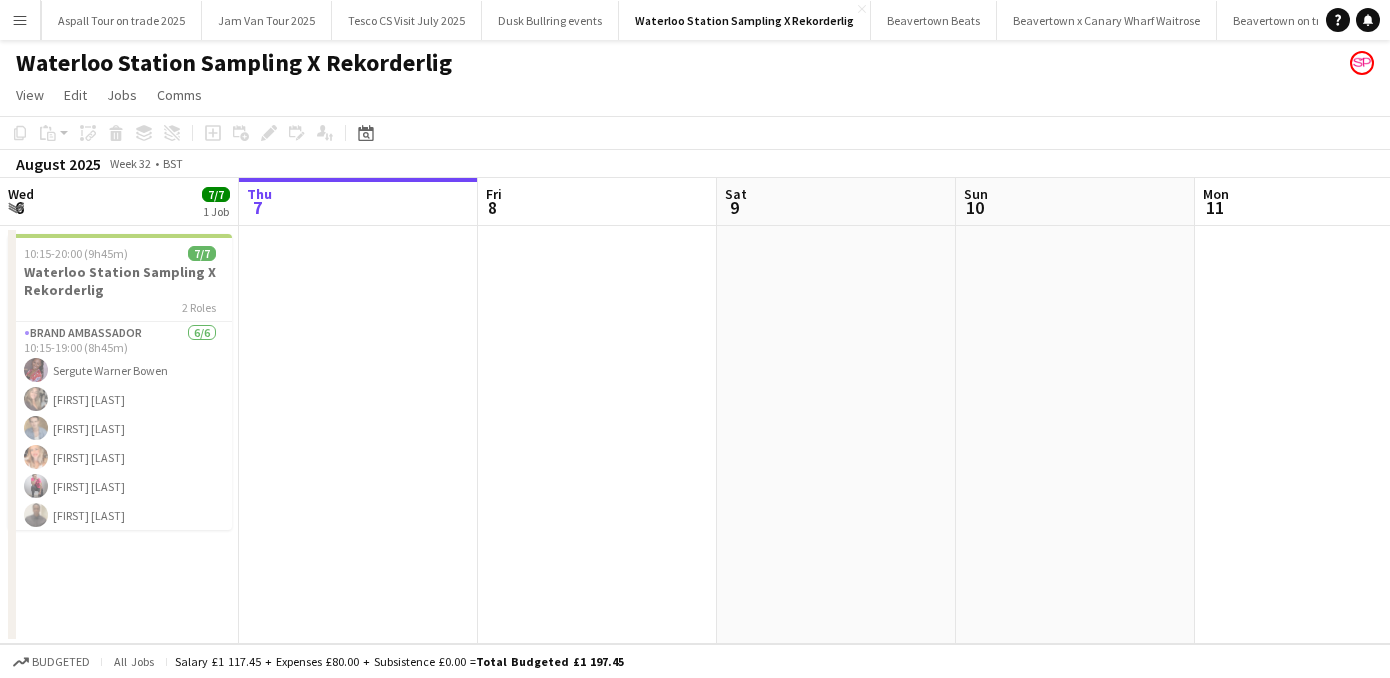 click at bounding box center (358, 435) 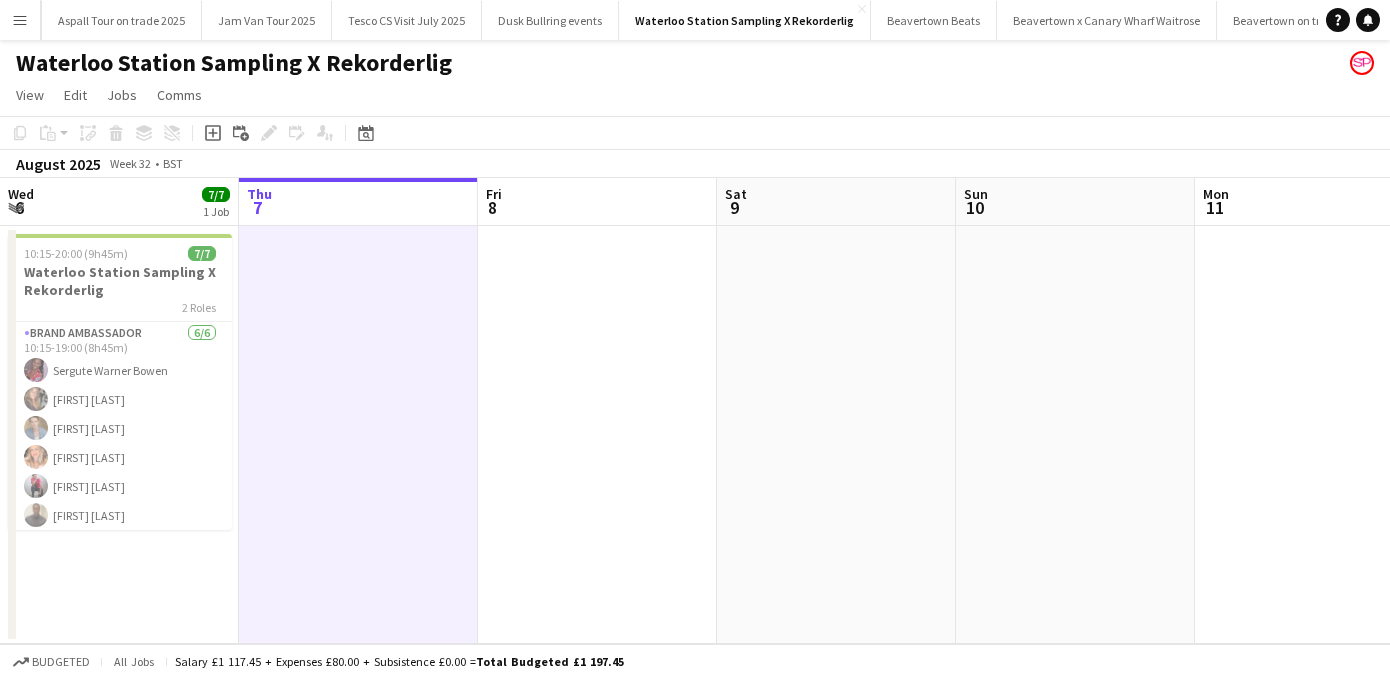 click on "10:15-20:00 (9h45m)    7/7   Waterloo Station Sampling X Rekorderlig   2 Roles   Brand Ambassador   6/6   10:15-19:00 (8h45m)
[FIRST] [LAST] [FIRST] [LAST] [FIRST] [LAST] [FIRST] [LAST] [FIRST] [LAST] [FIRST] [LAST]  Event Manager   1/1   10:15-20:00 (9h45m)
[FIRST] [LAST]" at bounding box center (119, 435) 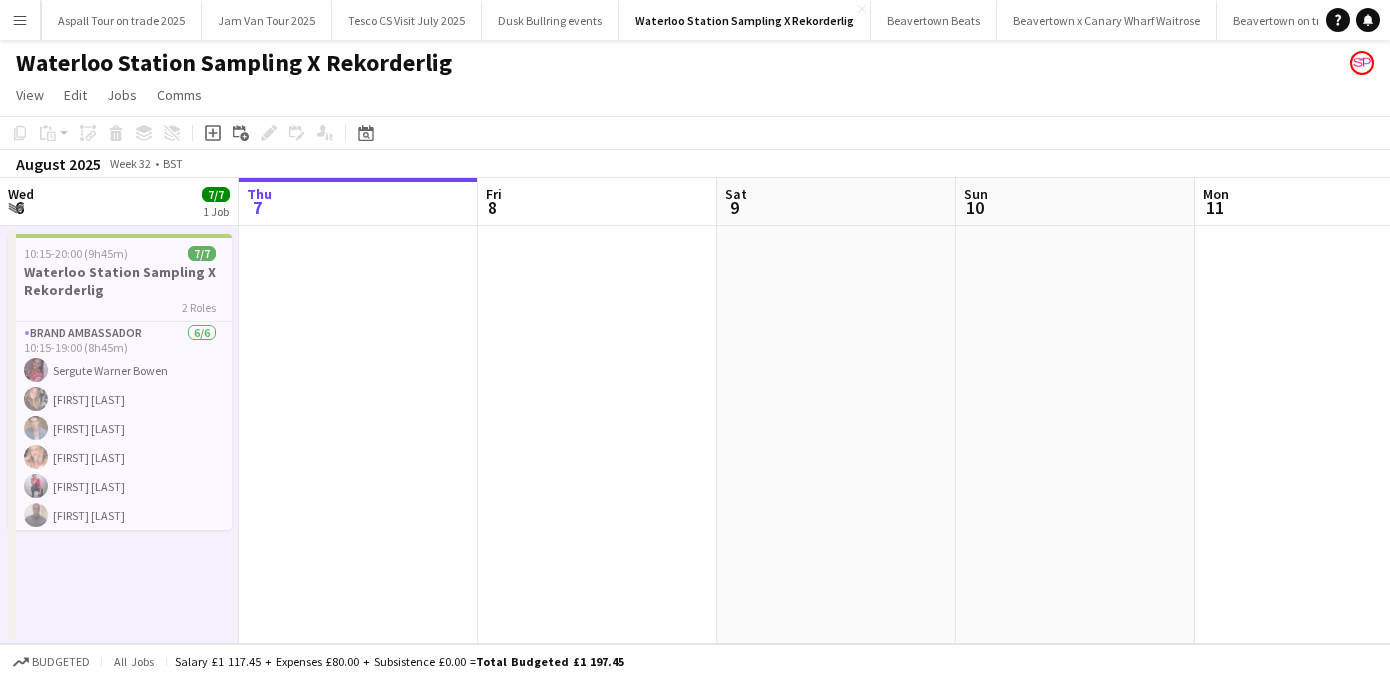 scroll, scrollTop: 72, scrollLeft: 0, axis: vertical 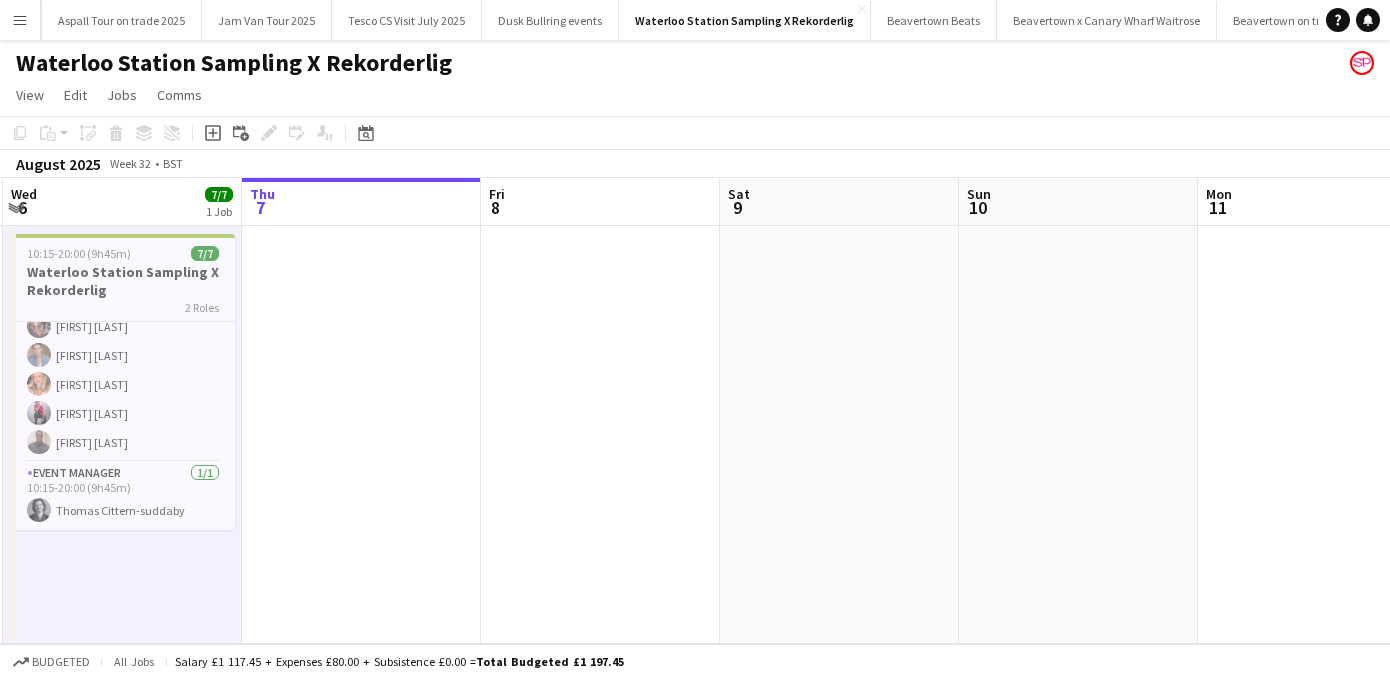 drag, startPoint x: 224, startPoint y: 372, endPoint x: 228, endPoint y: 599, distance: 227.03523 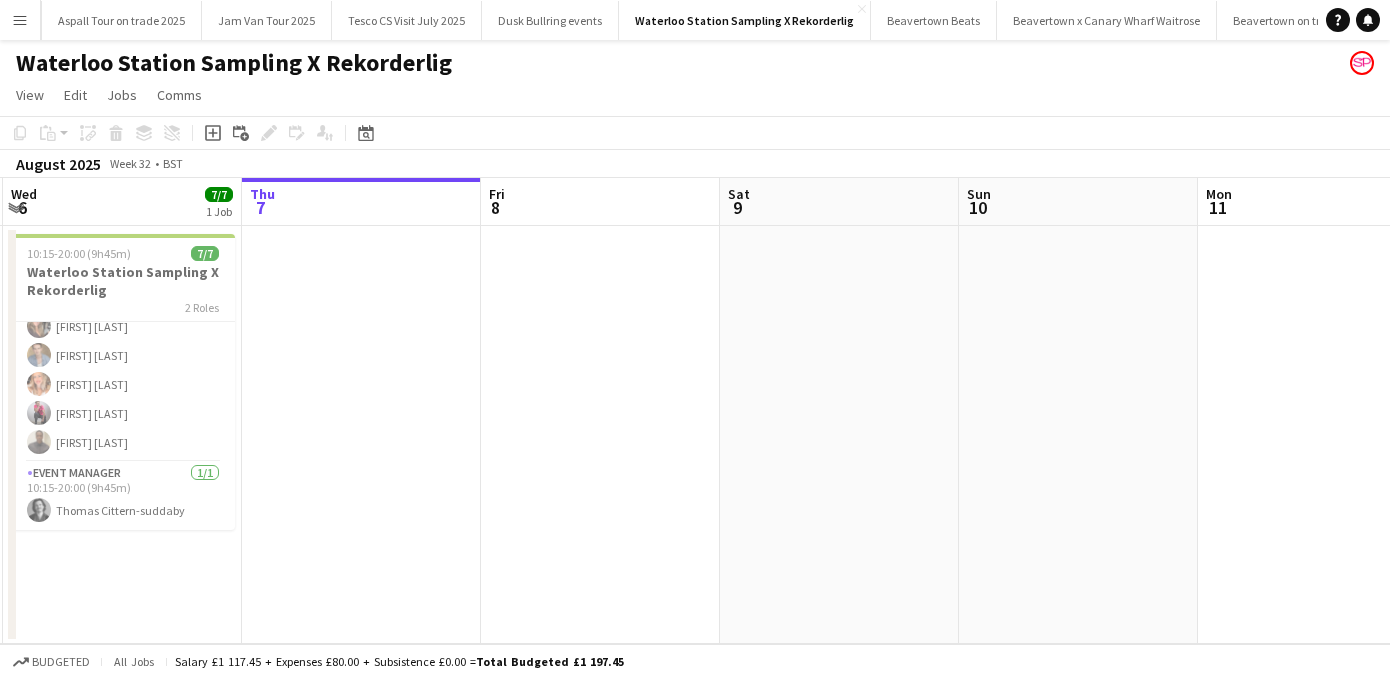 scroll, scrollTop: 0, scrollLeft: 474, axis: horizontal 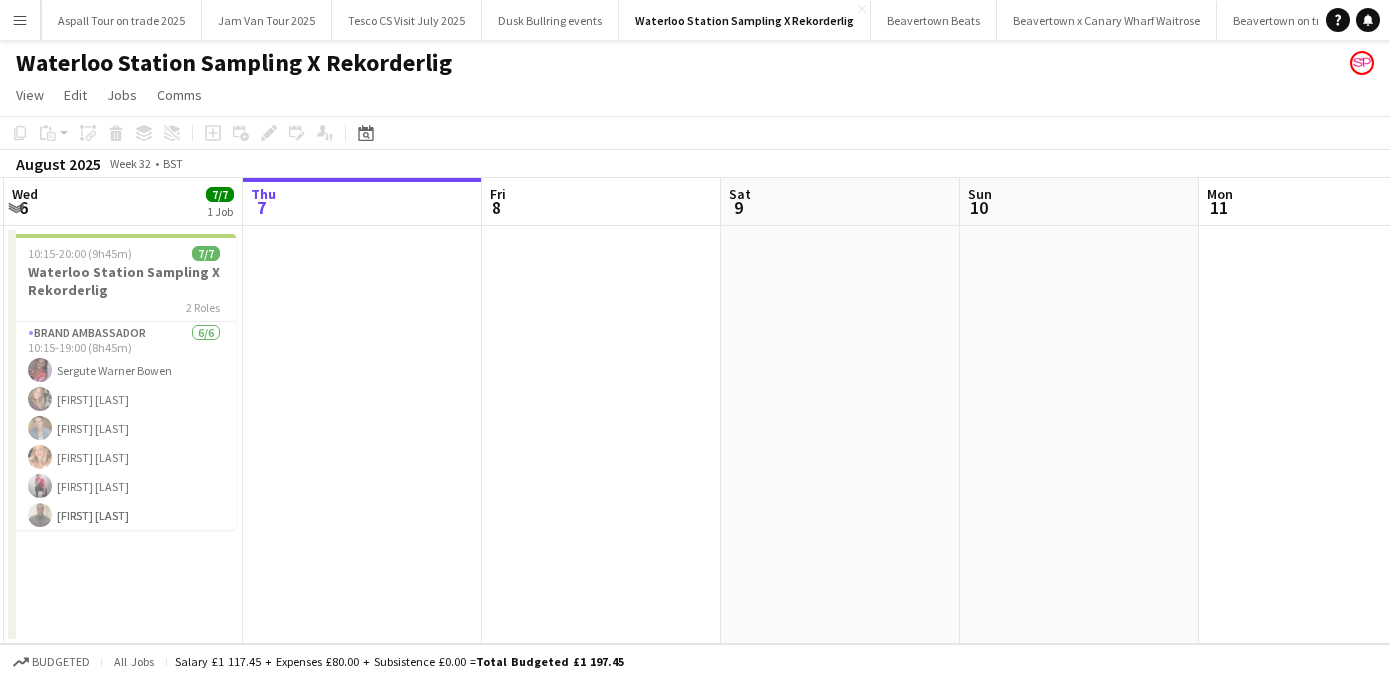 drag, startPoint x: 228, startPoint y: 434, endPoint x: 228, endPoint y: 213, distance: 221 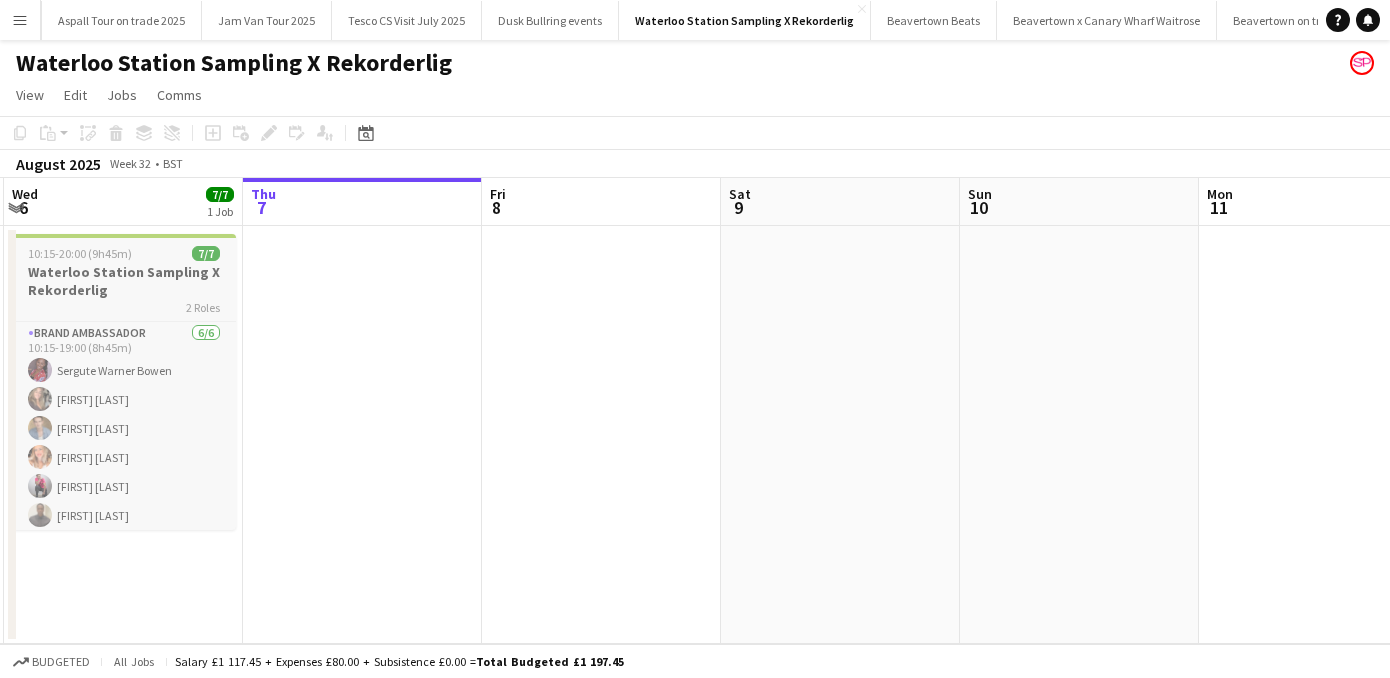 click on "Waterloo Station Sampling X Rekorderlig" at bounding box center [124, 281] 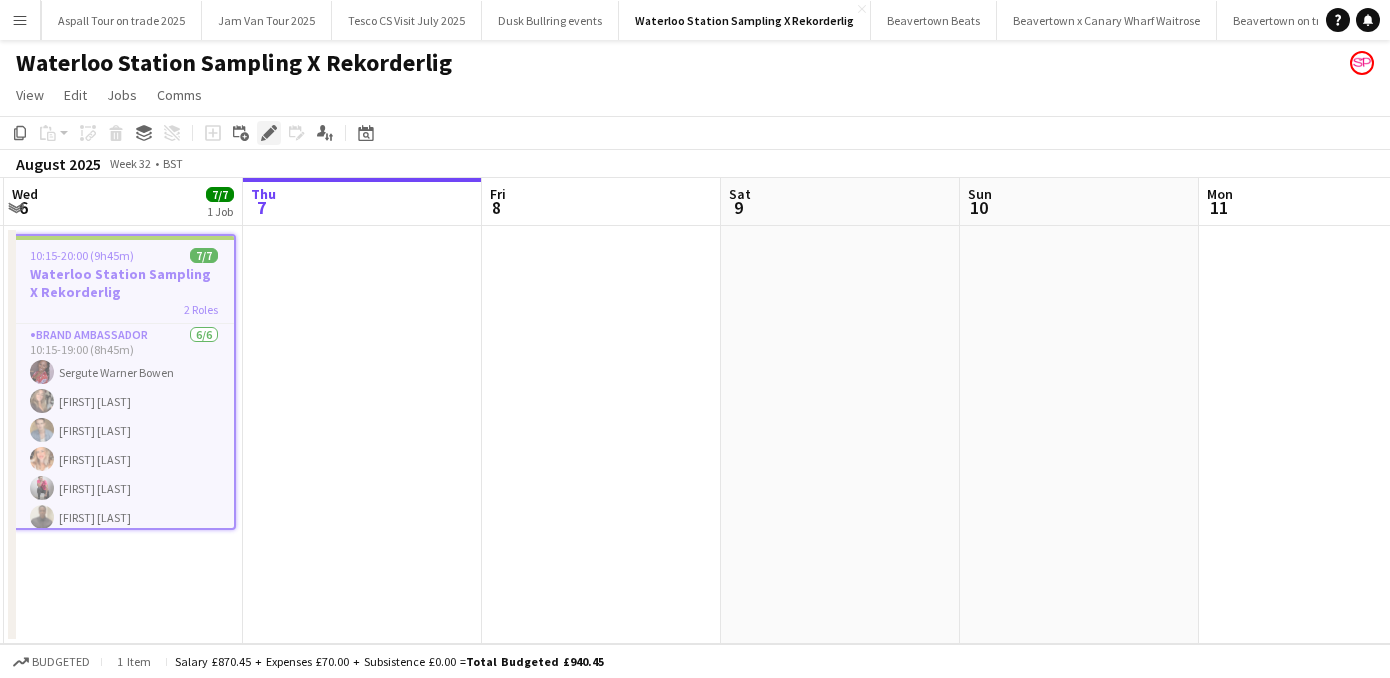 click on "Edit" 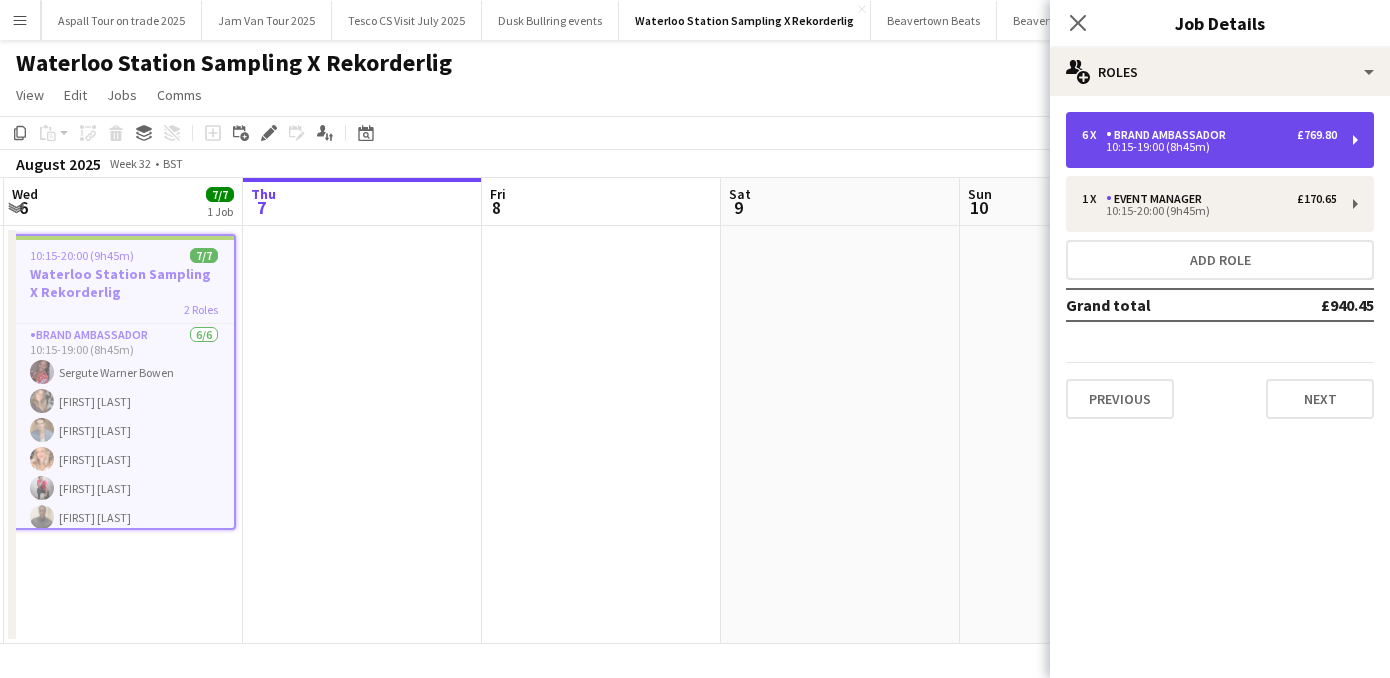 click on "6 x   Brand Ambassador   £769.80   10:15-19:00 (8h45m)" at bounding box center (1220, 140) 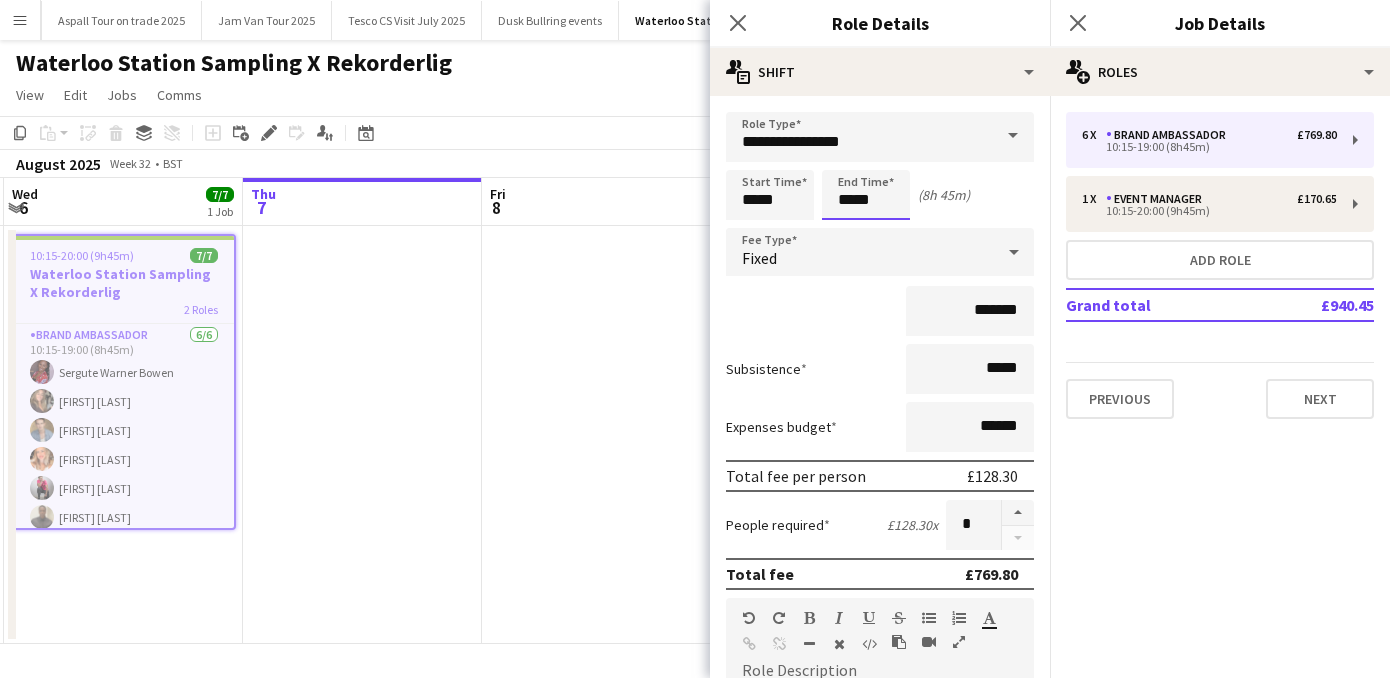 click on "Menu
Boards
Boards   Boards   All jobs   Status
Workforce
Workforce   My Workforce   Recruiting
Comms
Comms
Pay
Pay   Approvals   Payments   Reports
Platform Settings
Platform Settings   App settings   Your settings   Profiles
Training Academy
Training Academy
Knowledge Base
Knowledge Base
Product Updates
Product Updates   Log Out   Privacy   Tesco Photography June 2025
Close
Aspall Tour on trade 2025
Close
Jam Van Tour 2025
Close
Tesco CS Visit July 2025
Close
Dusk Bullring events
Close
Waterloo Station Sampling X Rekorderlig
Close
Beavertown Beats" at bounding box center (695, 339) 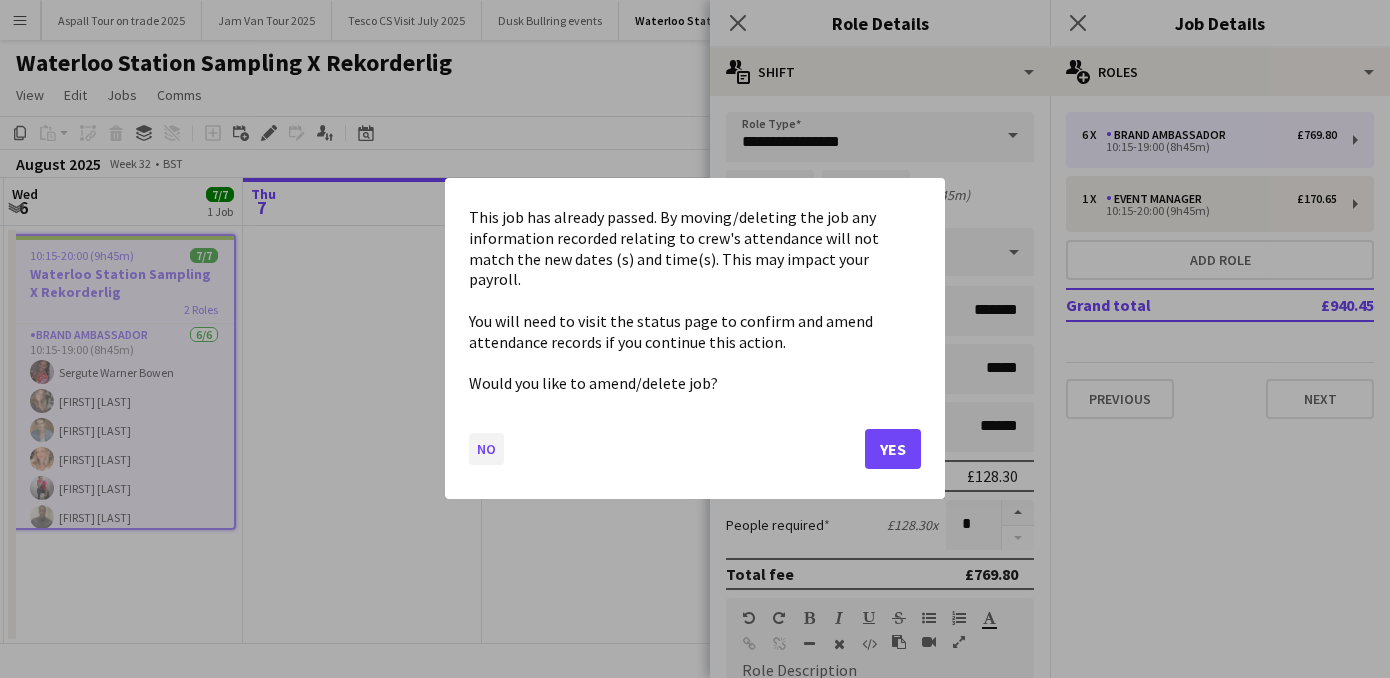 click on "No" 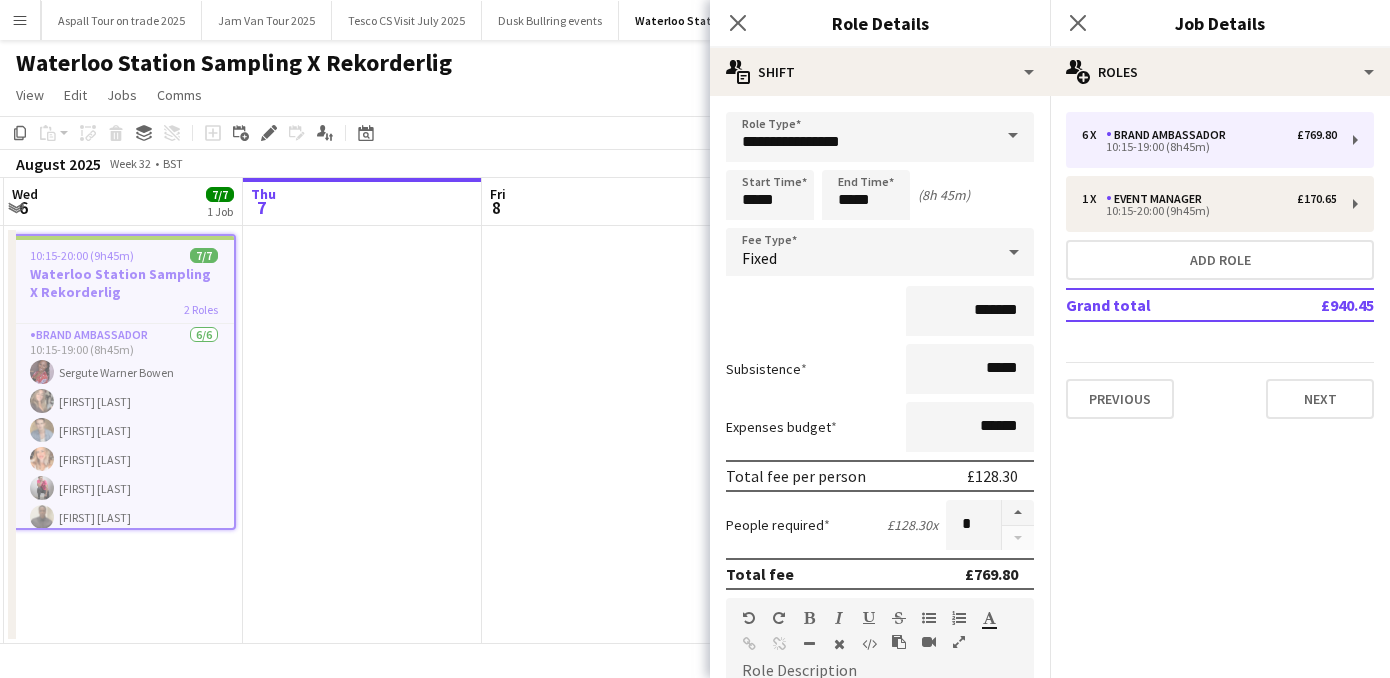 click at bounding box center (601, 435) 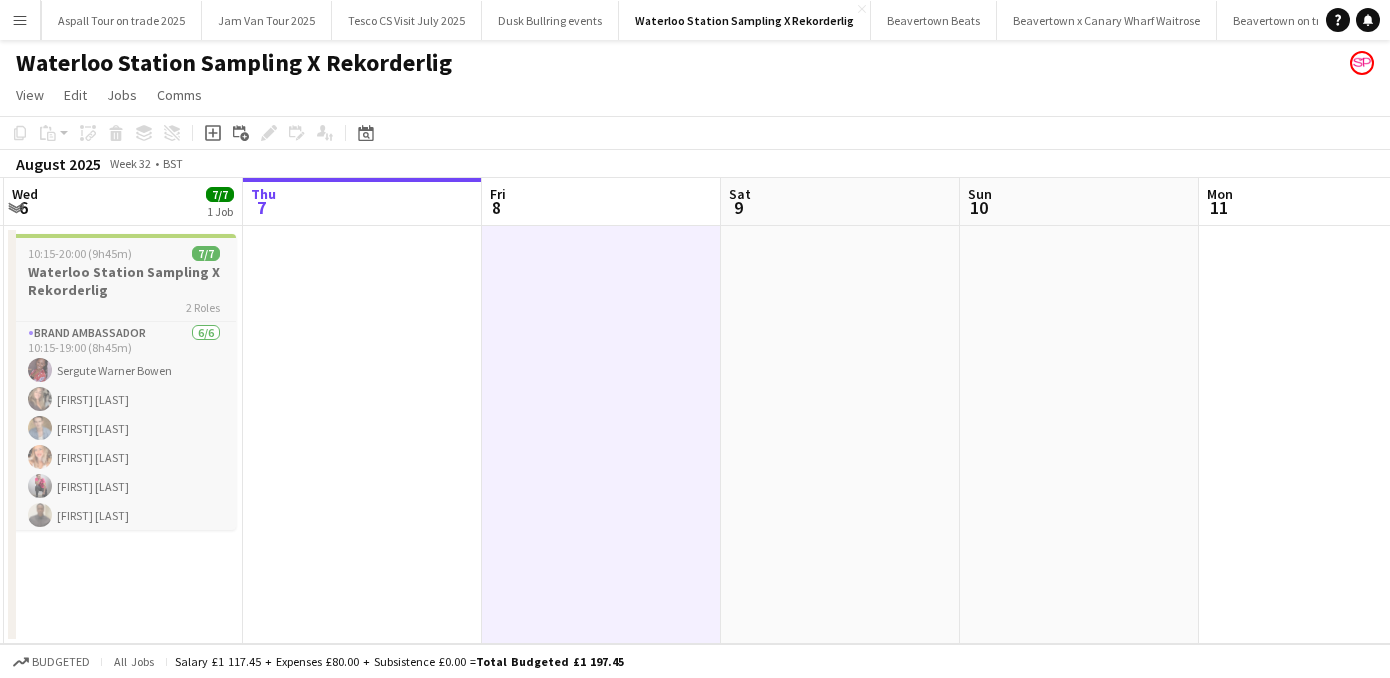 click on "10:15-20:00 (9h45m)    7/7" at bounding box center [124, 253] 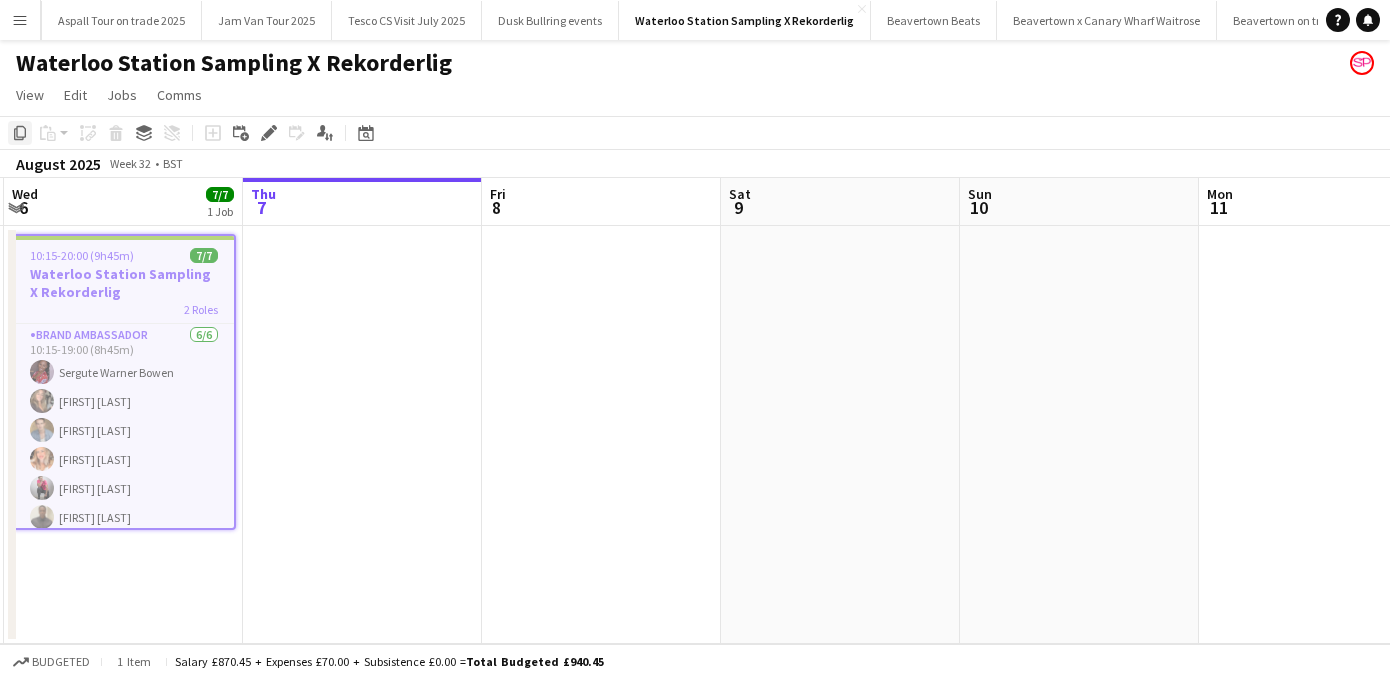 click on "Copy" 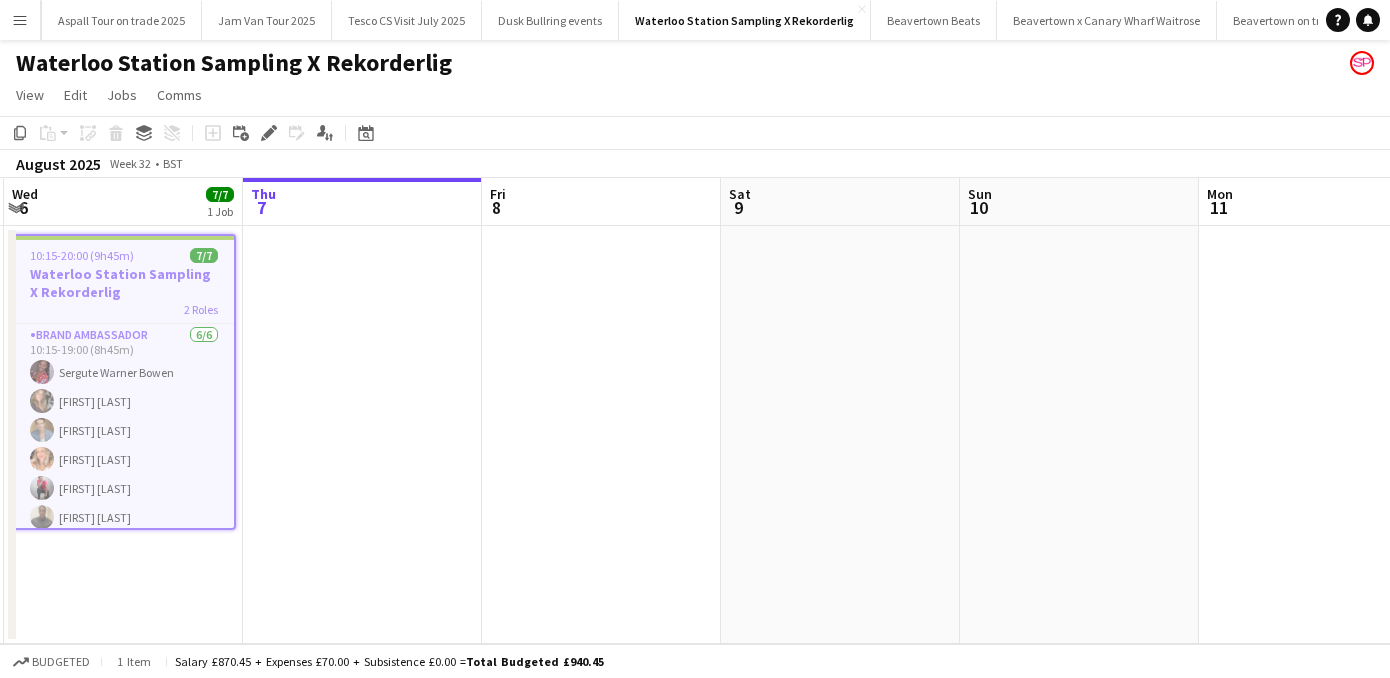 click at bounding box center (362, 435) 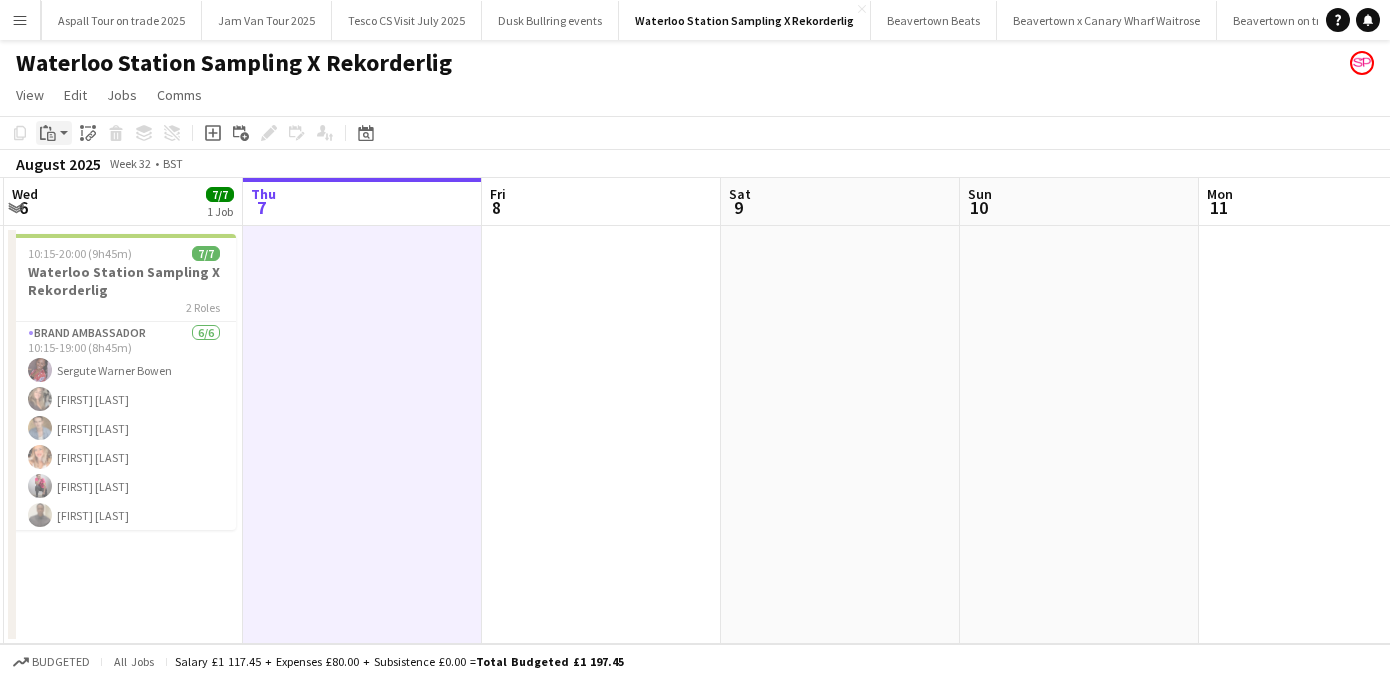 click on "Paste" at bounding box center (54, 133) 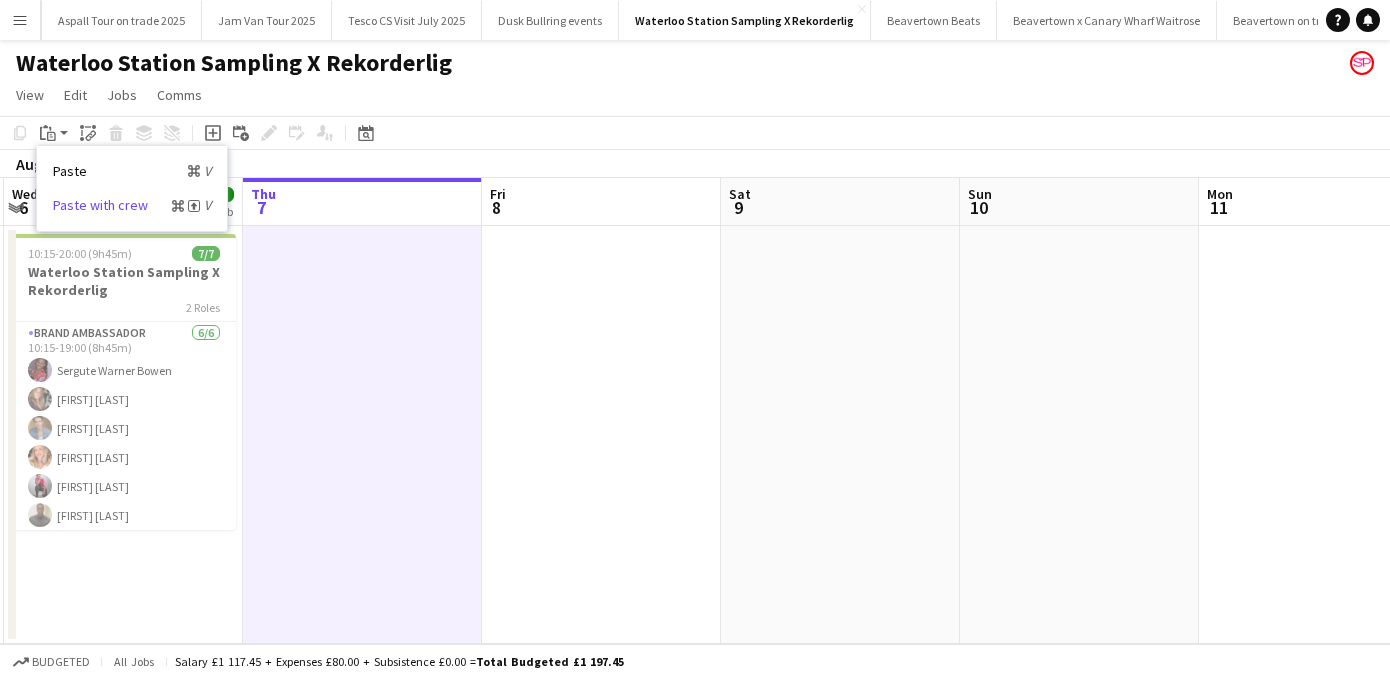 click on "Paste with crew
Command
Shift
V" at bounding box center (132, 205) 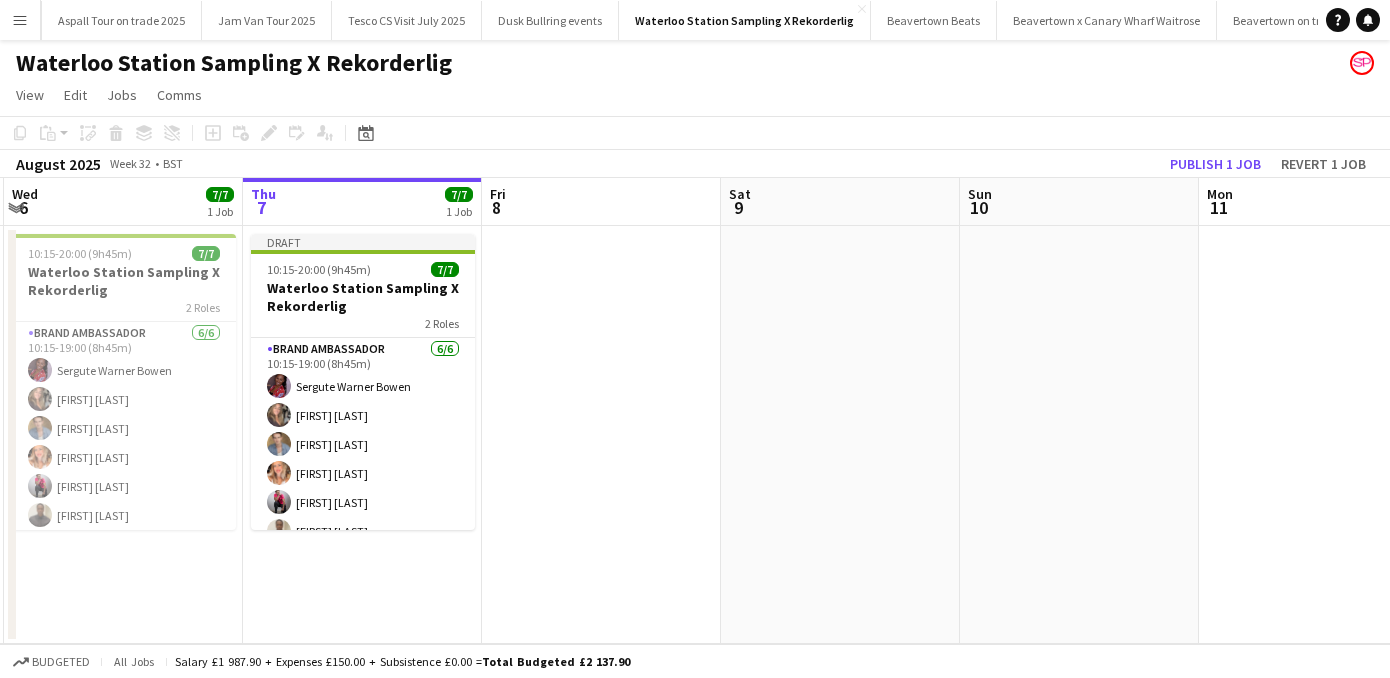 click at bounding box center (601, 435) 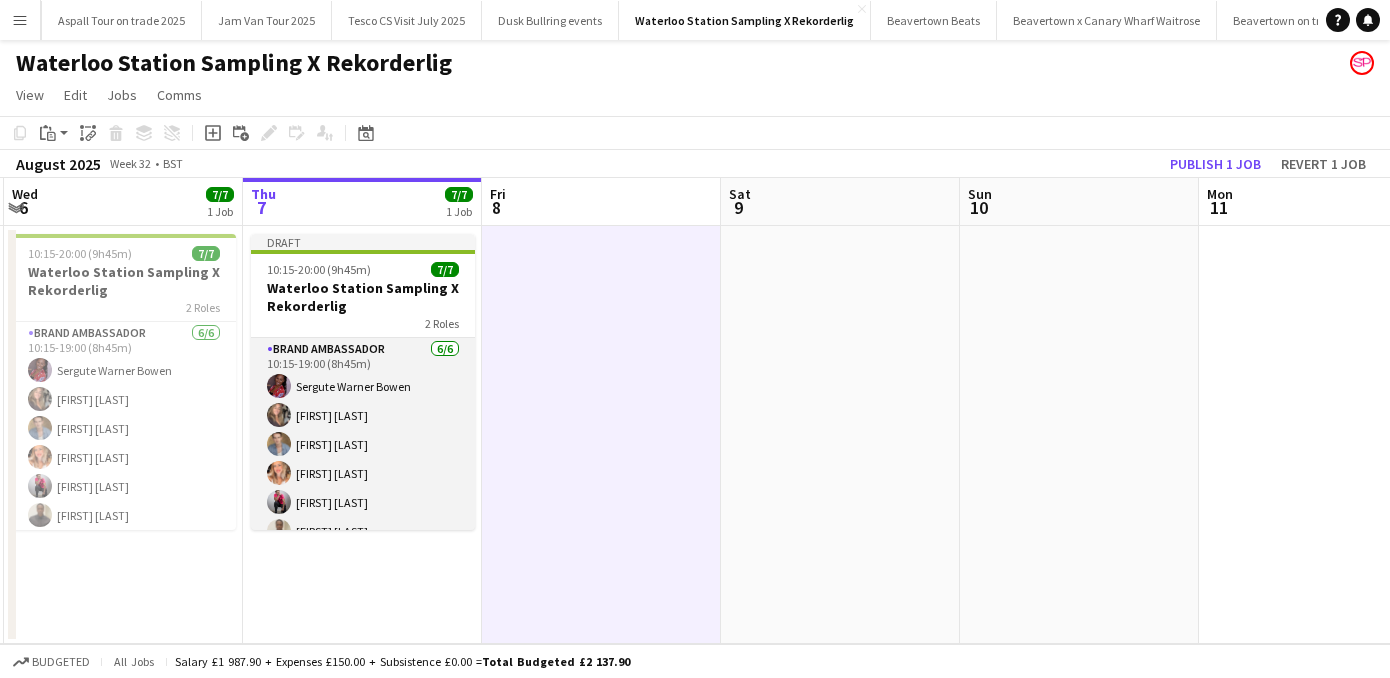click on "Brand Ambassador   6/6   10:15-19:00 (8h45m)
[FIRST] [LAST] [FIRST] [LAST] [FIRST] [LAST] [FIRST] [LAST] [FIRST] [LAST] [FIRST] [LAST]" at bounding box center [363, 444] 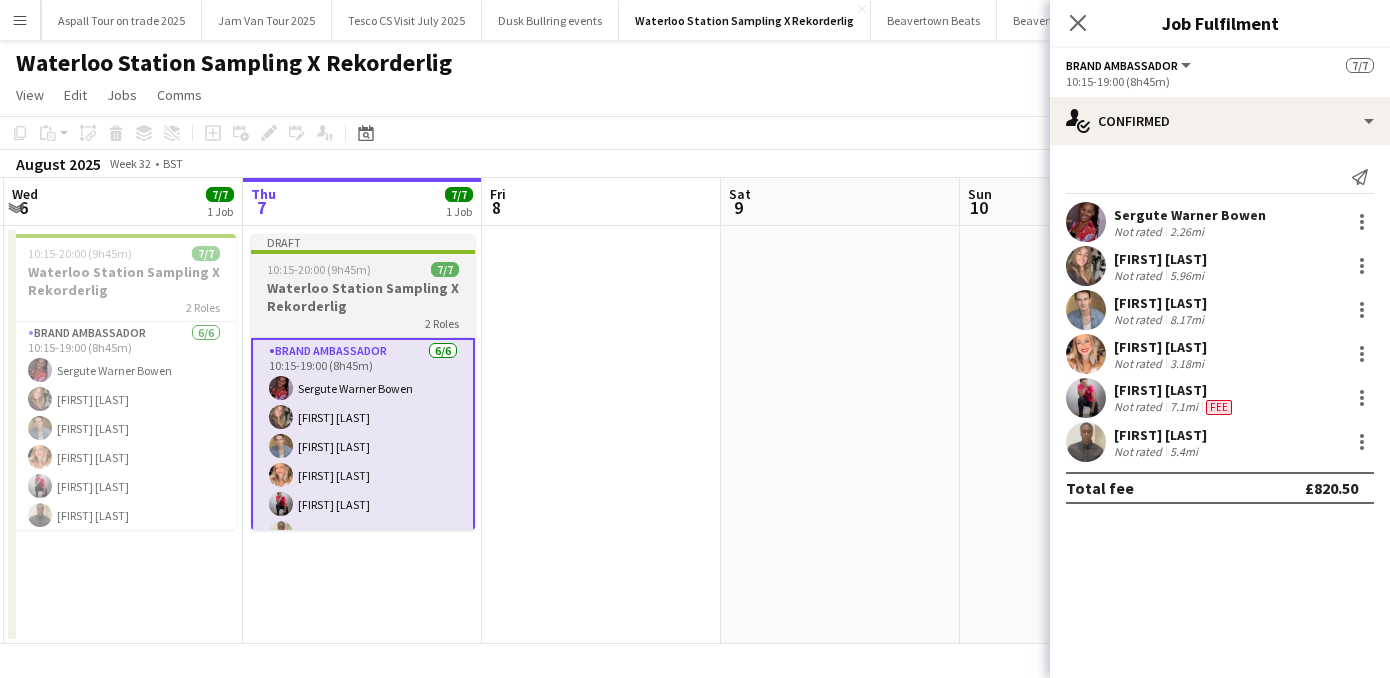 scroll, scrollTop: 0, scrollLeft: 475, axis: horizontal 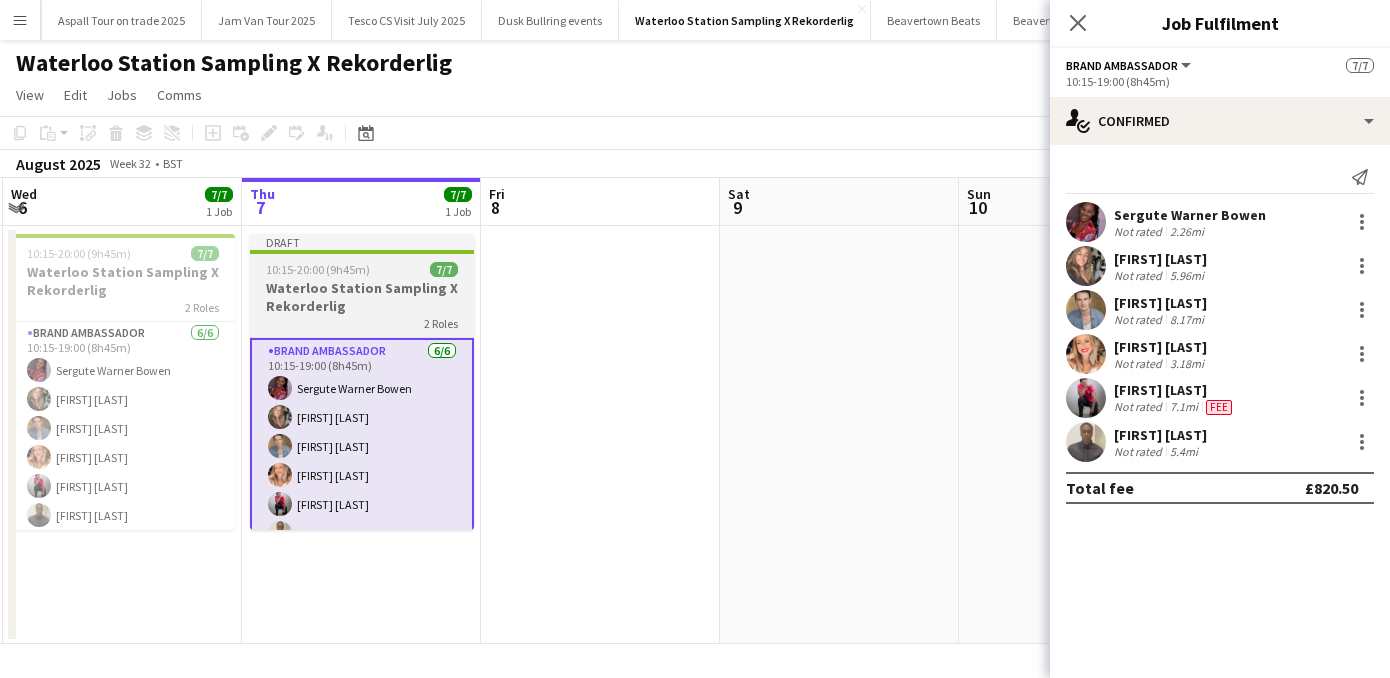 click on "Waterloo Station Sampling X Rekorderlig" at bounding box center [362, 297] 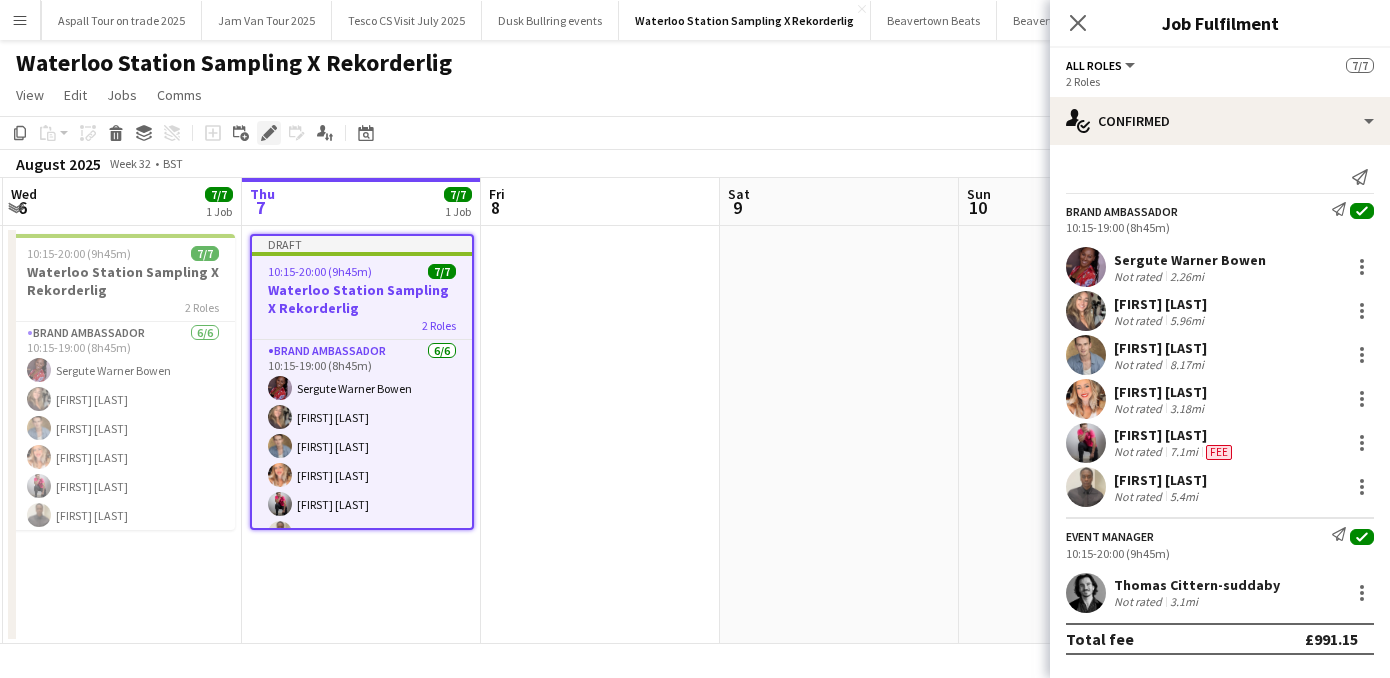 click on "Edit" 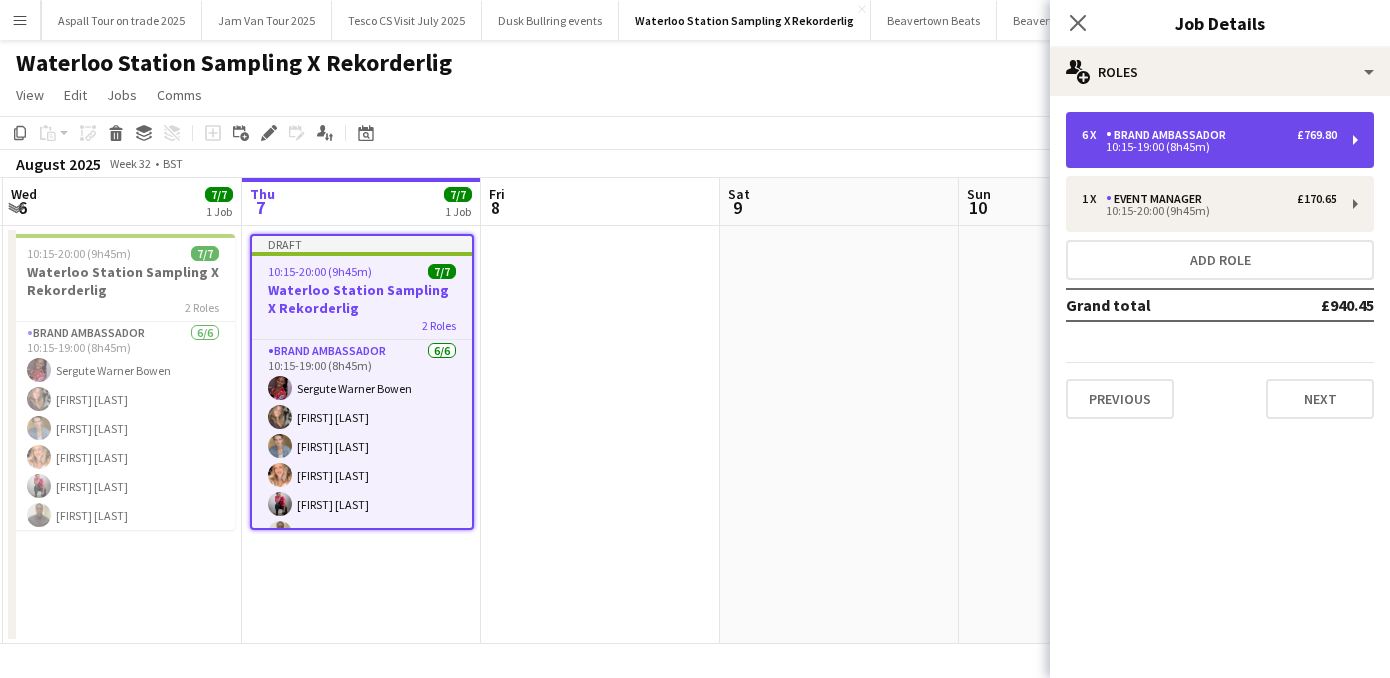 click on "6 x   Brand Ambassador   £769.80   10:15-19:00 (8h45m)" at bounding box center (1220, 140) 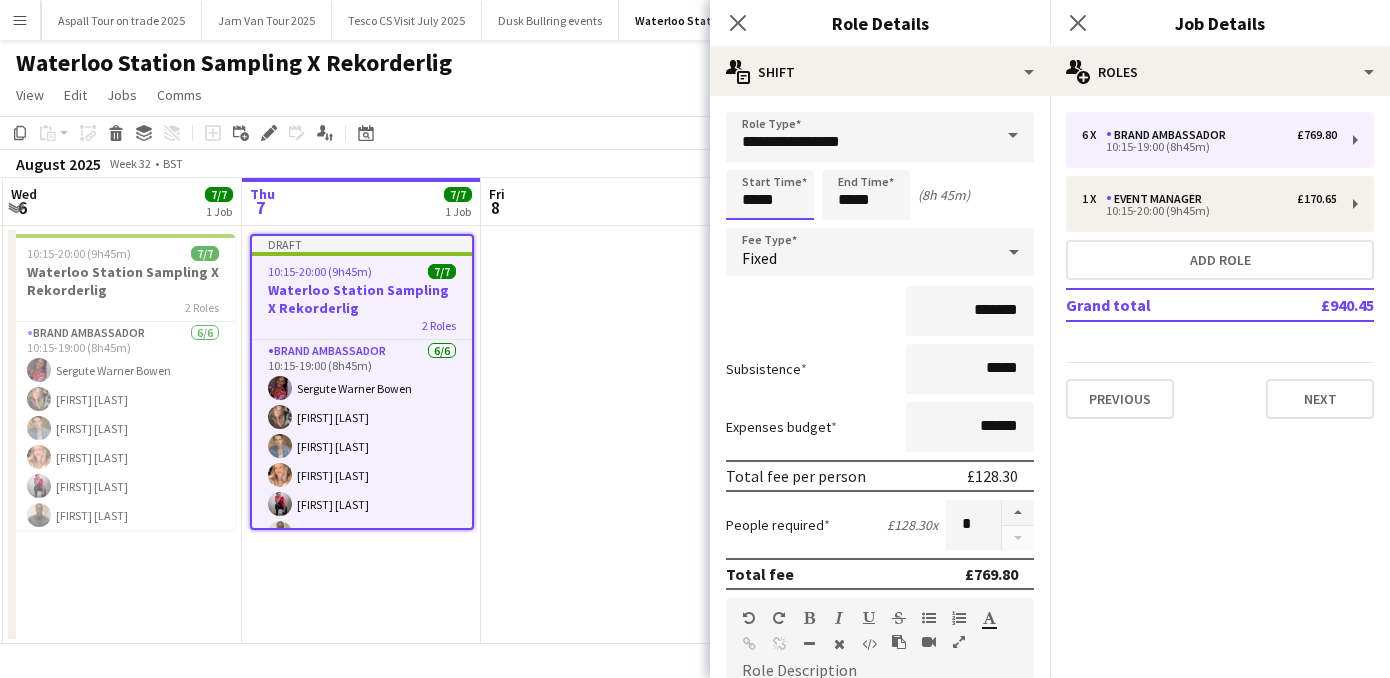 click on "*****" at bounding box center [770, 195] 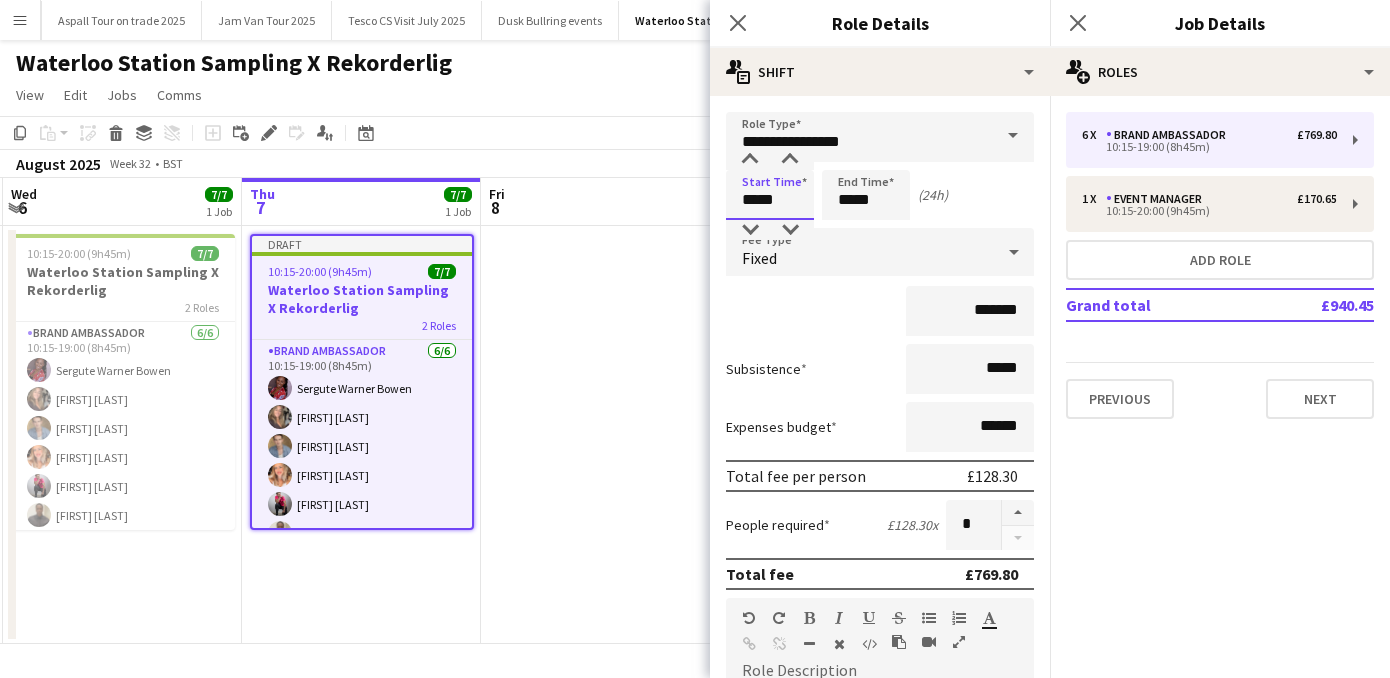 type on "*****" 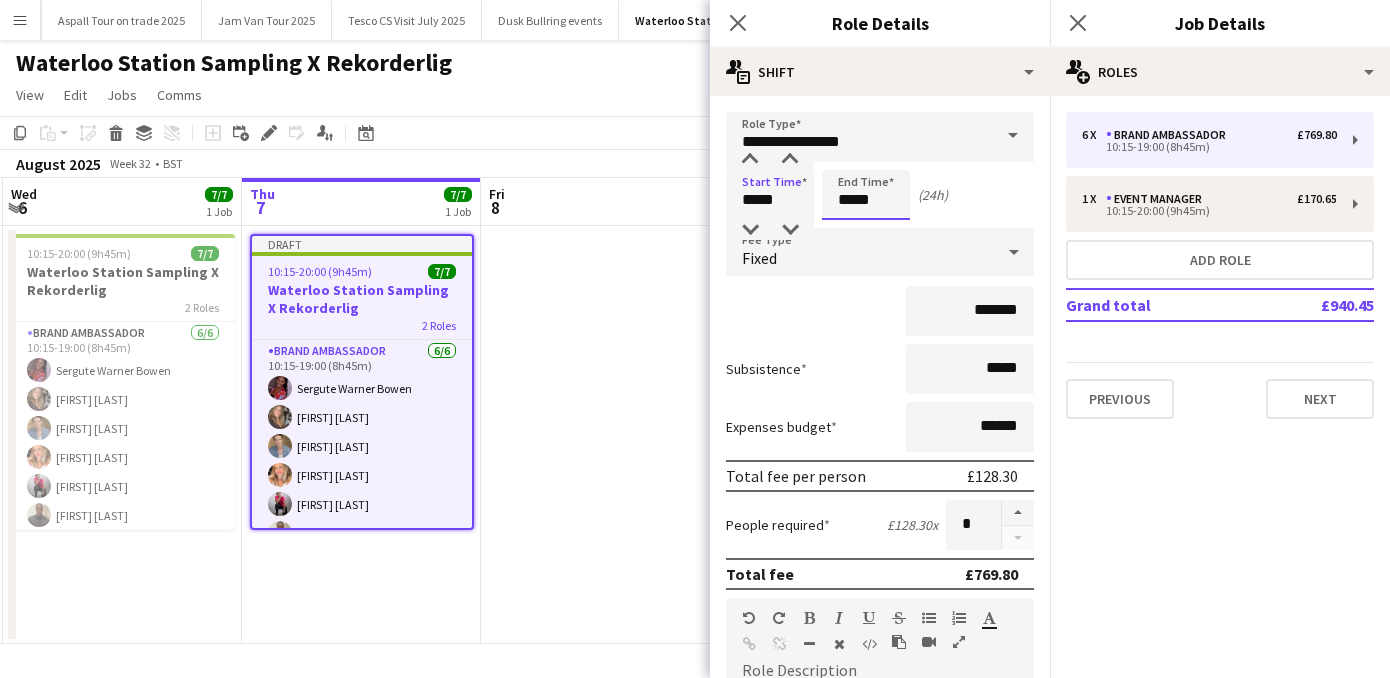 click on "*****" at bounding box center (866, 195) 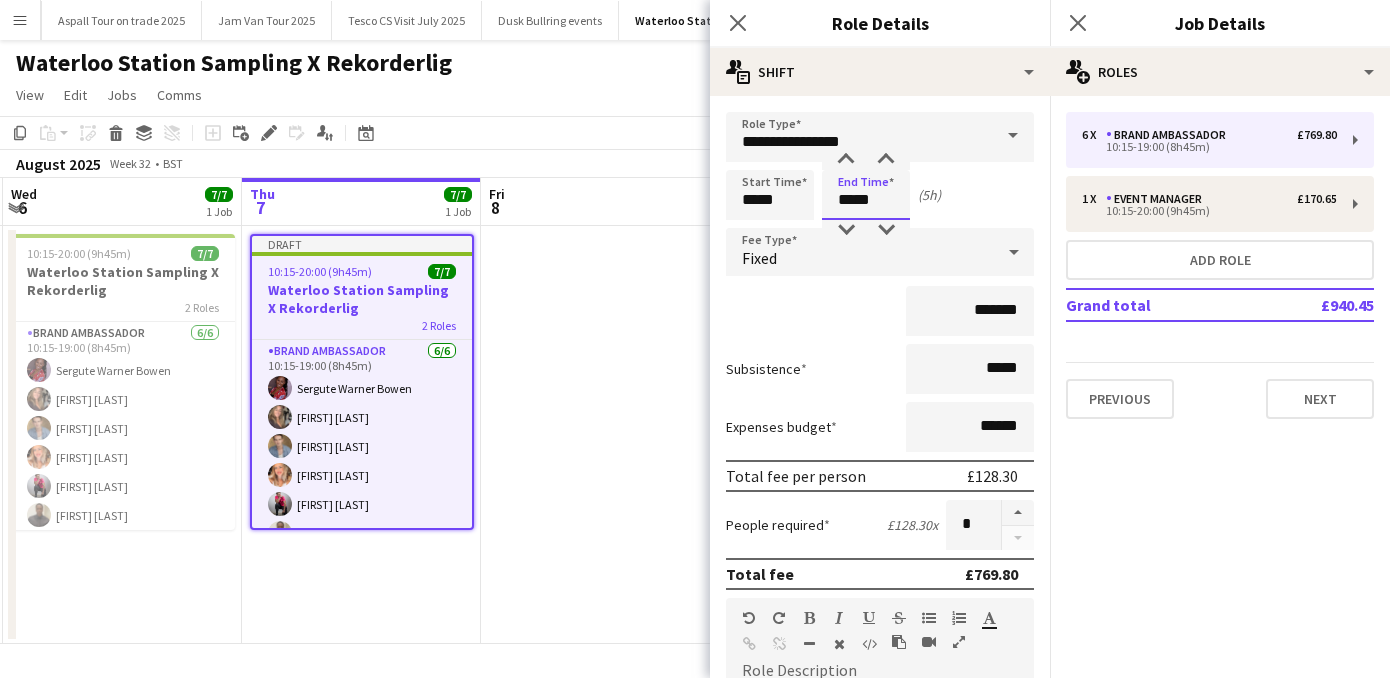 type on "*****" 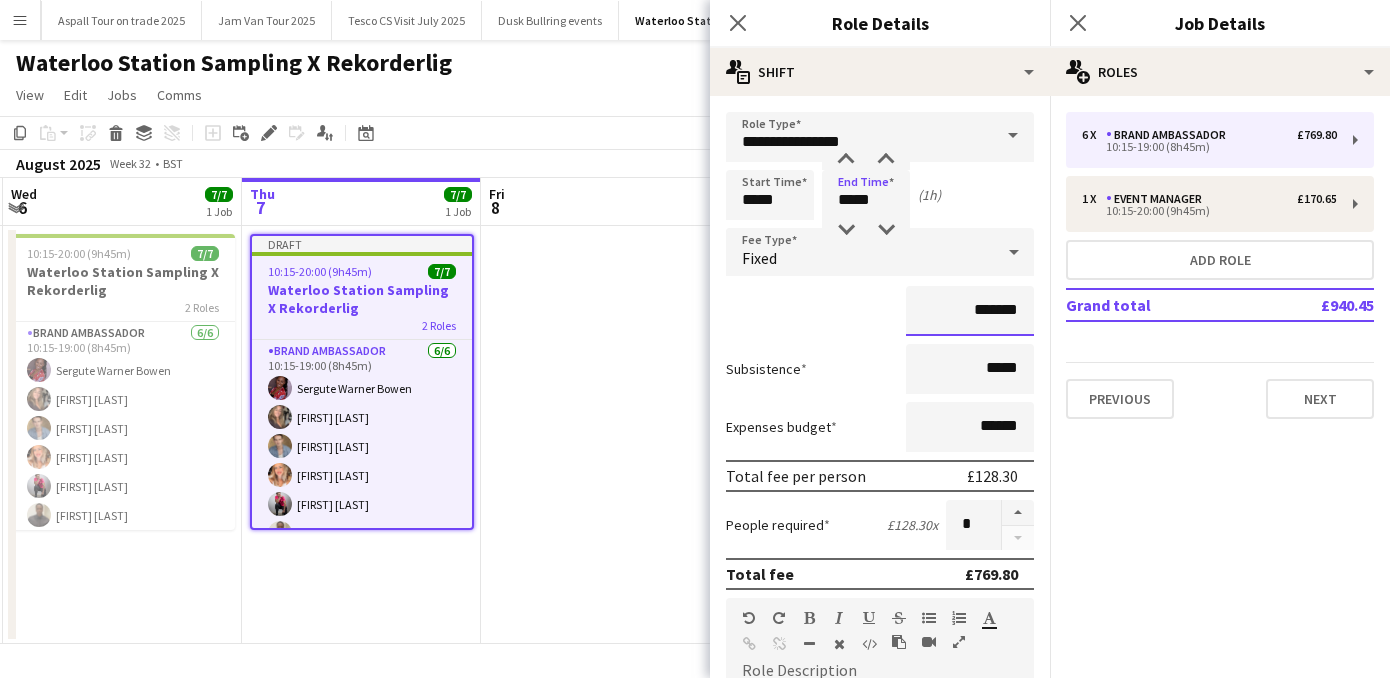 click on "*******" at bounding box center [970, 311] 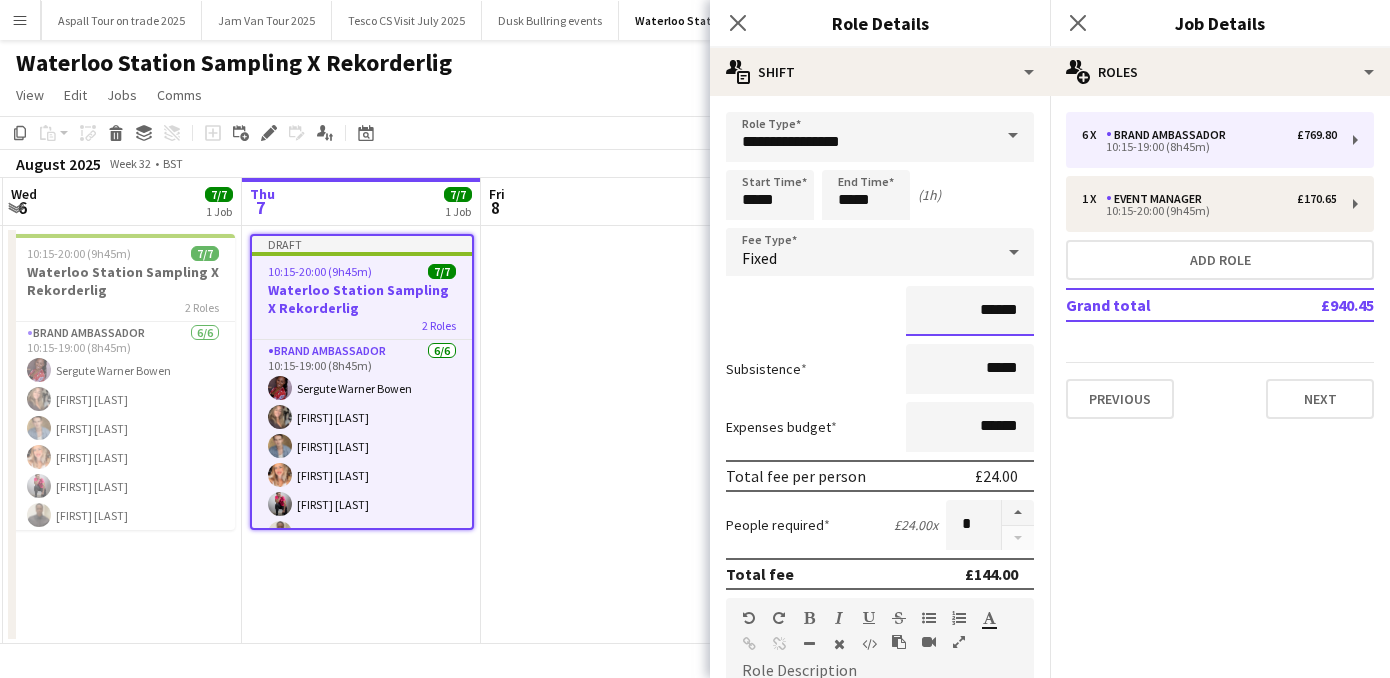 type on "******" 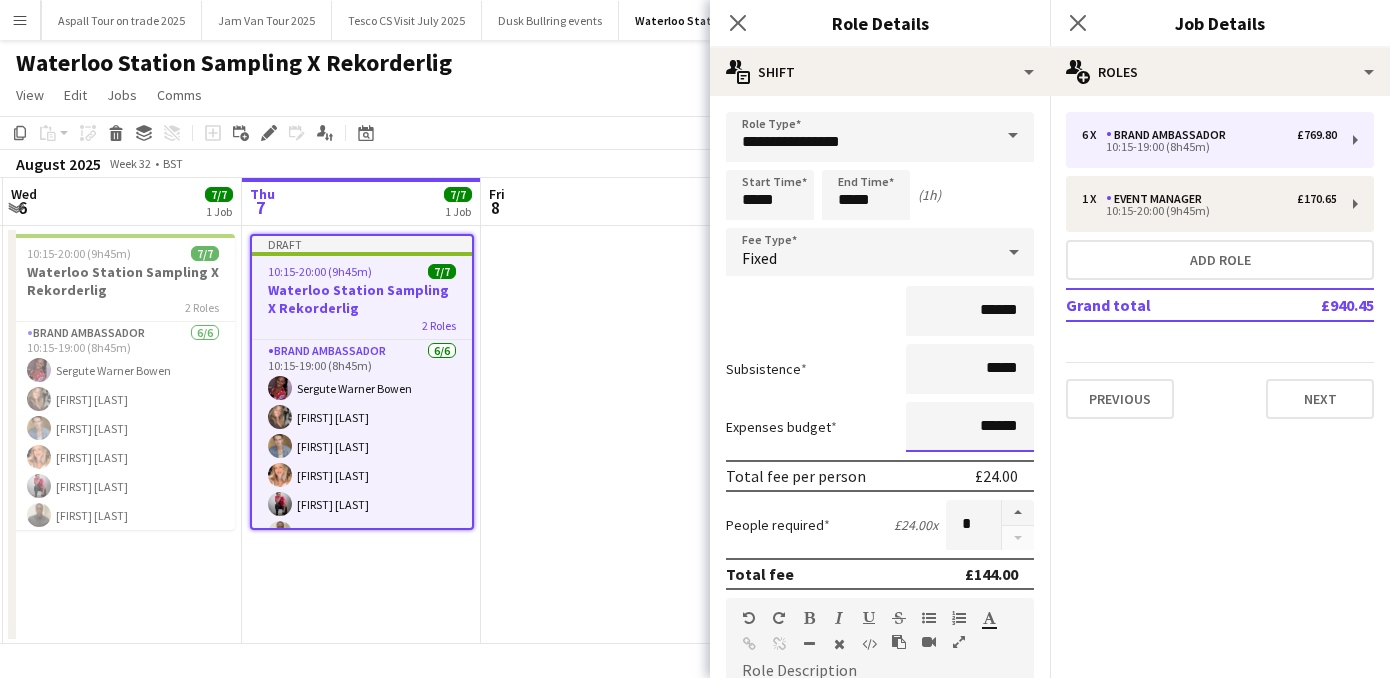 click on "******" at bounding box center [970, 427] 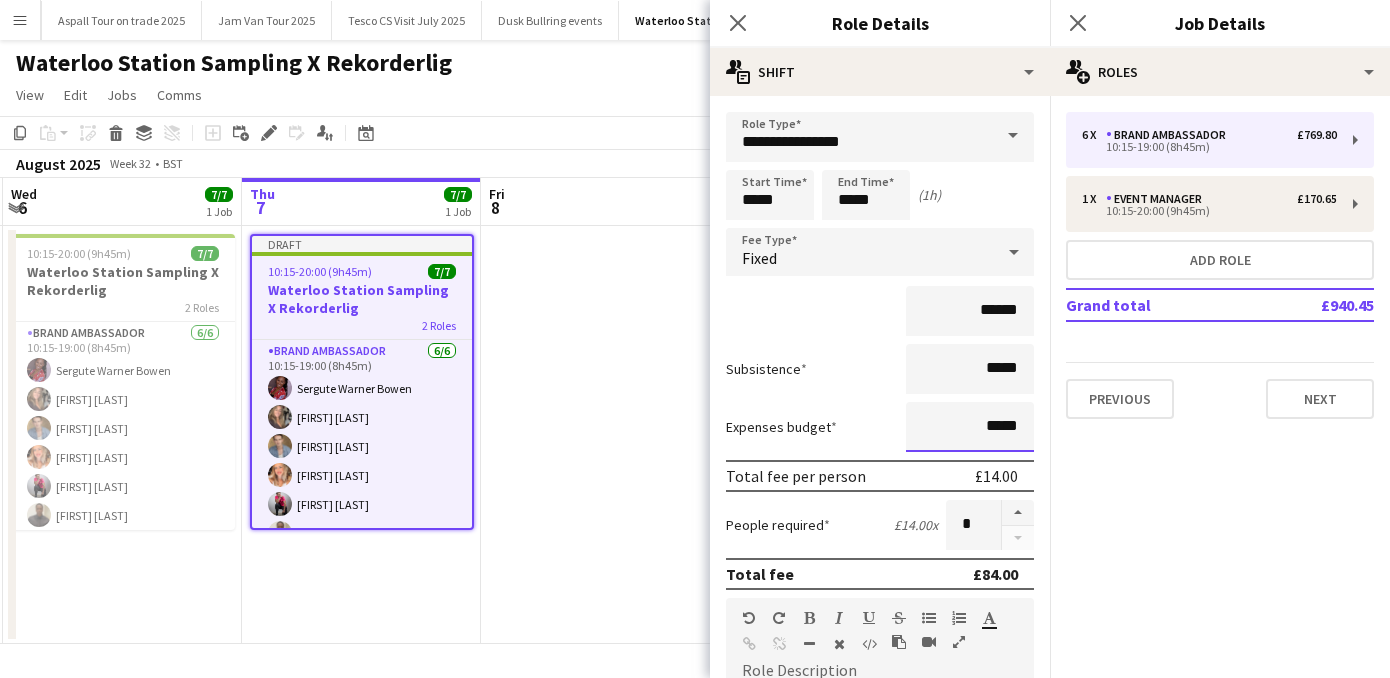 type on "*****" 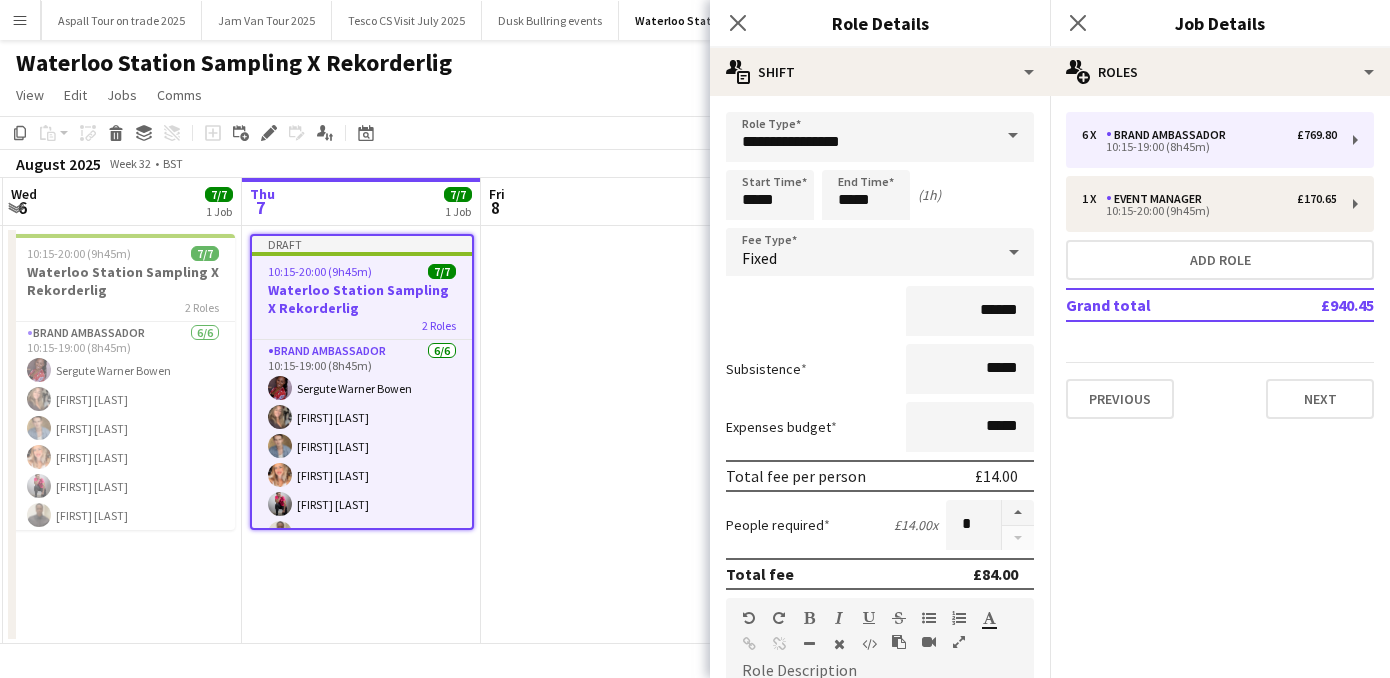 click at bounding box center [600, 435] 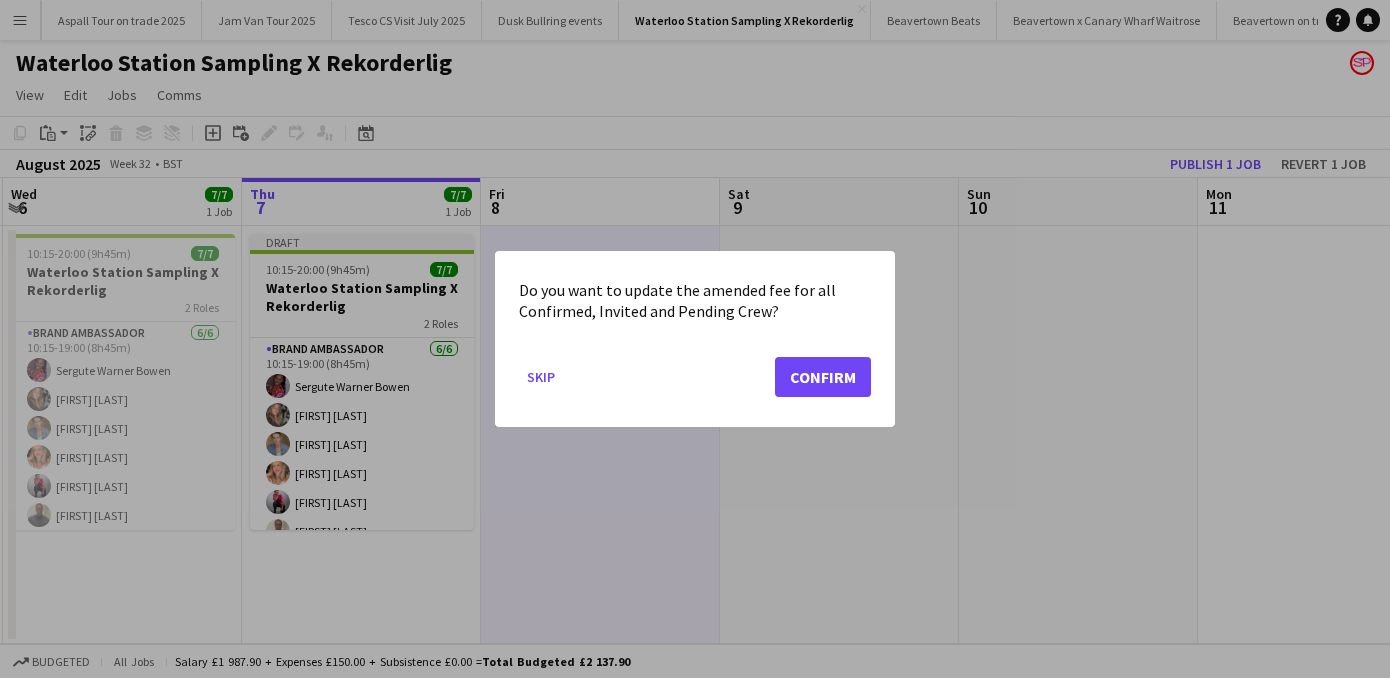 click on "Confirm" 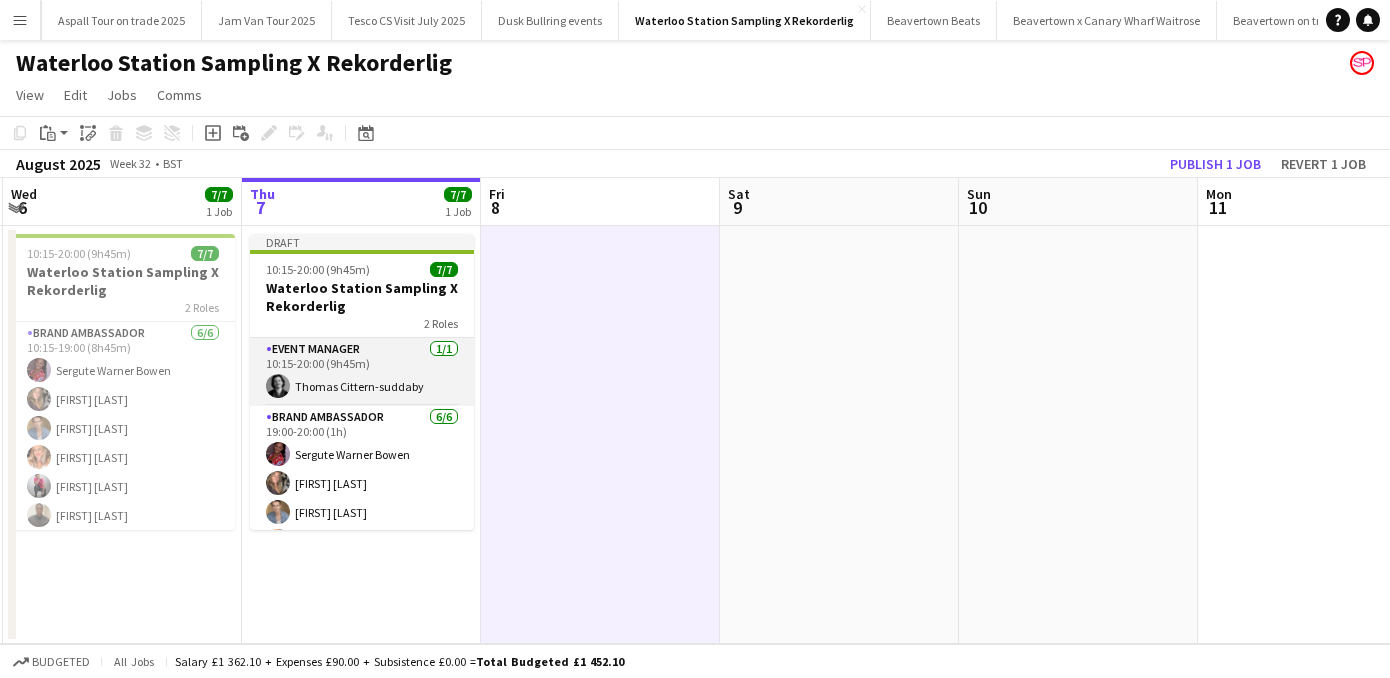 click on "Event Manager   1/1   10:15-20:00 (9h45m)
[FIRST] [LAST]" at bounding box center (362, 372) 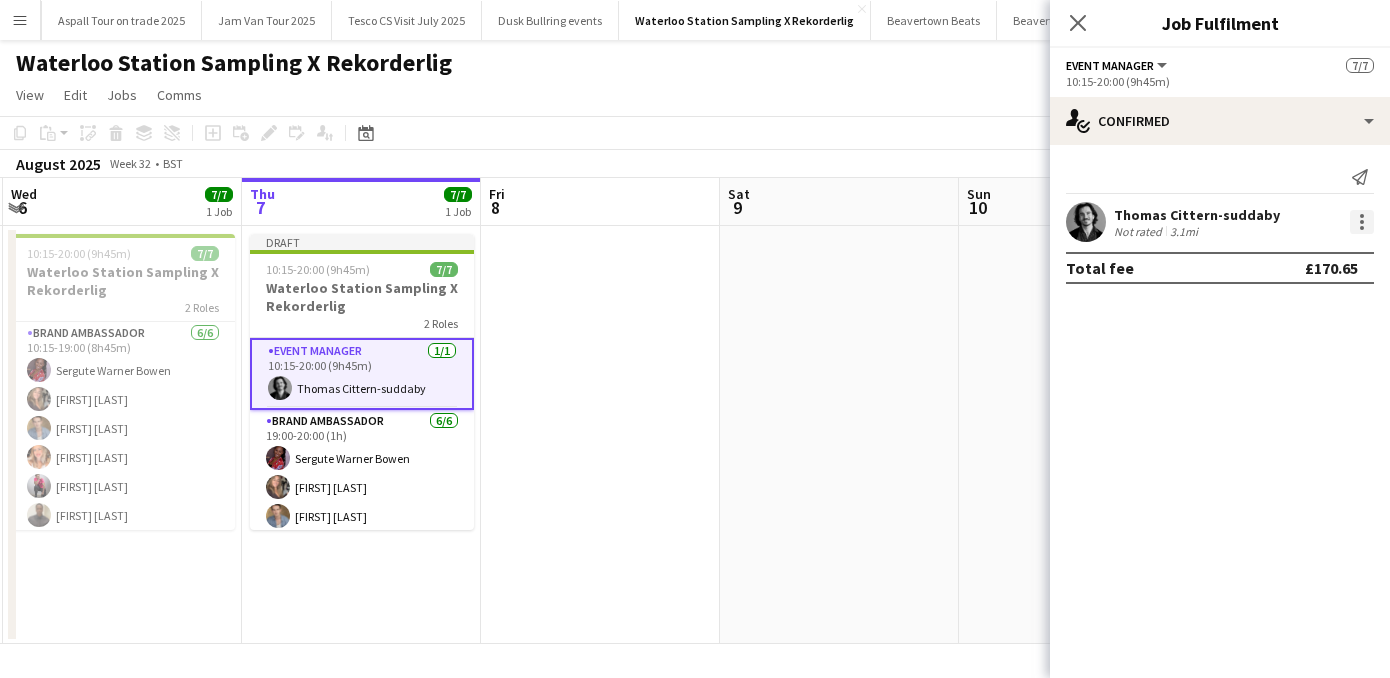 click at bounding box center (1362, 222) 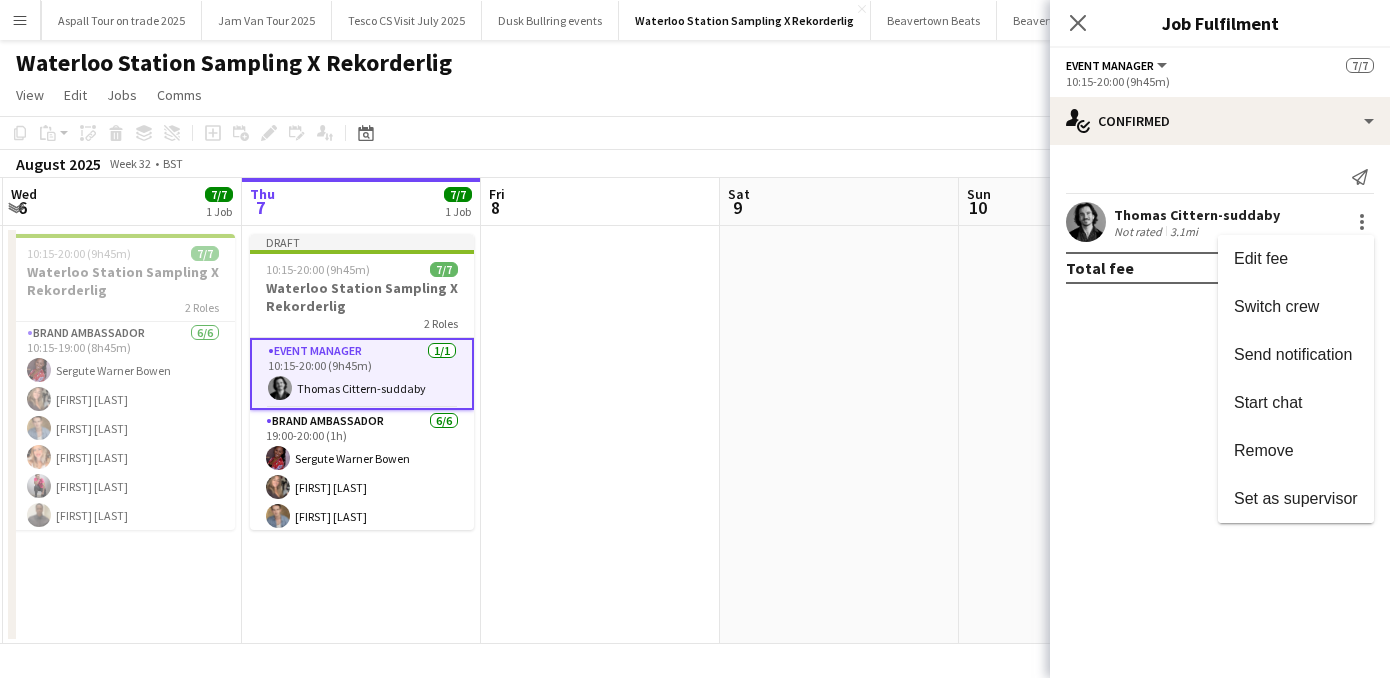 click at bounding box center (695, 339) 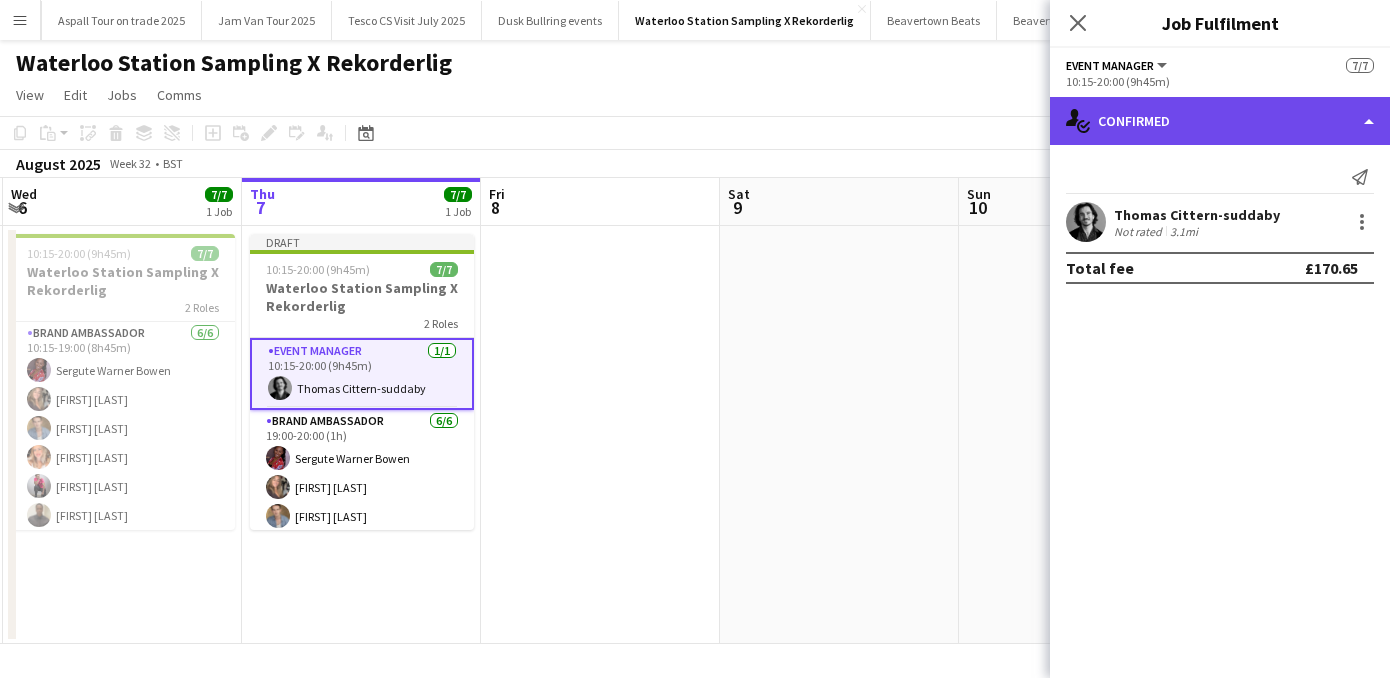 click on "single-neutral-actions-check-2
Confirmed" 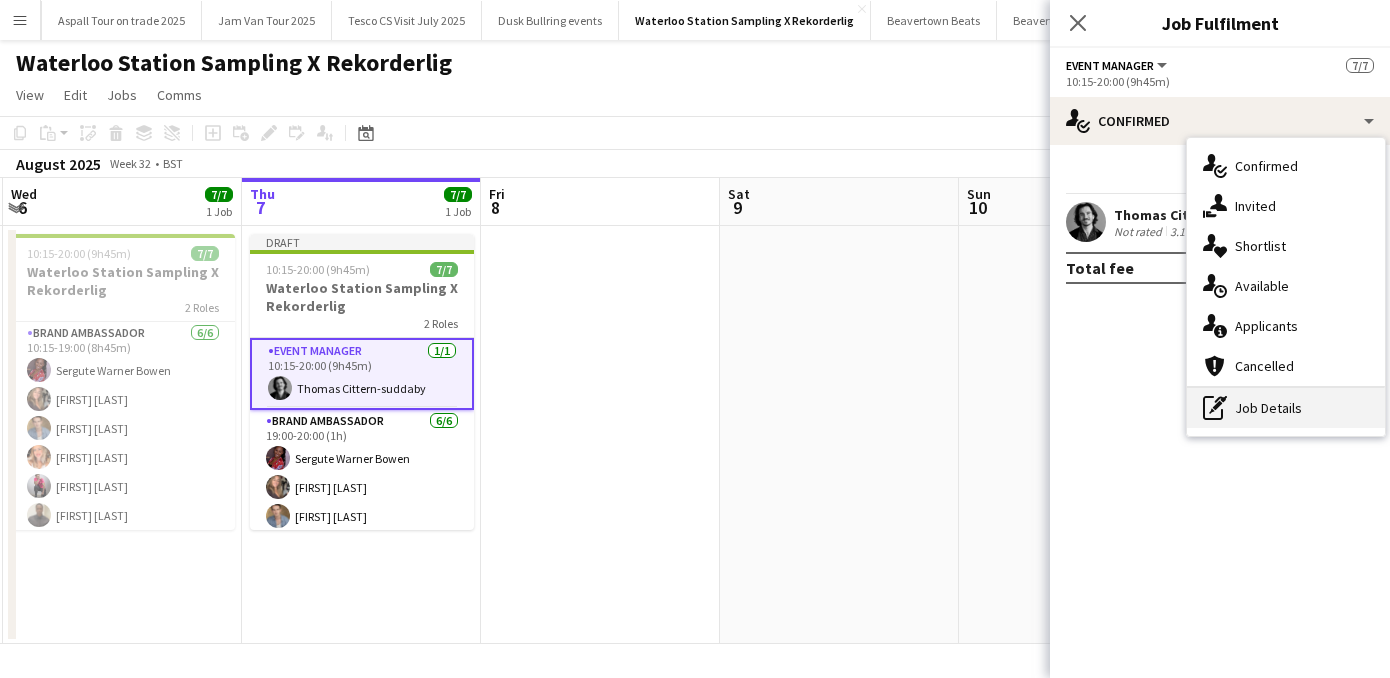 click on "pen-write
Job Details" at bounding box center (1286, 408) 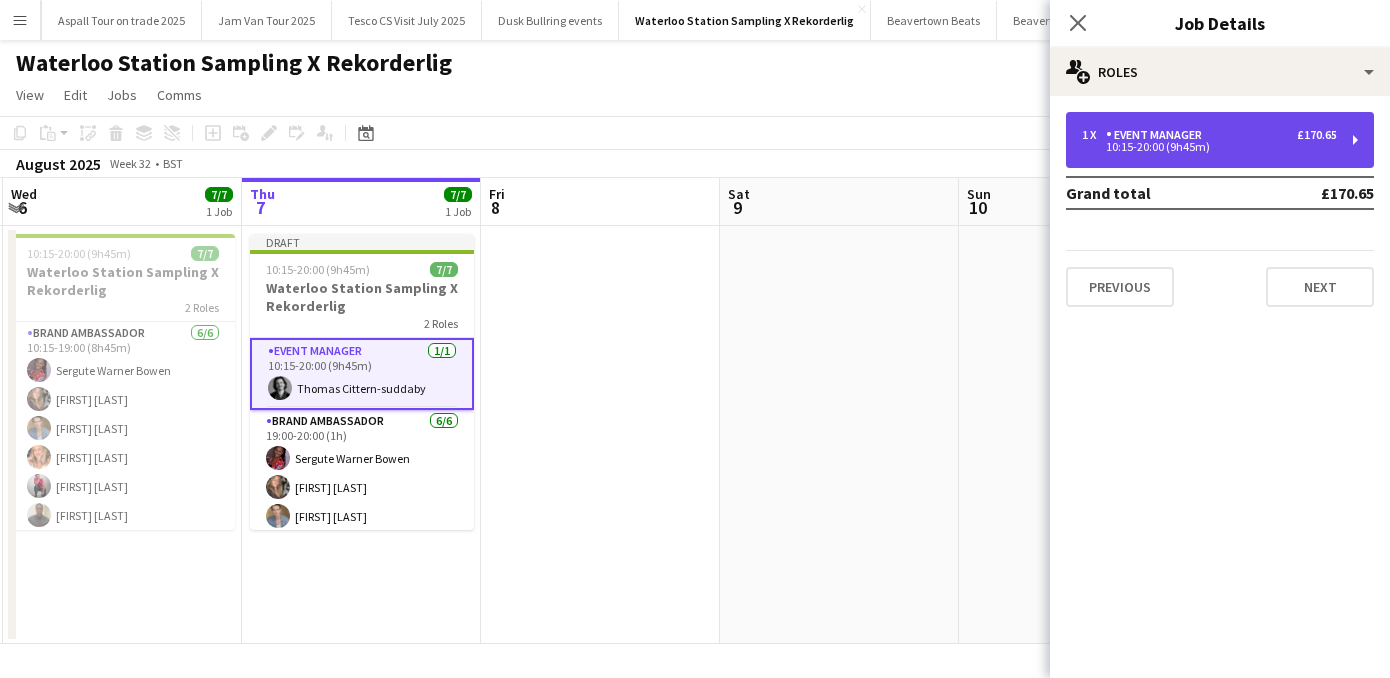 click on "1 x   Event Manager   £170.65   10:15-20:00 (9h45m)" at bounding box center [1220, 140] 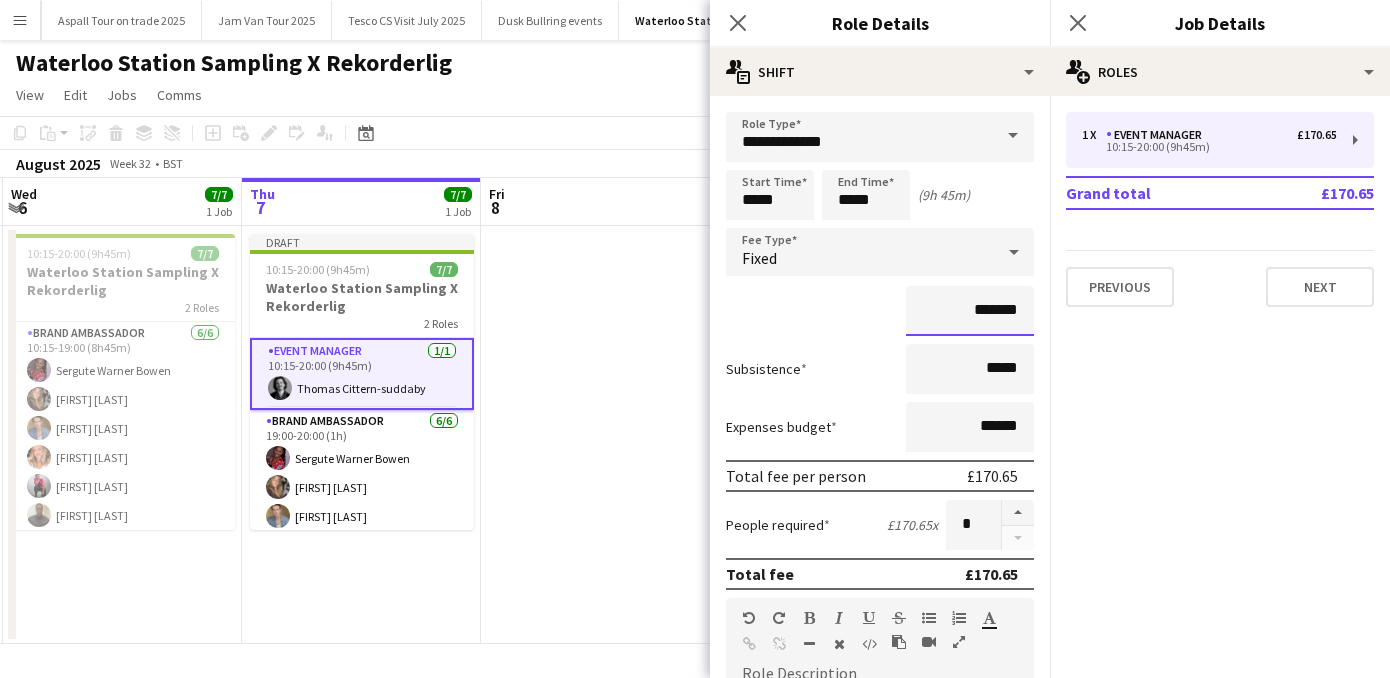 click on "*******" at bounding box center (970, 311) 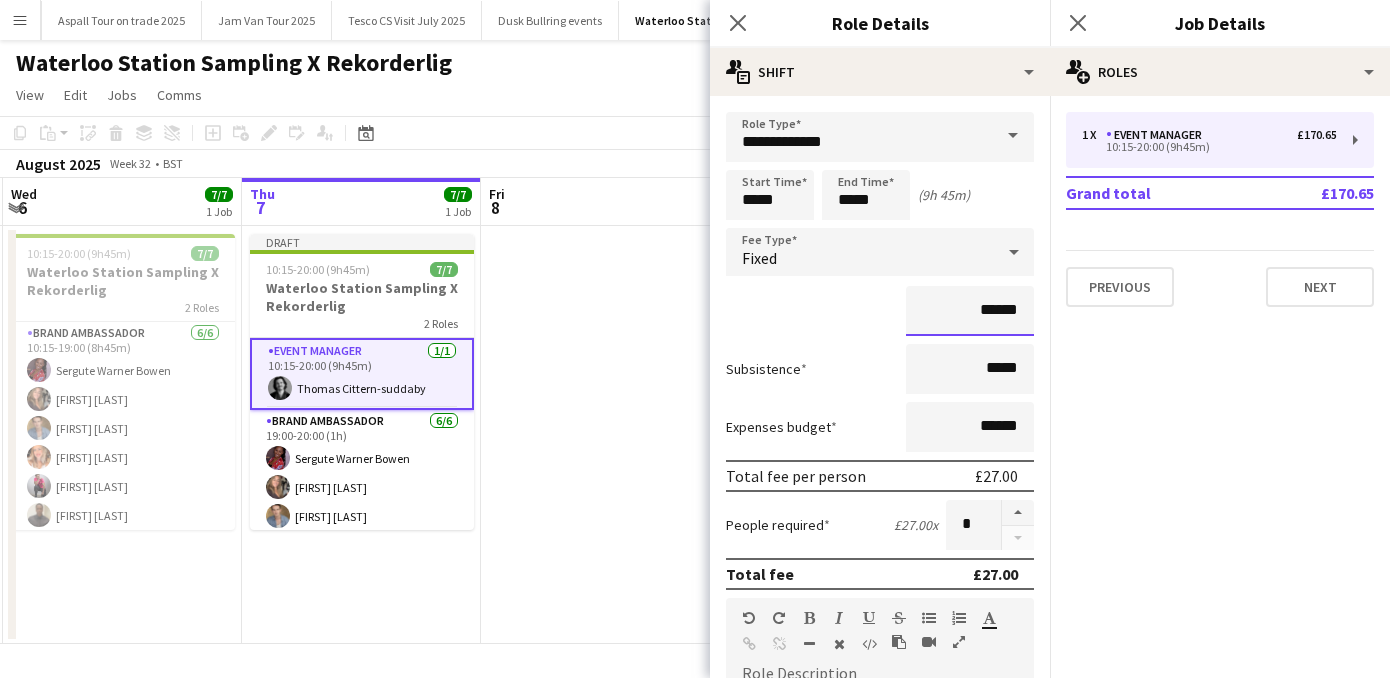 type on "******" 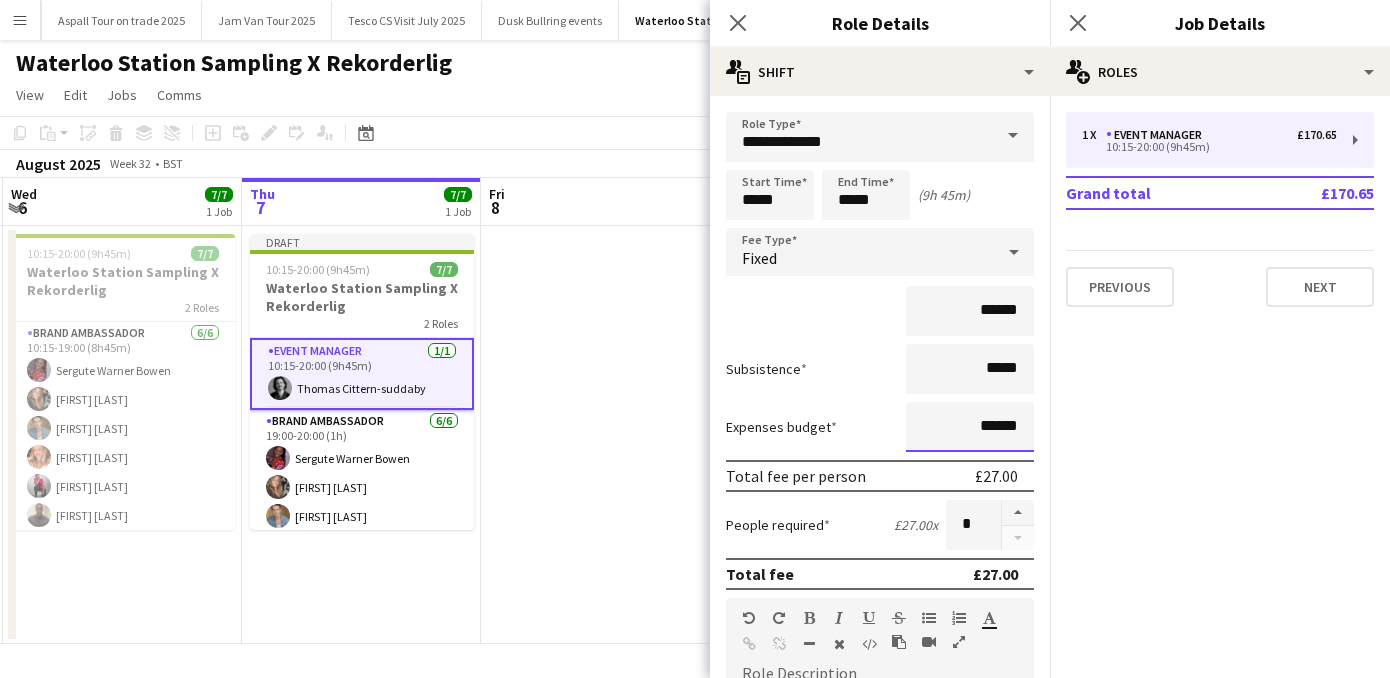 click on "******" at bounding box center (970, 427) 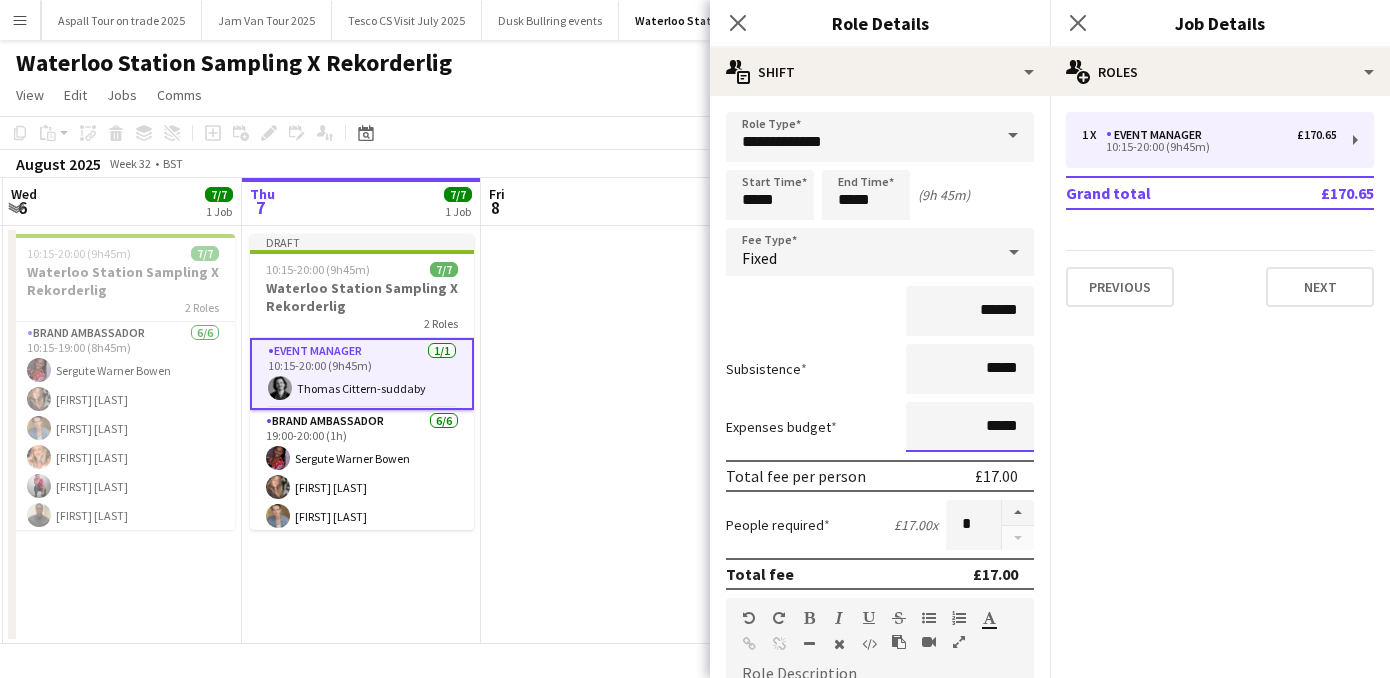 type on "*****" 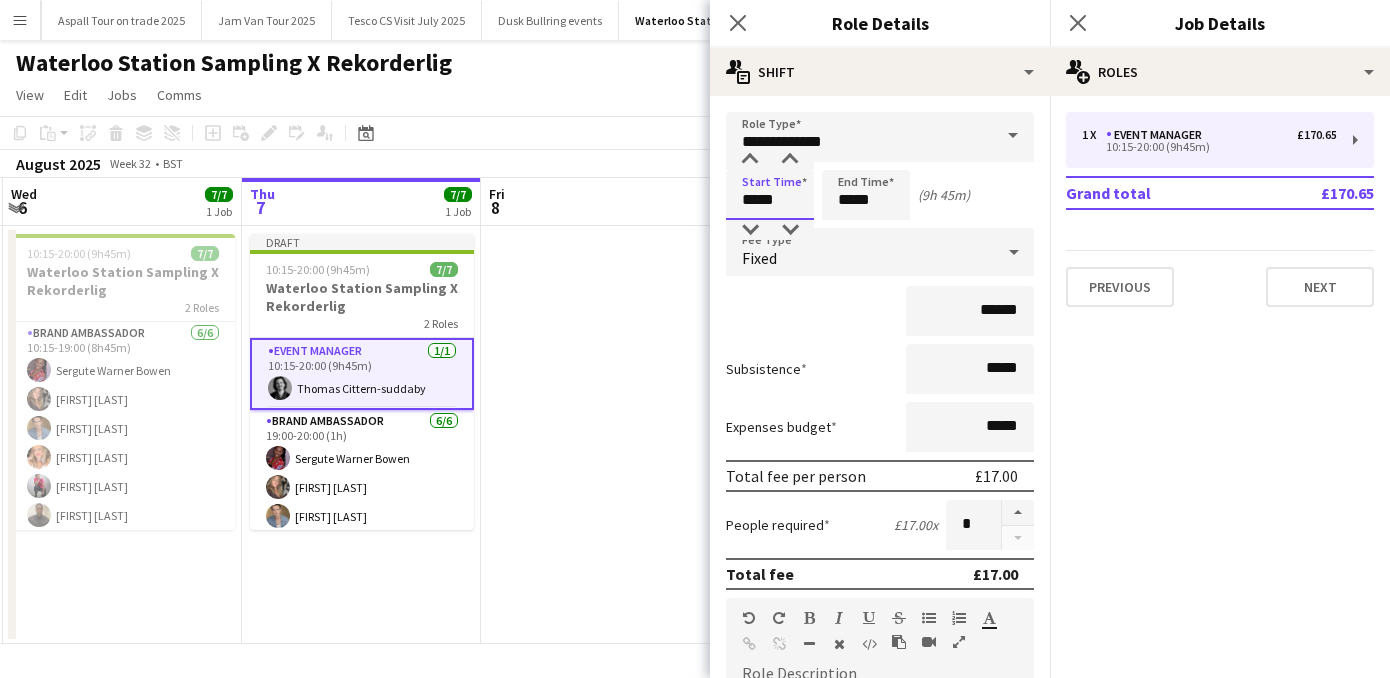 click on "*****" at bounding box center (770, 195) 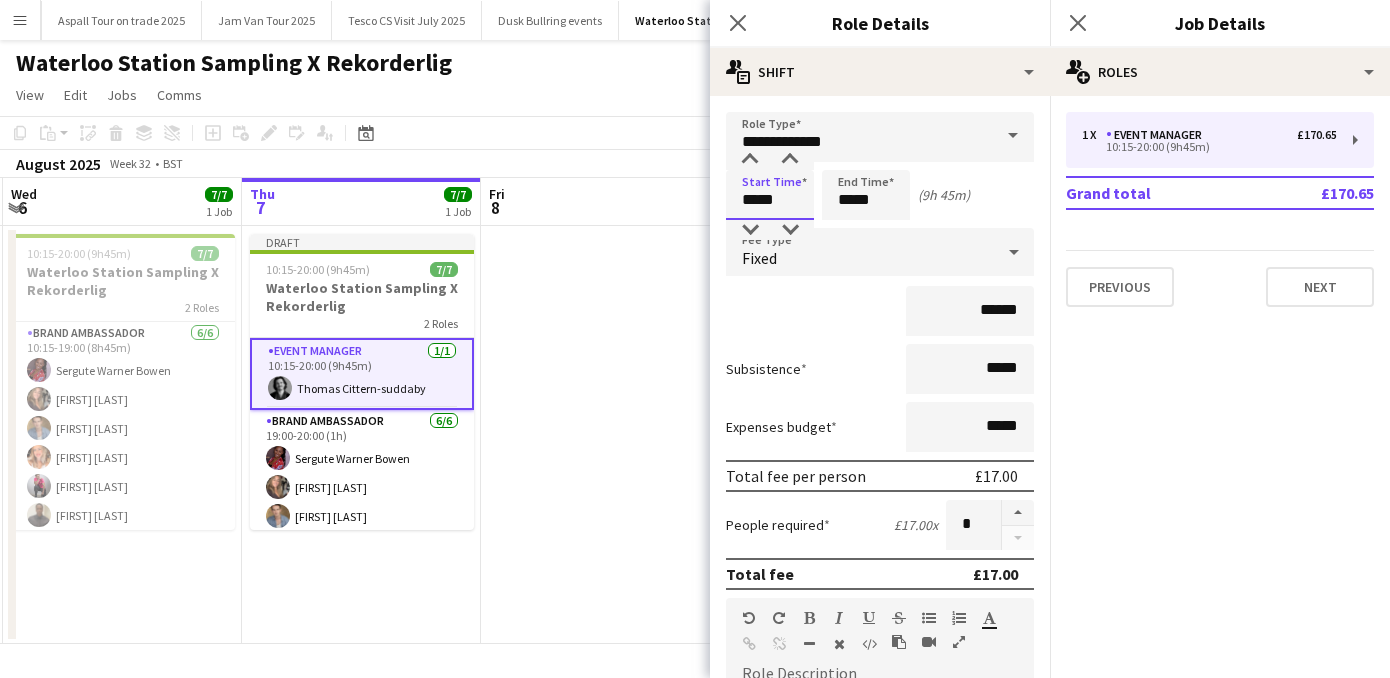 type on "*****" 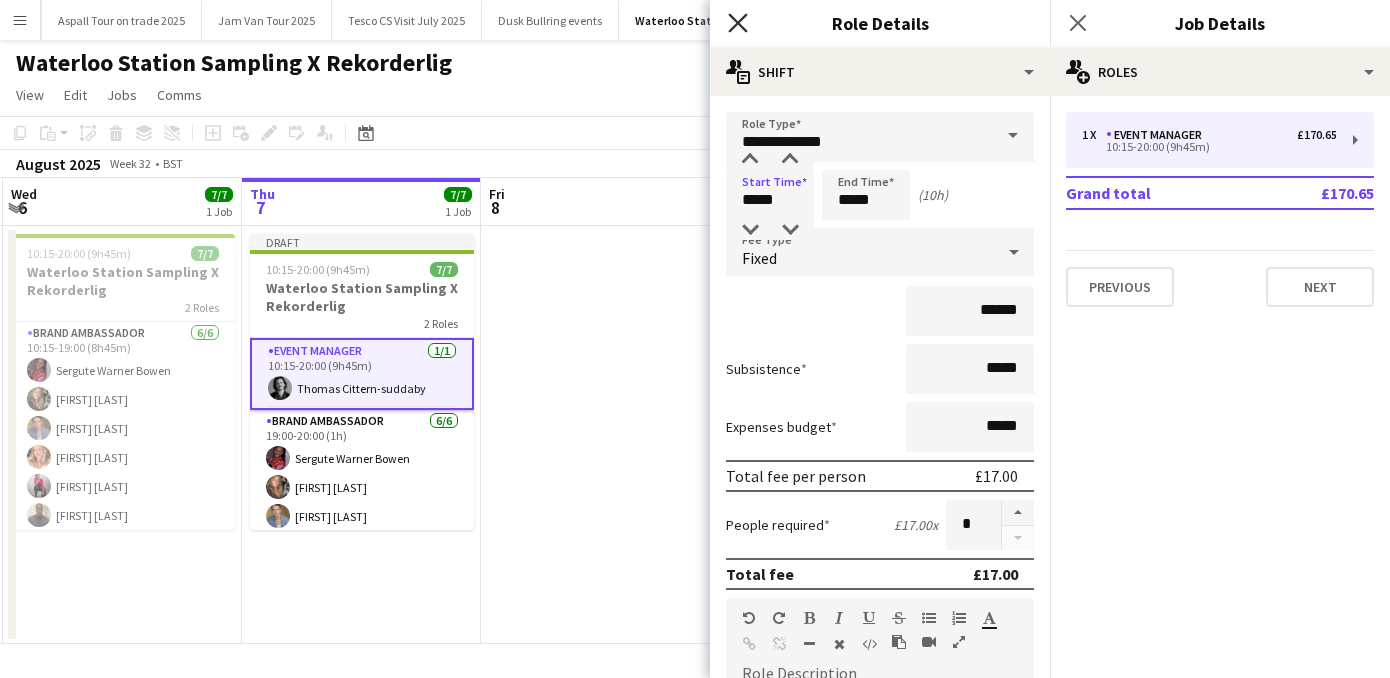 click 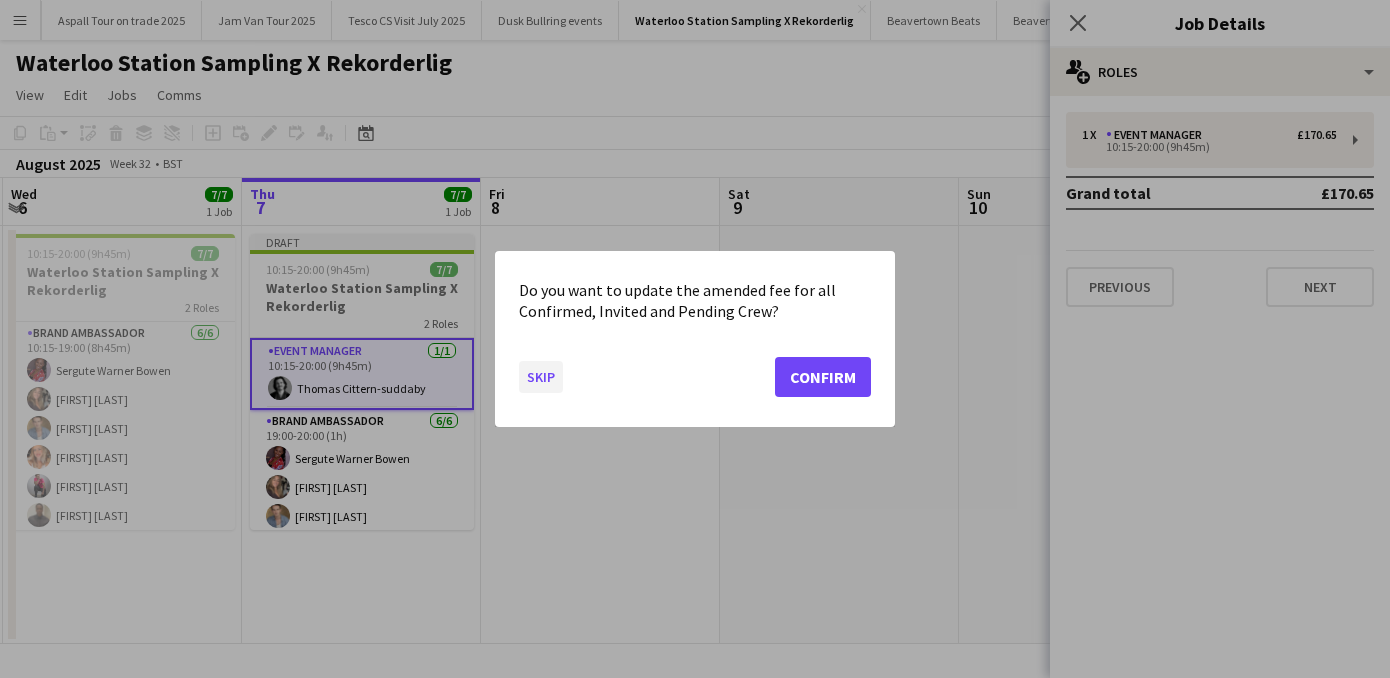 click on "Skip" 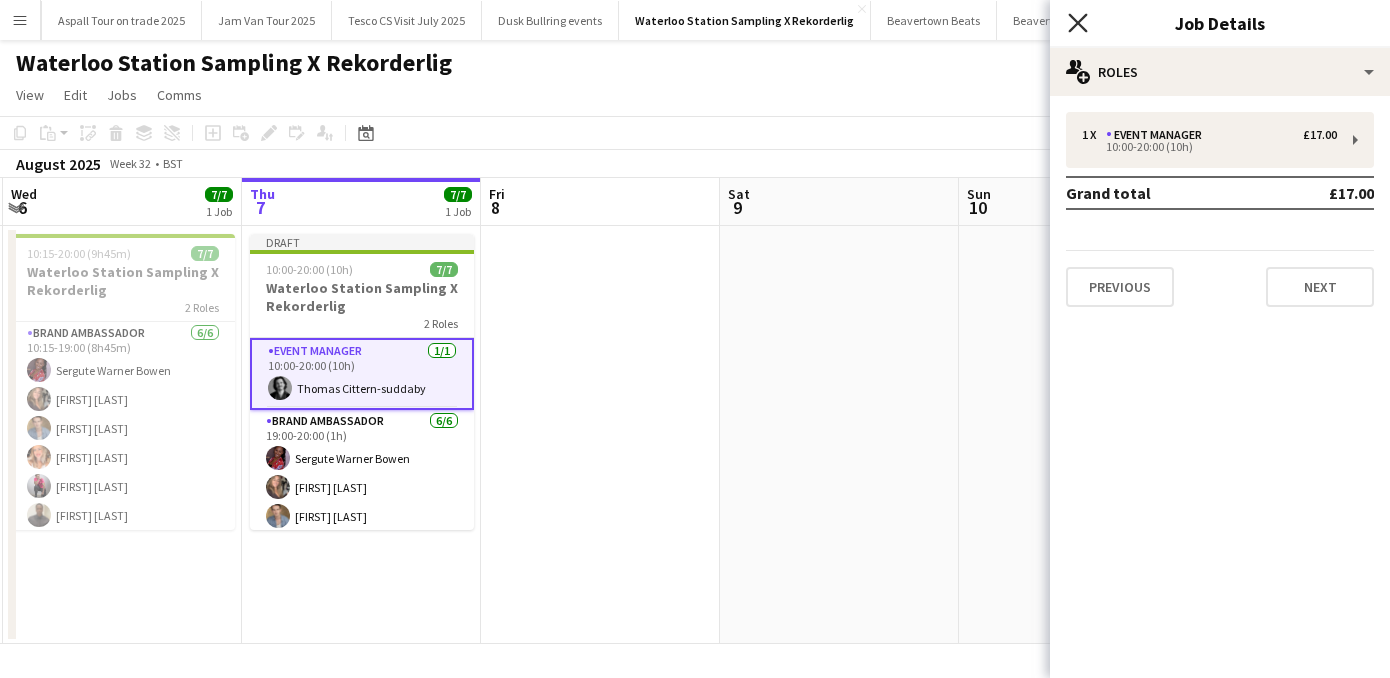 click on "Close pop-in" 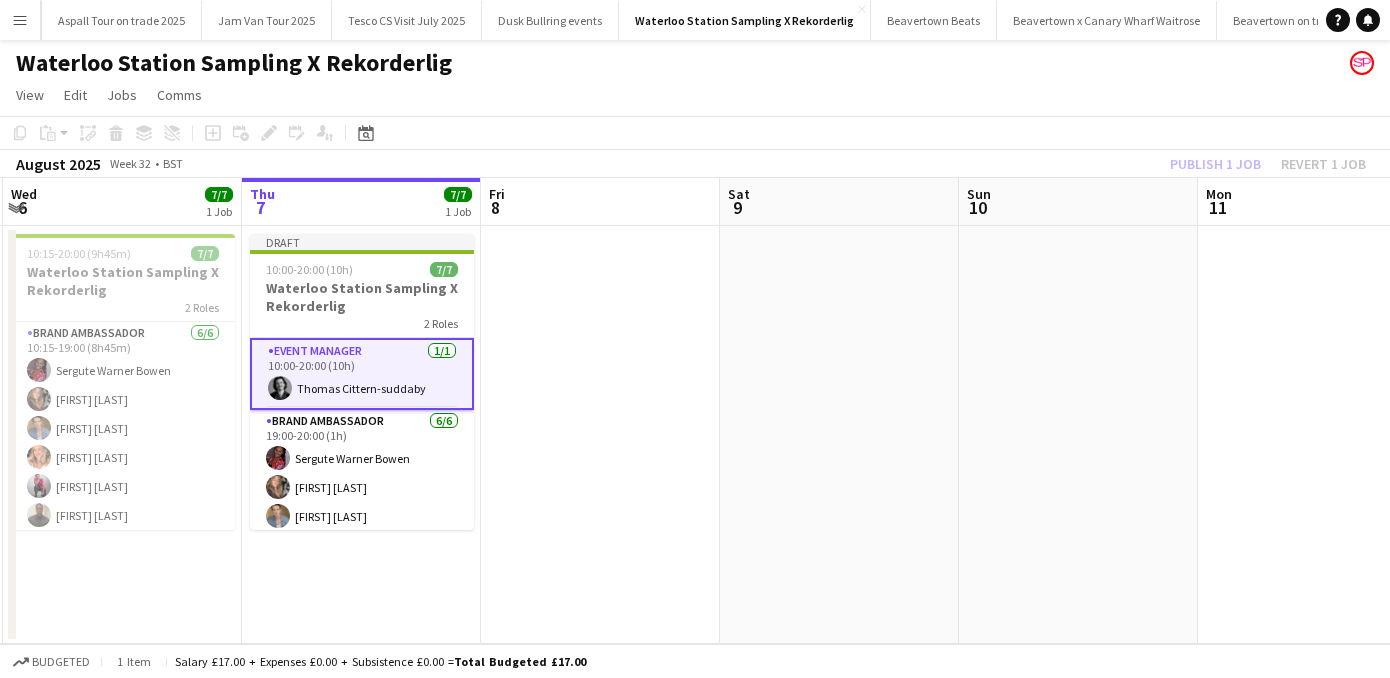 click on "Event Manager   1/1   10:00-20:00 (10h)
[FIRST] [LAST]" at bounding box center (362, 374) 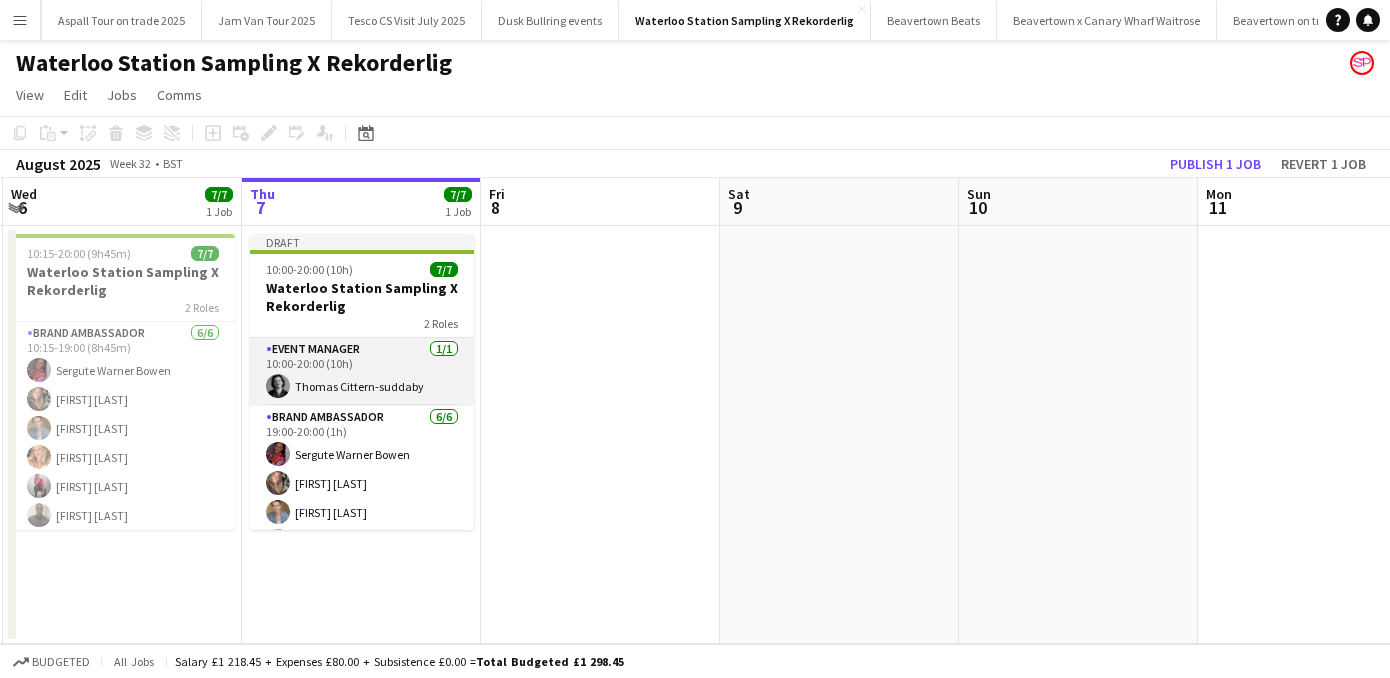 click on "Event Manager   1/1   10:00-20:00 (10h)
[FIRST] [LAST]" at bounding box center (362, 372) 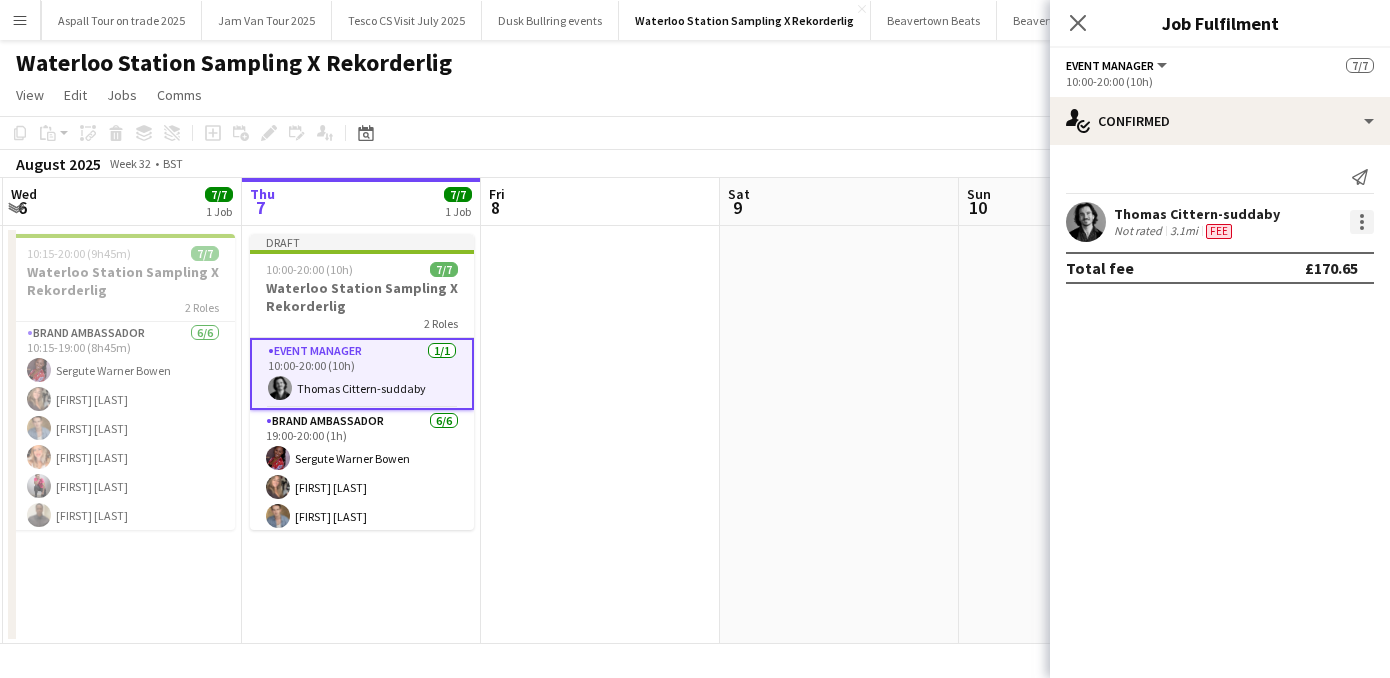 click at bounding box center [1362, 222] 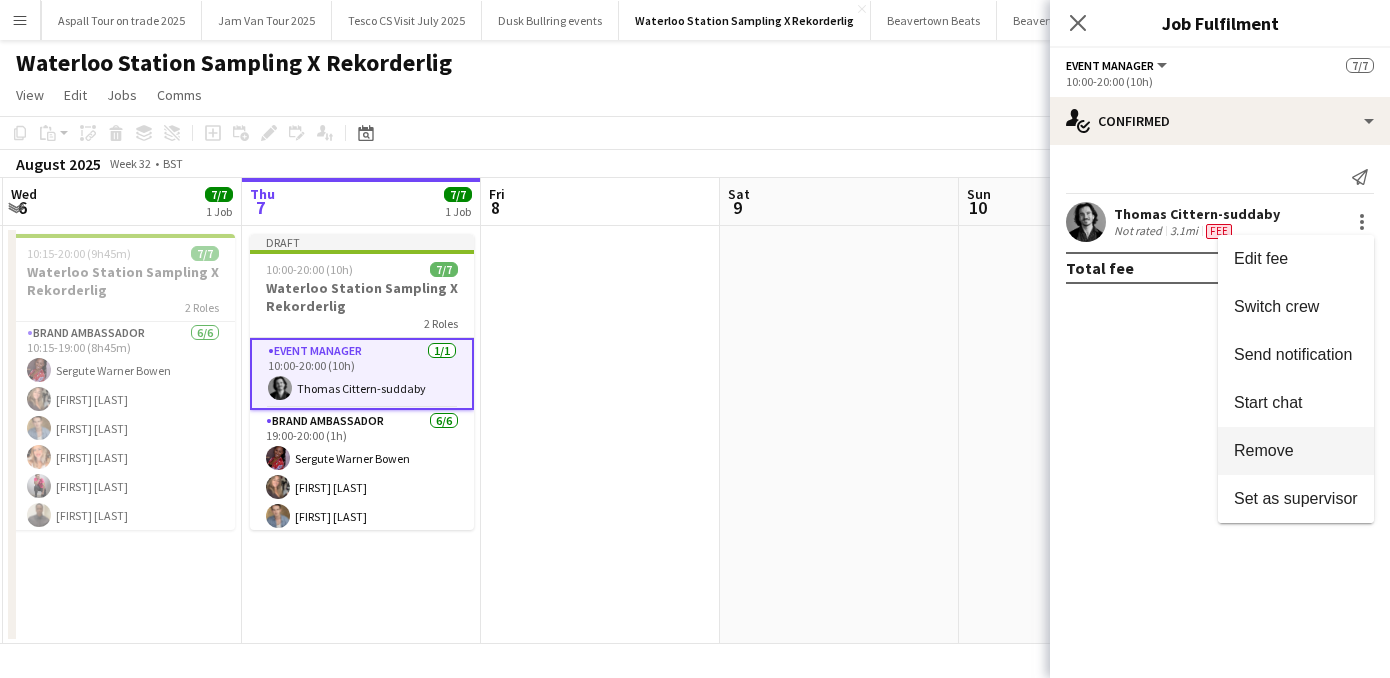 click on "Remove" at bounding box center (1264, 450) 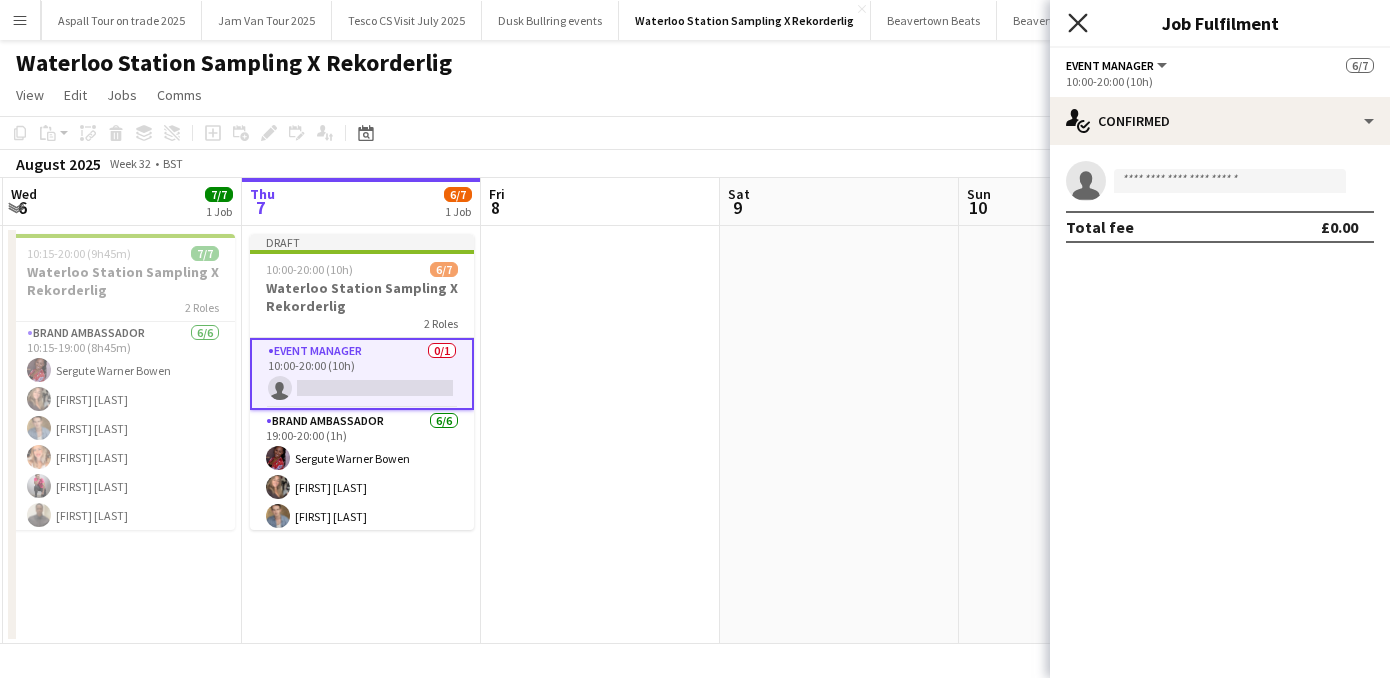 click on "Close pop-in" 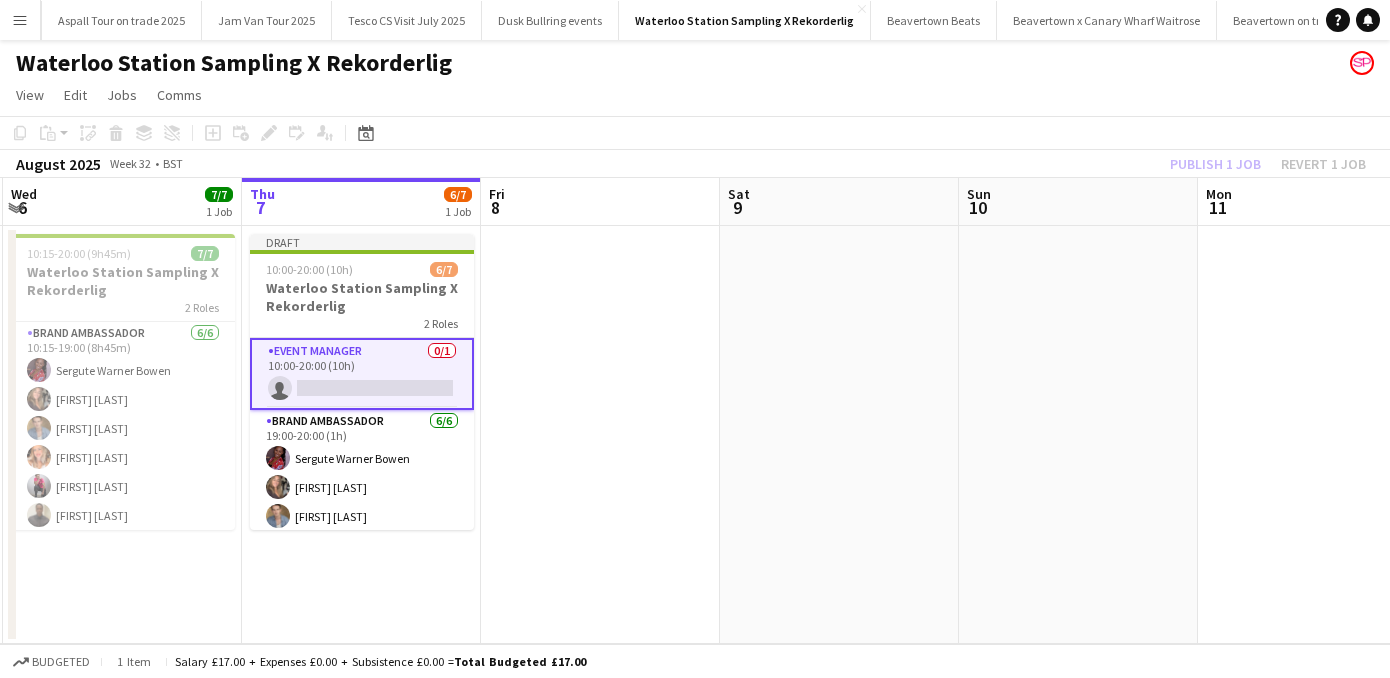 click on "View  Day view expanded Day view collapsed Month view Date picker Jump to today Expand Linked Jobs Collapse Linked Jobs  Edit  Copy
Command
C  Paste  Without Crew
Command
V With Crew
Command
Shift
V Paste as linked job  Group  Group Ungroup  Jobs  New Job Edit Job Delete Job New Linked Job Edit Linked Jobs Job fulfilment Promote Role Copy Role URL  Comms  Notify confirmed crew Create chat" 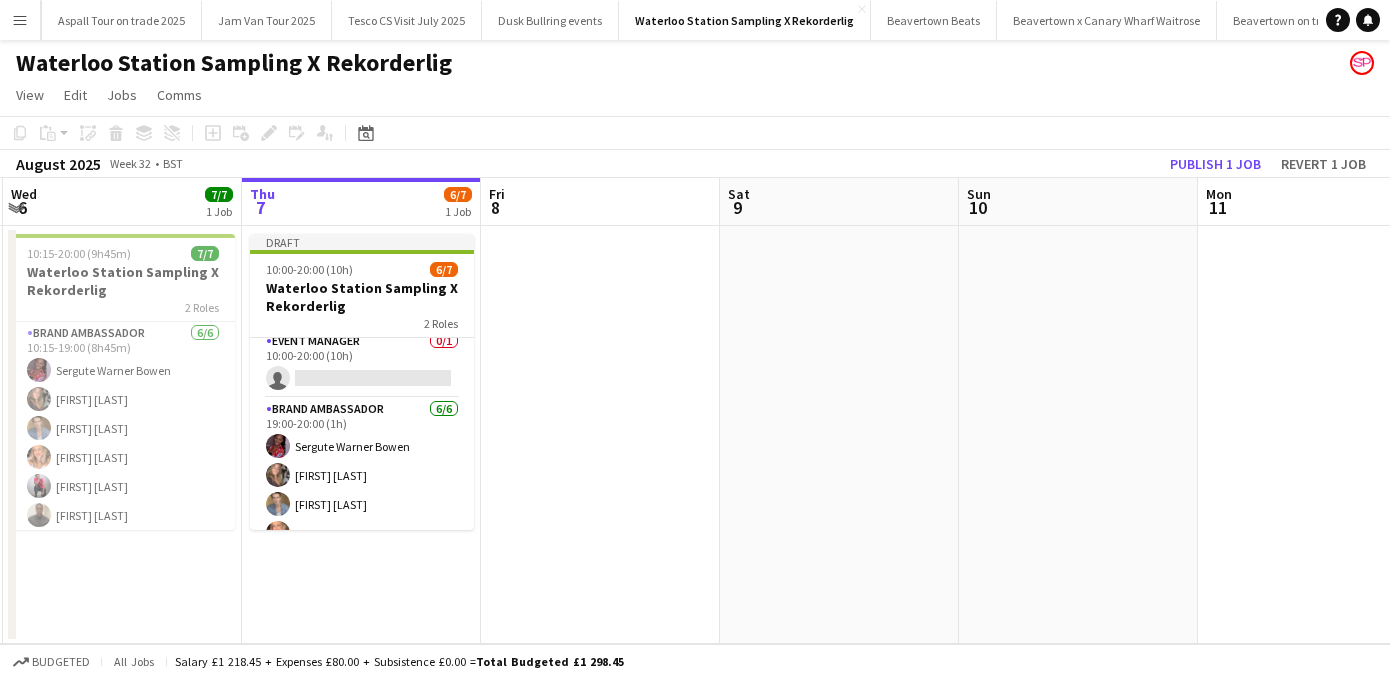 scroll, scrollTop: 57, scrollLeft: 0, axis: vertical 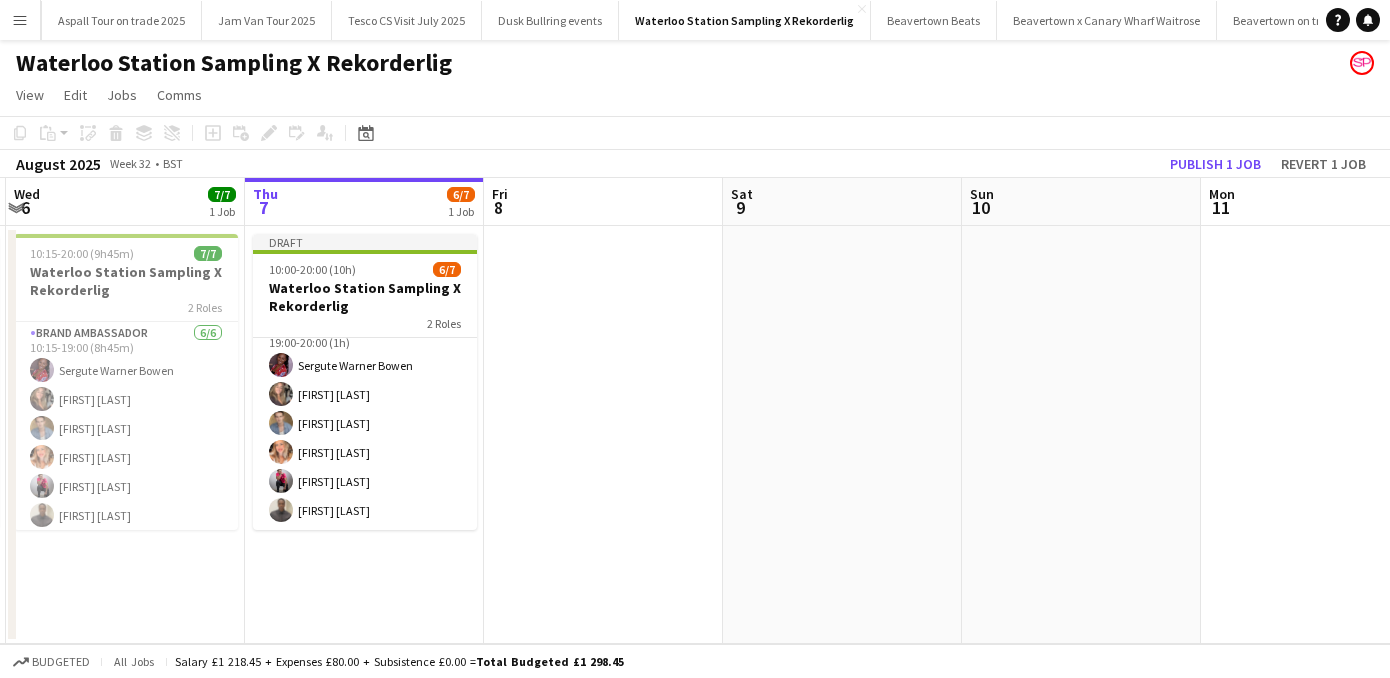 drag, startPoint x: 465, startPoint y: 395, endPoint x: 469, endPoint y: 570, distance: 175.04572 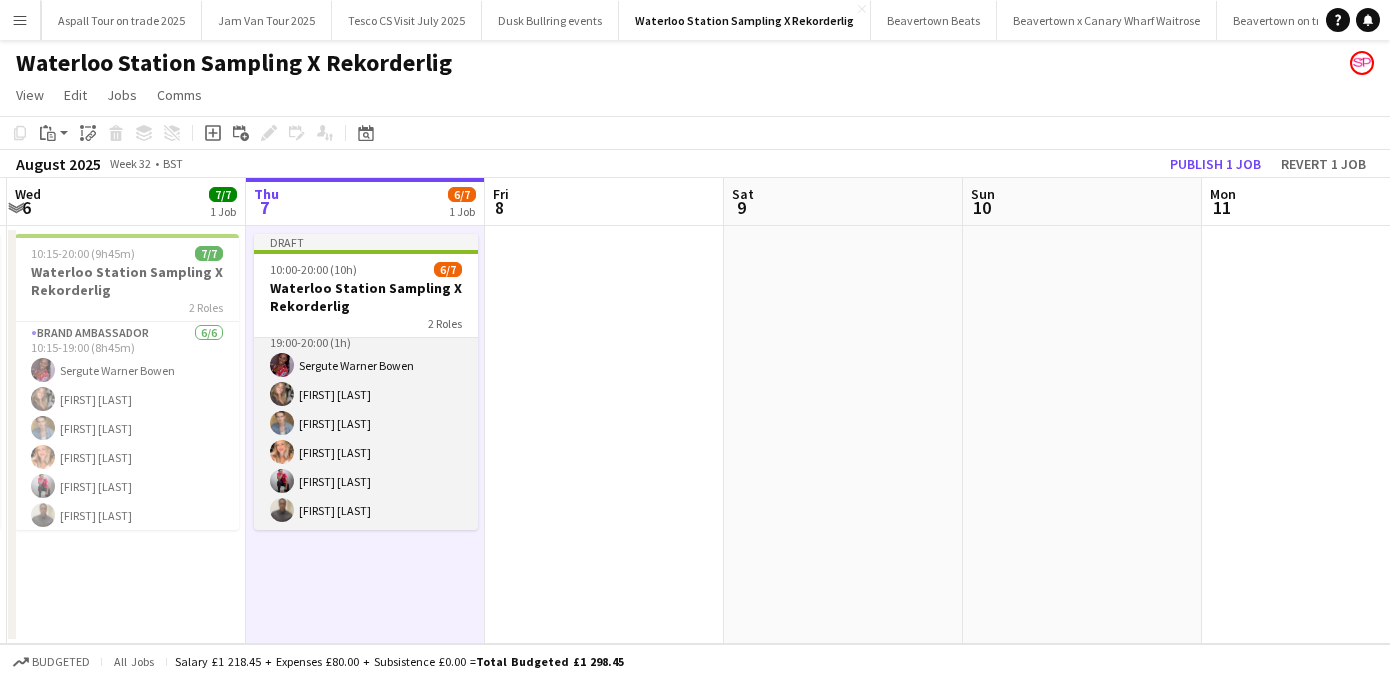 click on "Brand Ambassador   6/6   19:00-20:00 (1h)
[FIRST] [LAST] [FIRST] [LAST] [FIRST] [LAST] [FIRST] [LAST] [FIRST] [LAST] [FIRST] [LAST]" at bounding box center (366, 423) 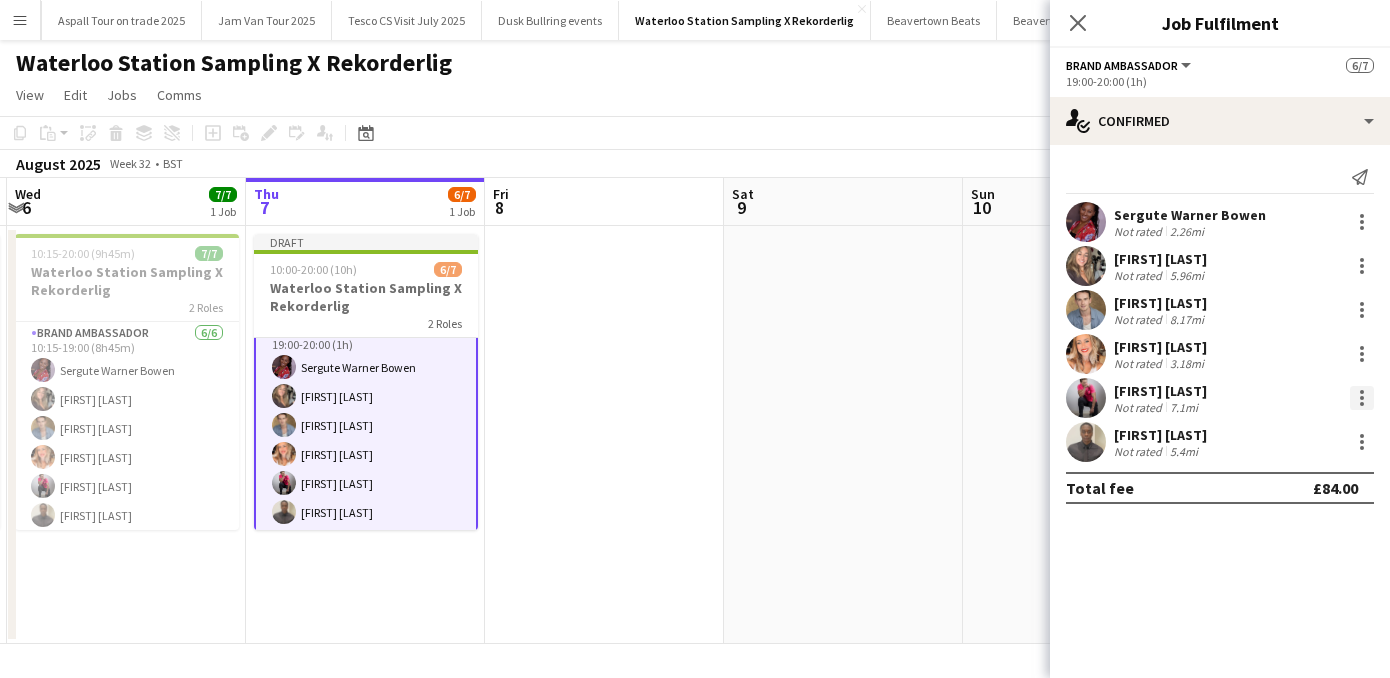 click at bounding box center [1362, 398] 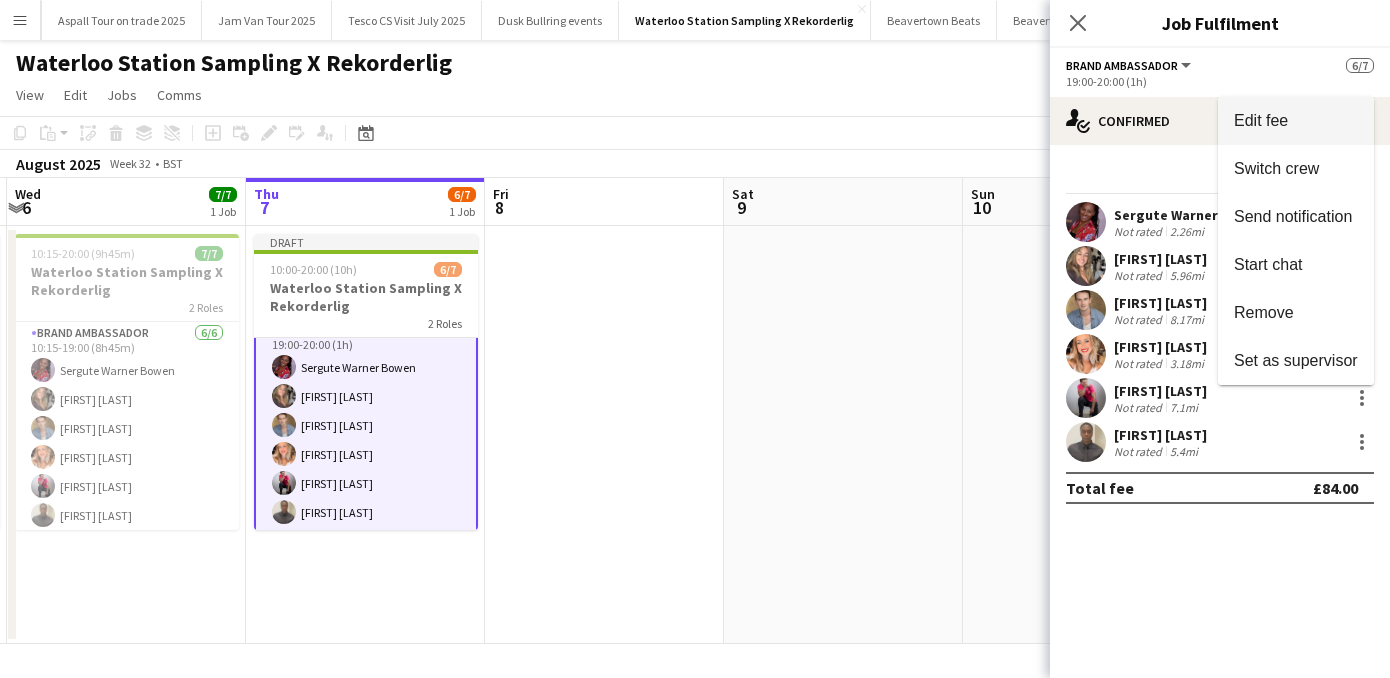 click on "Edit fee" at bounding box center (1261, 120) 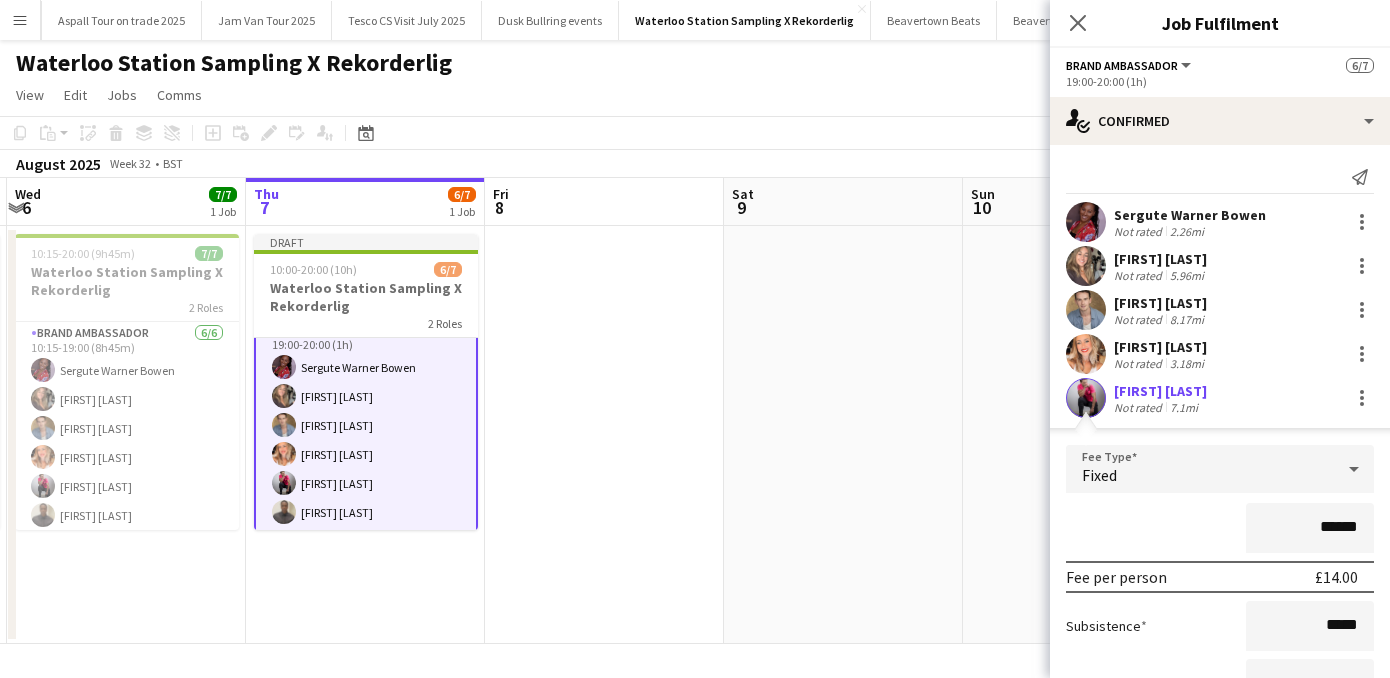 click on "******" at bounding box center (1310, 528) 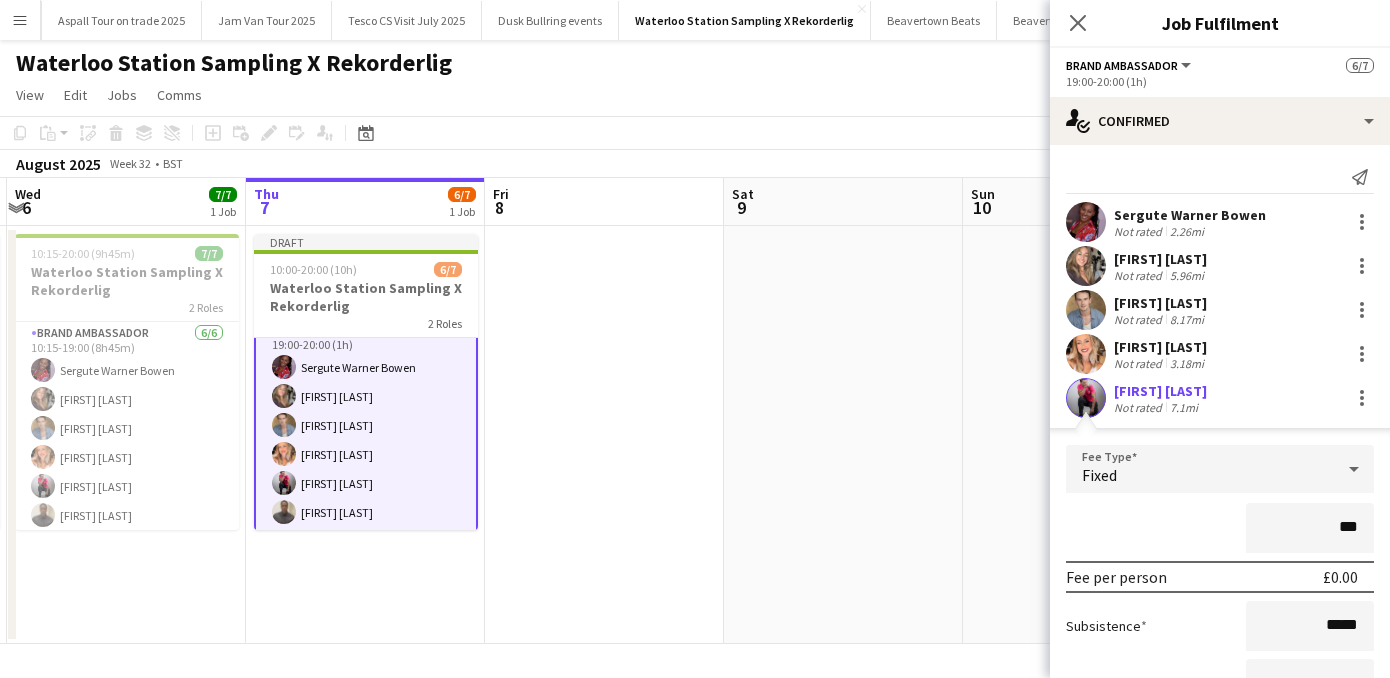 type on "**" 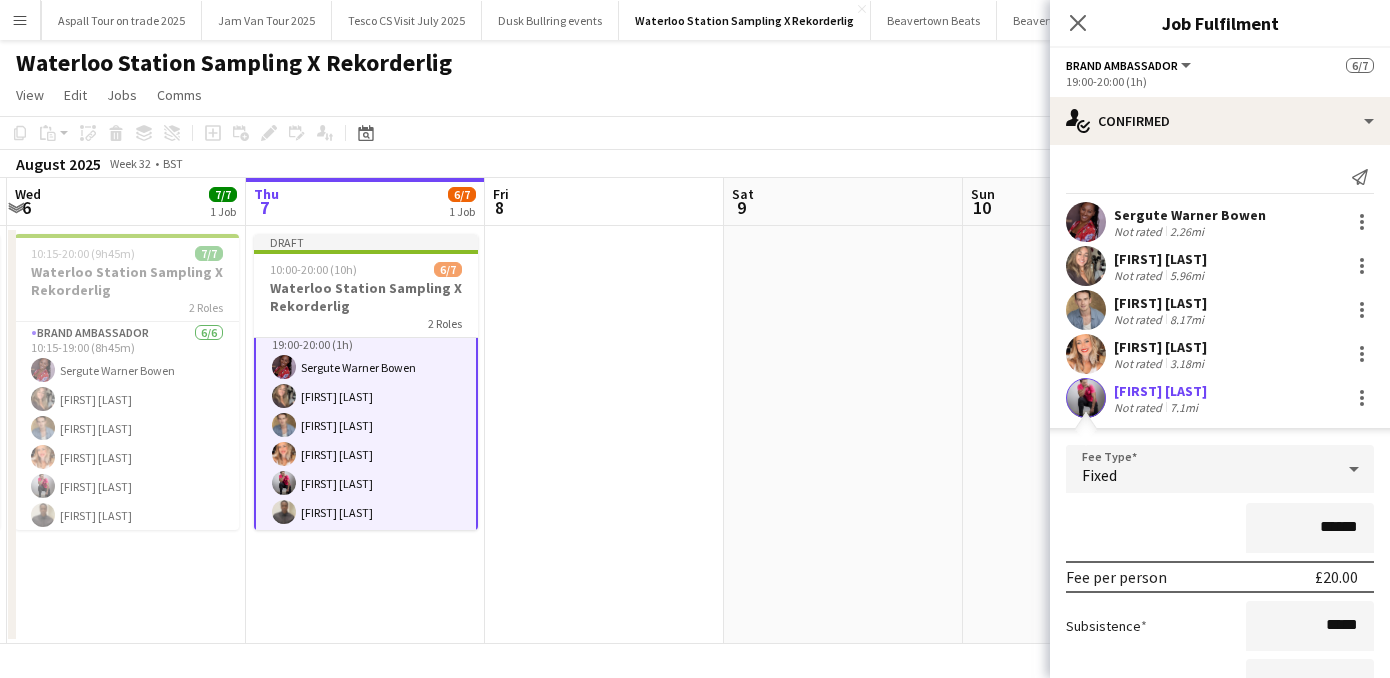 type on "******" 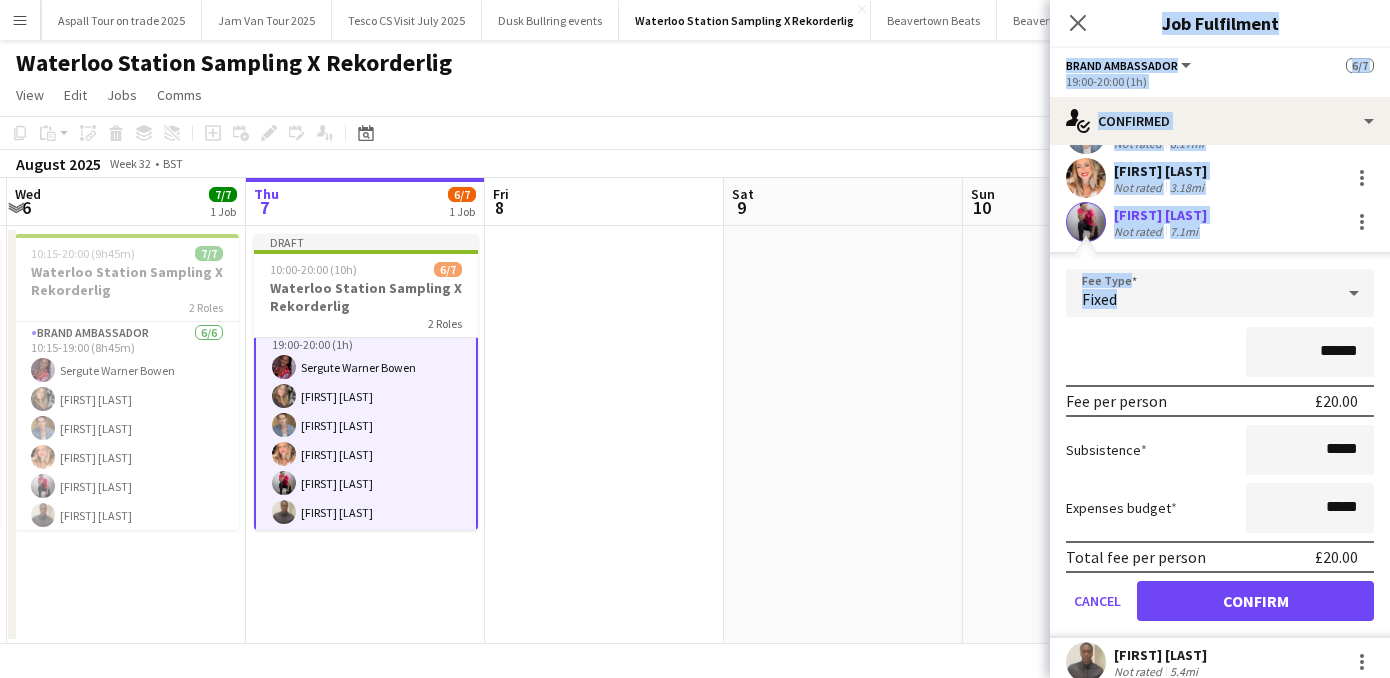 scroll, scrollTop: 238, scrollLeft: 0, axis: vertical 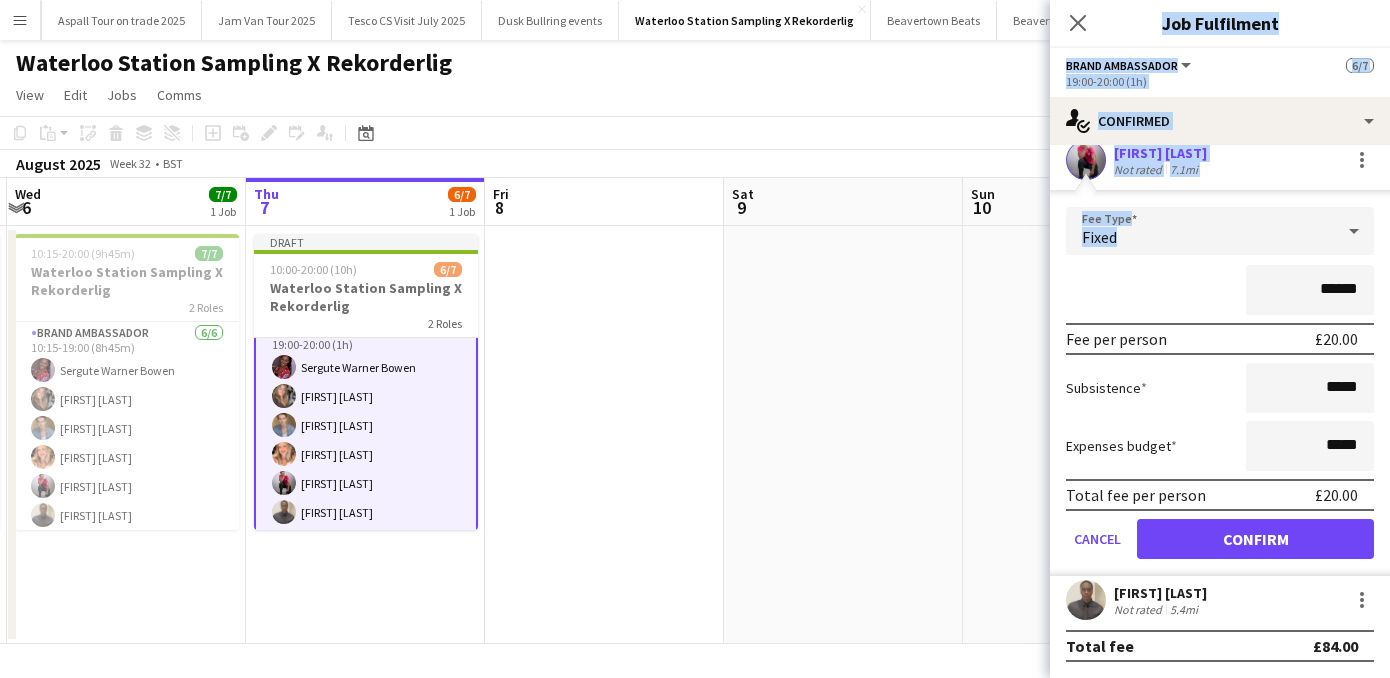 drag, startPoint x: 1384, startPoint y: 481, endPoint x: 1389, endPoint y: 699, distance: 218.05733 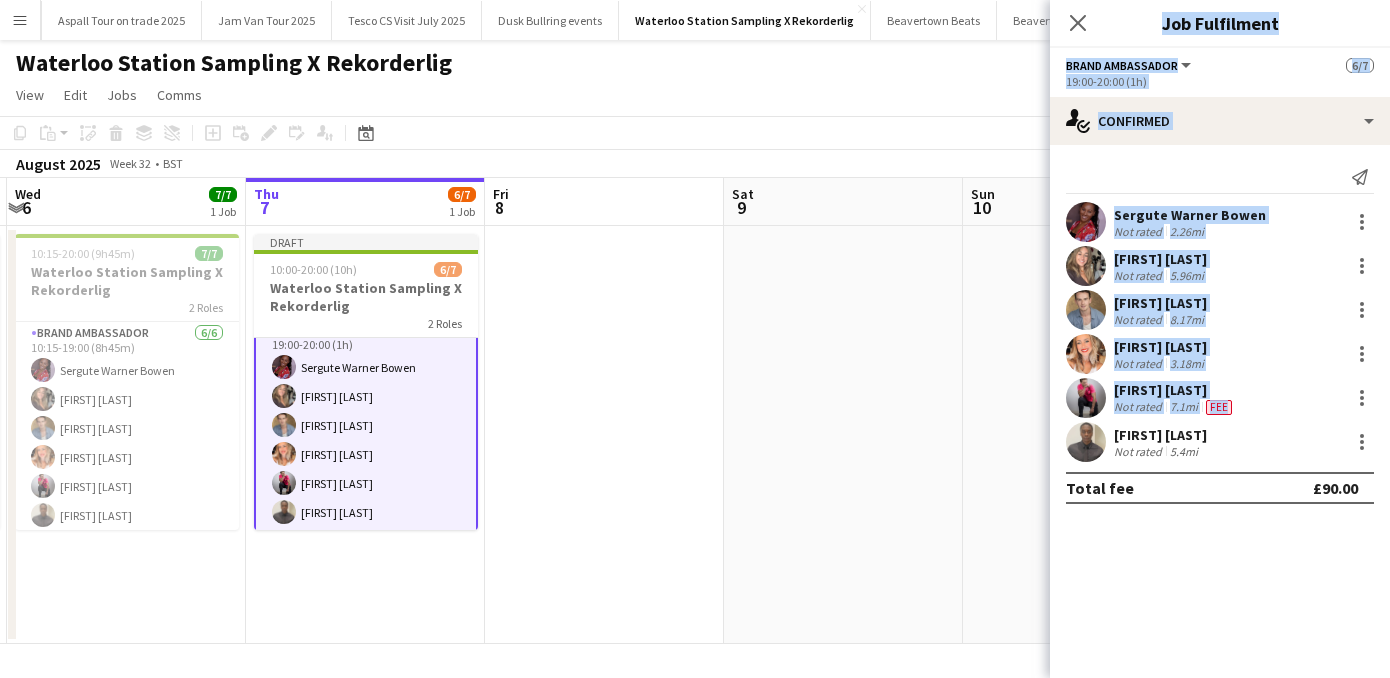 scroll, scrollTop: 0, scrollLeft: 0, axis: both 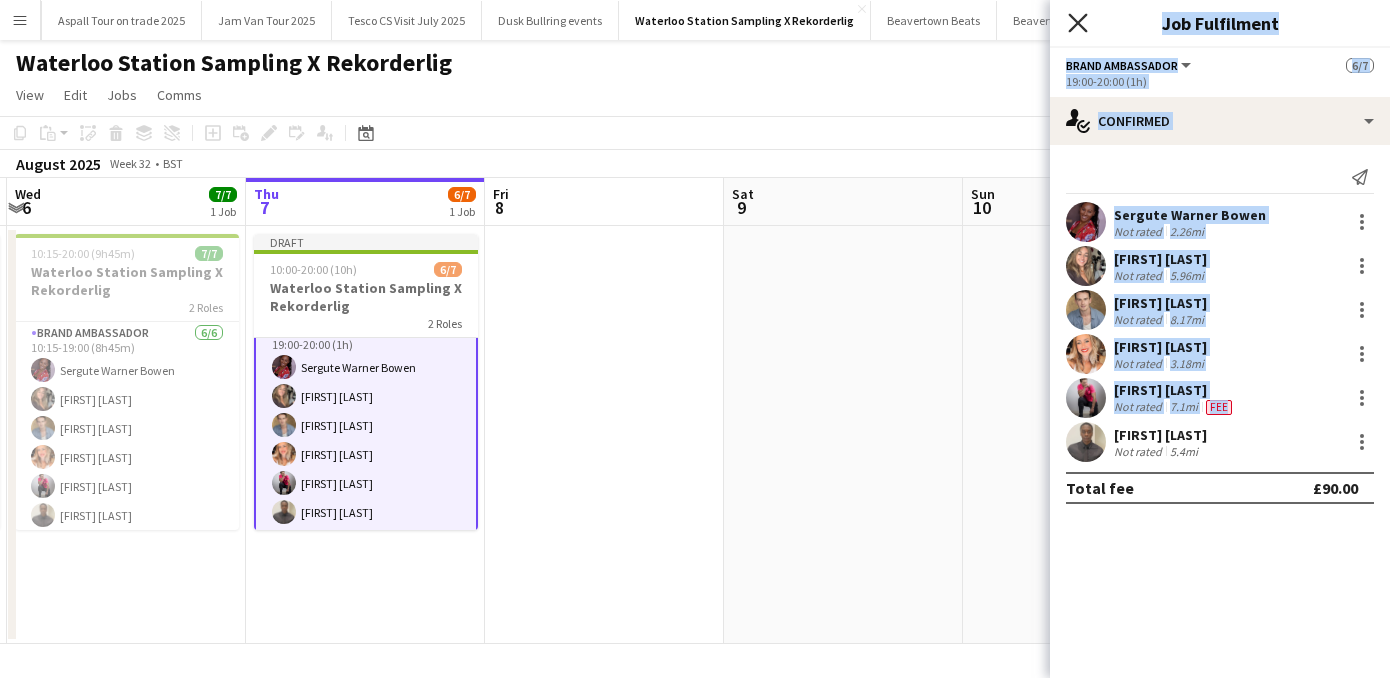 click on "Close pop-in" 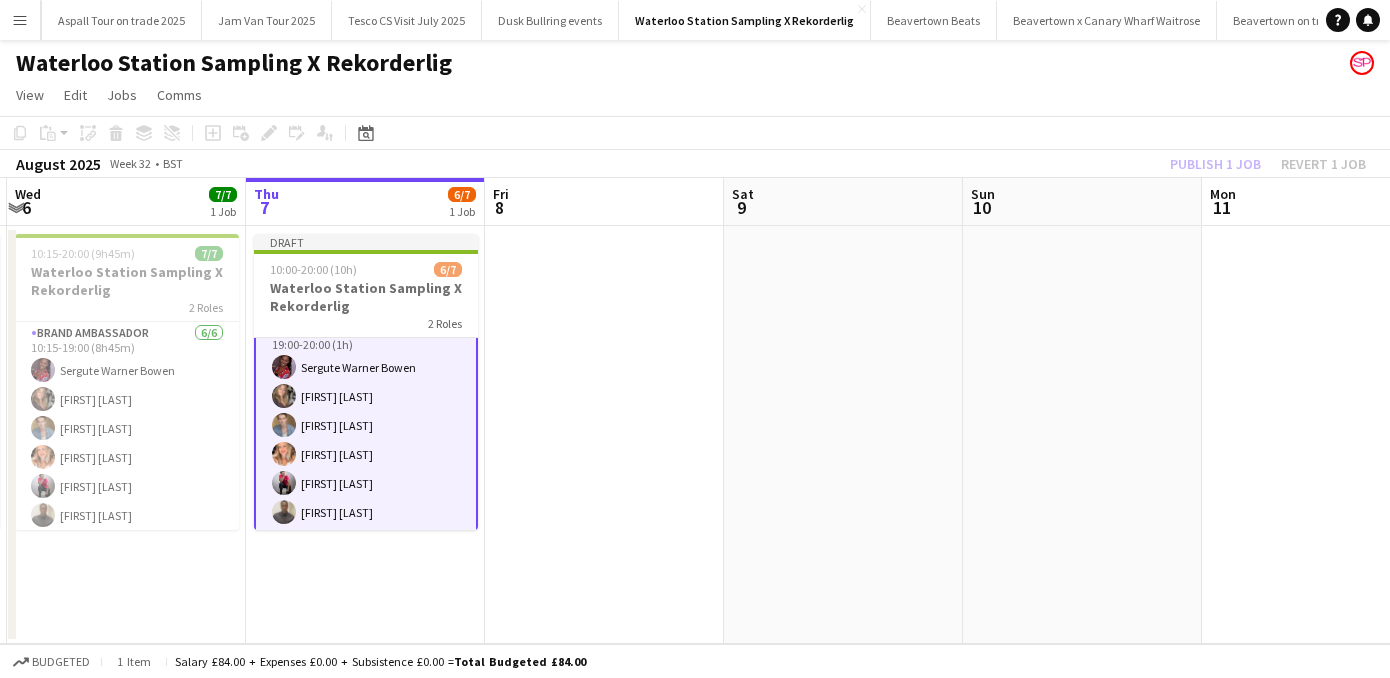 click on "Waterloo Station Sampling X Rekorderlig" 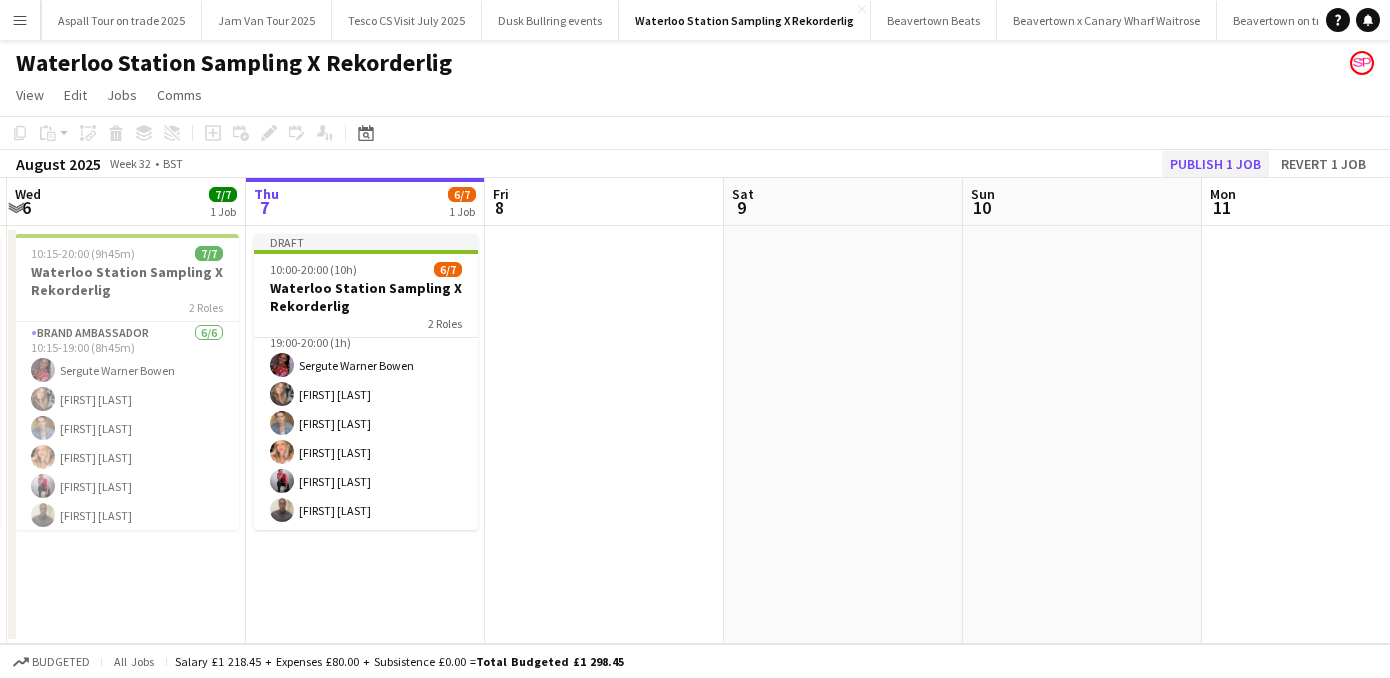 click on "Publish 1 job" 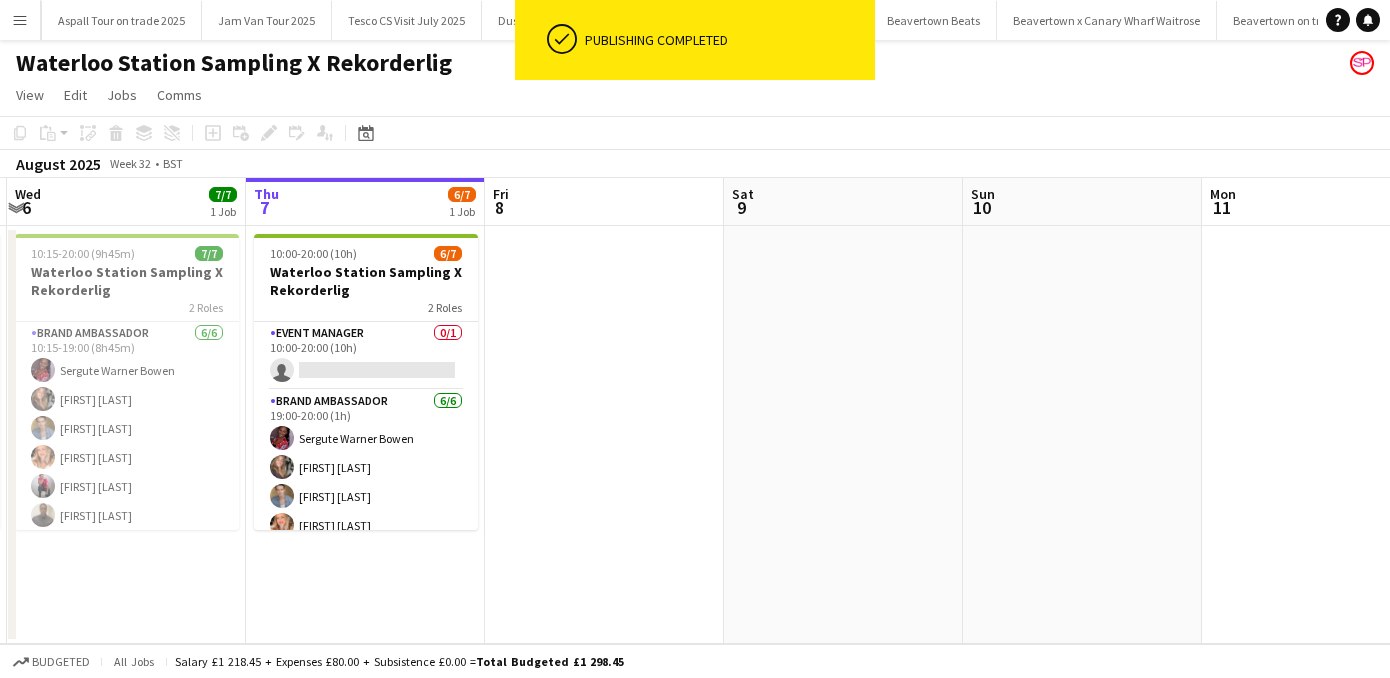 scroll, scrollTop: 0, scrollLeft: 472, axis: horizontal 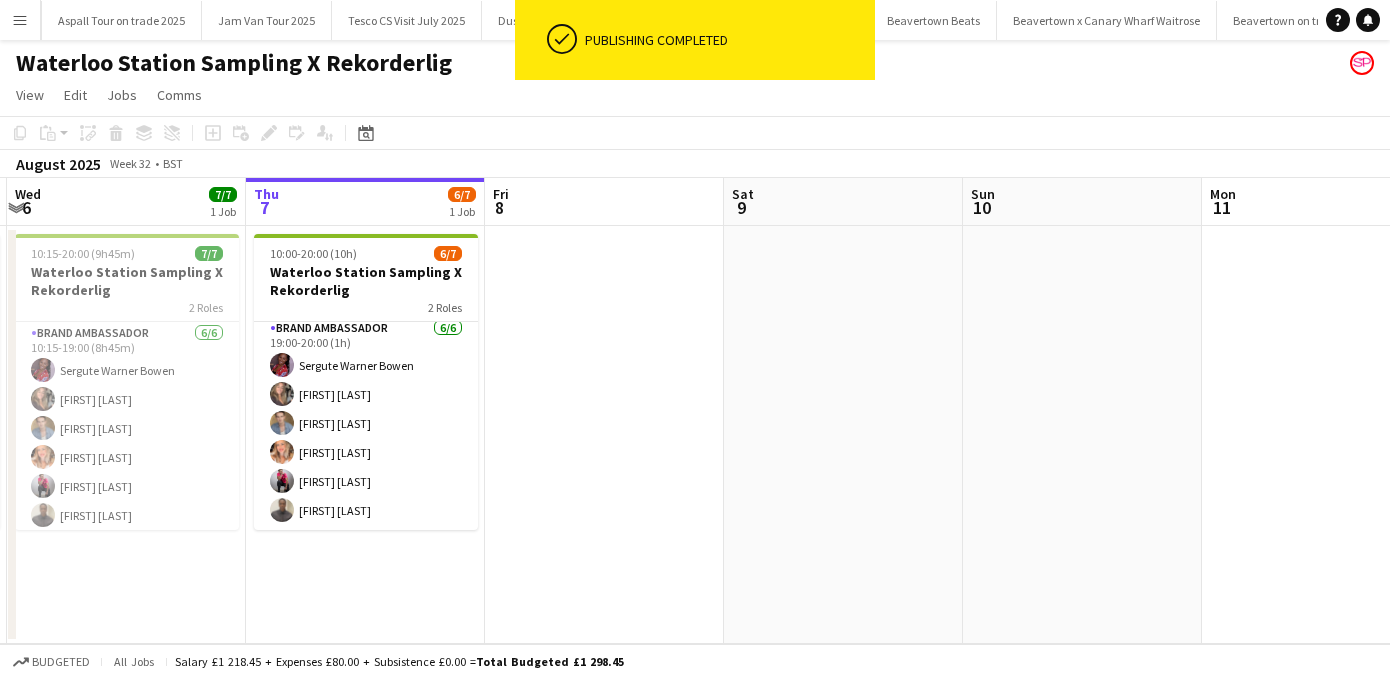 drag, startPoint x: 471, startPoint y: 417, endPoint x: 472, endPoint y: 593, distance: 176.00284 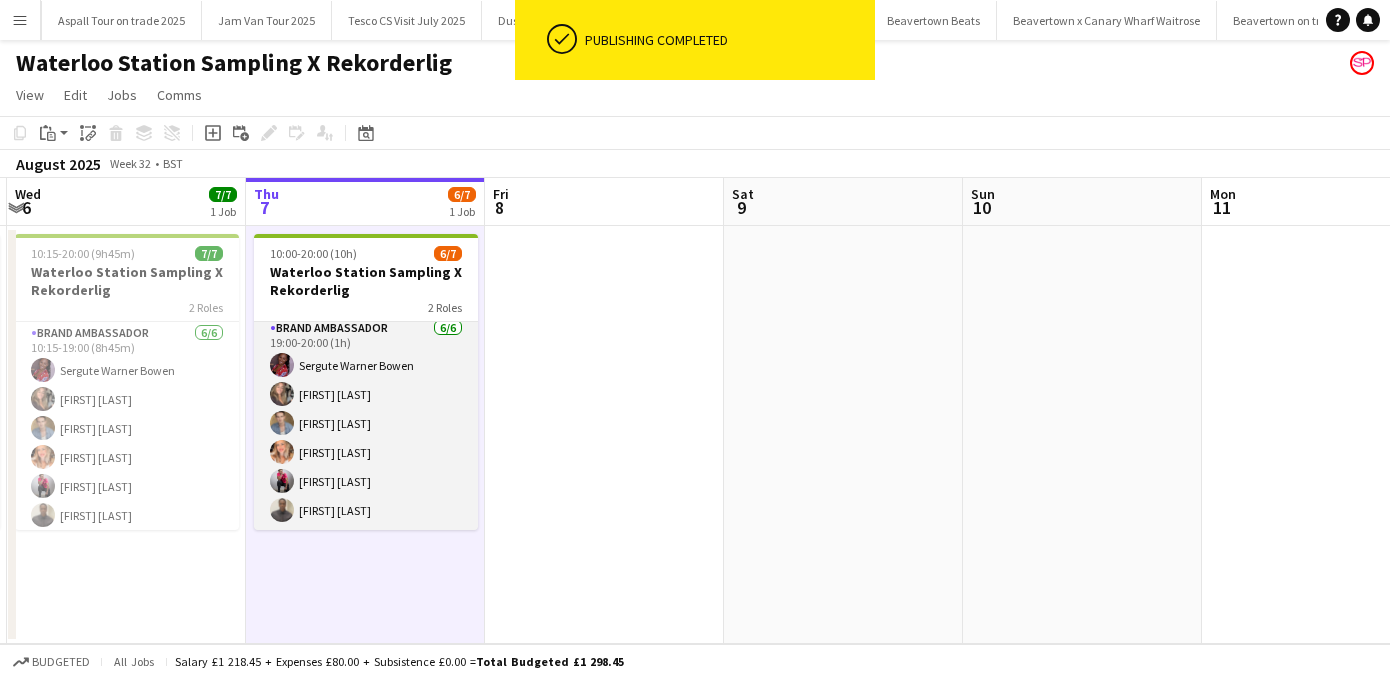 click on "Brand Ambassador   6/6   19:00-20:00 (1h)
[FIRST] [LAST] [FIRST] [LAST] [FIRST] [LAST] [FIRST] [LAST] [FIRST] [LAST] [FIRST] [LAST]" at bounding box center (366, 423) 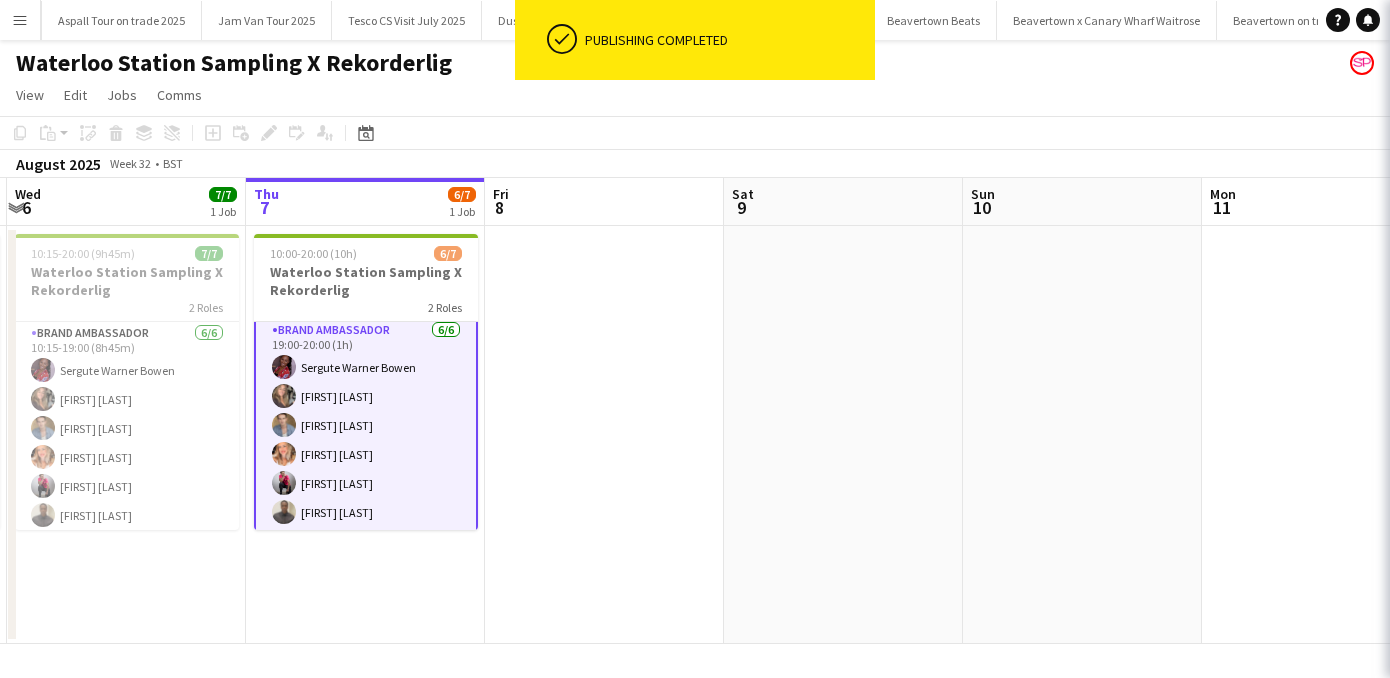 scroll, scrollTop: 0, scrollLeft: 472, axis: horizontal 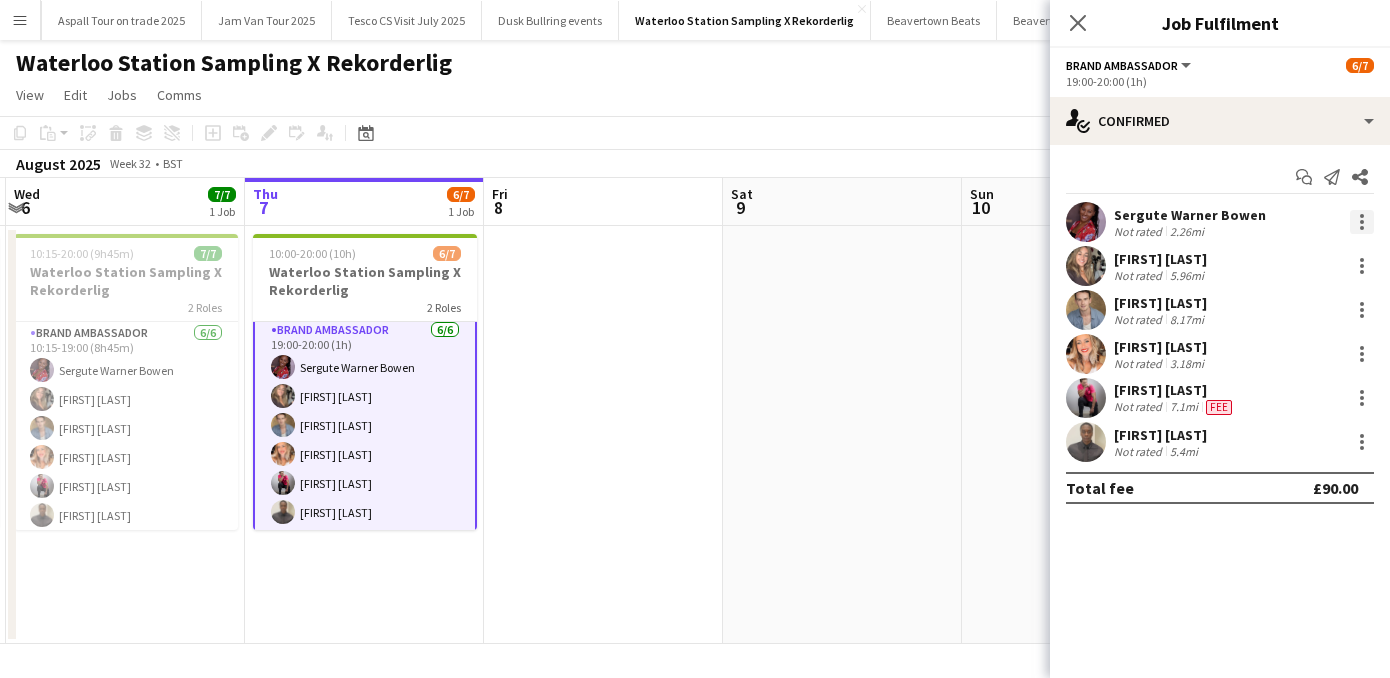 click at bounding box center (1362, 222) 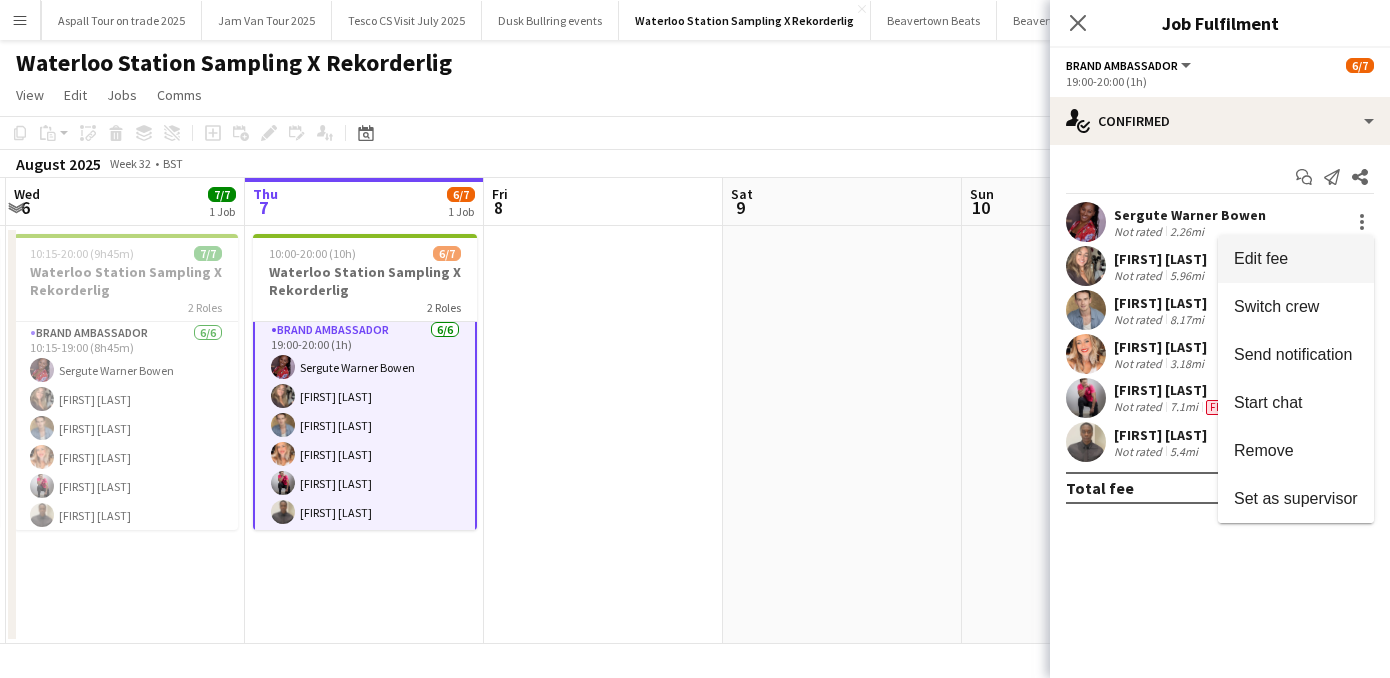 click on "Edit fee" at bounding box center (1261, 258) 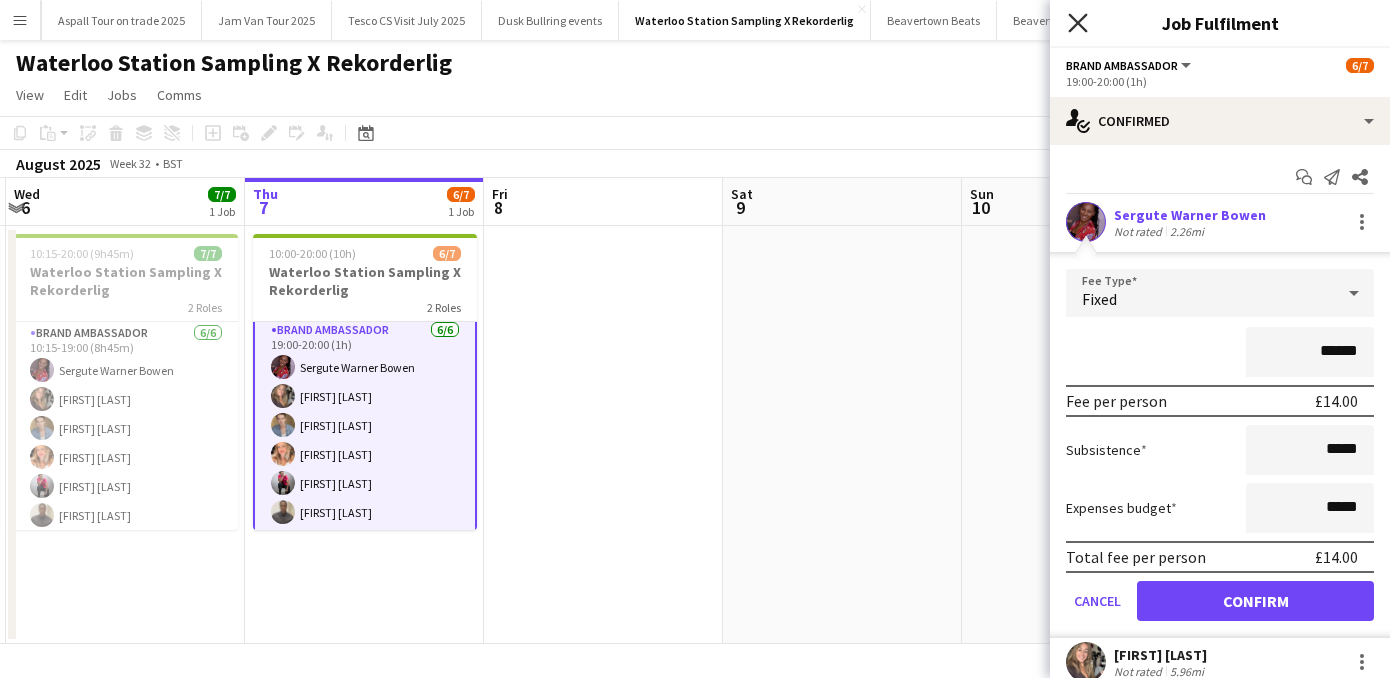 click on "Close pop-in" 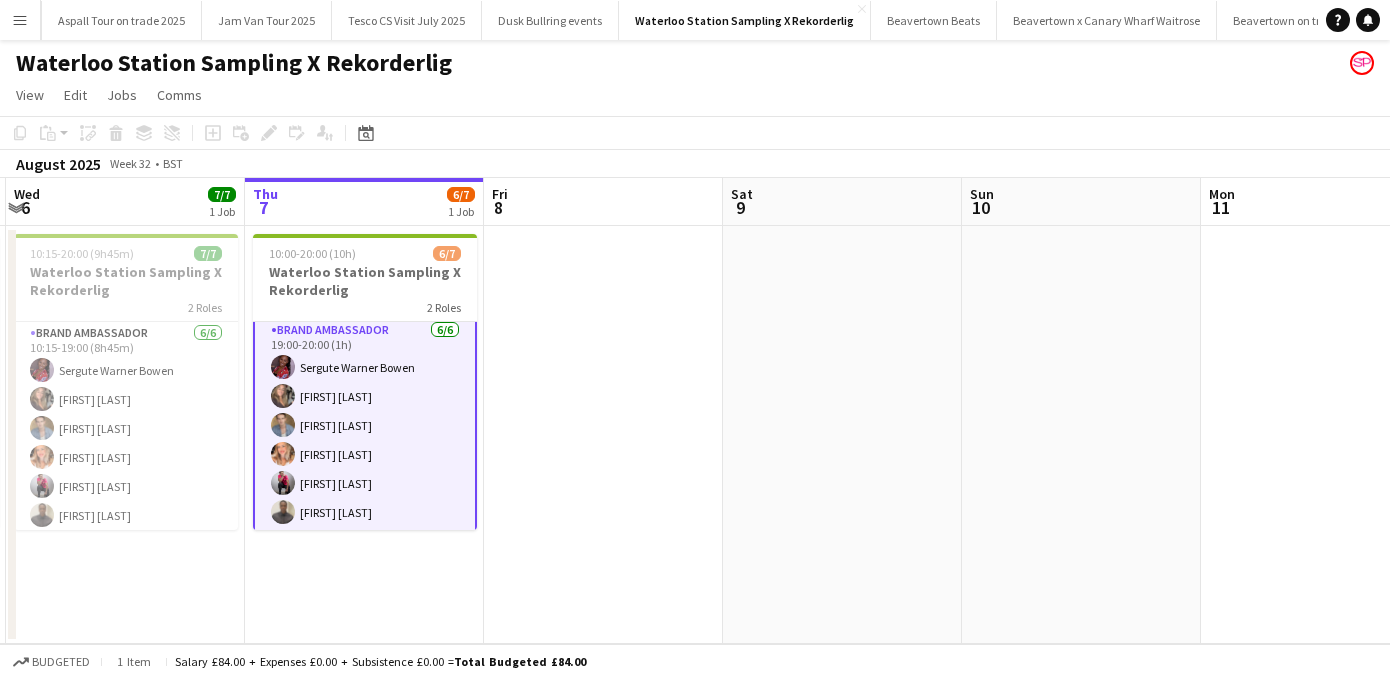 click on "Waterloo Station Sampling X Rekorderlig" 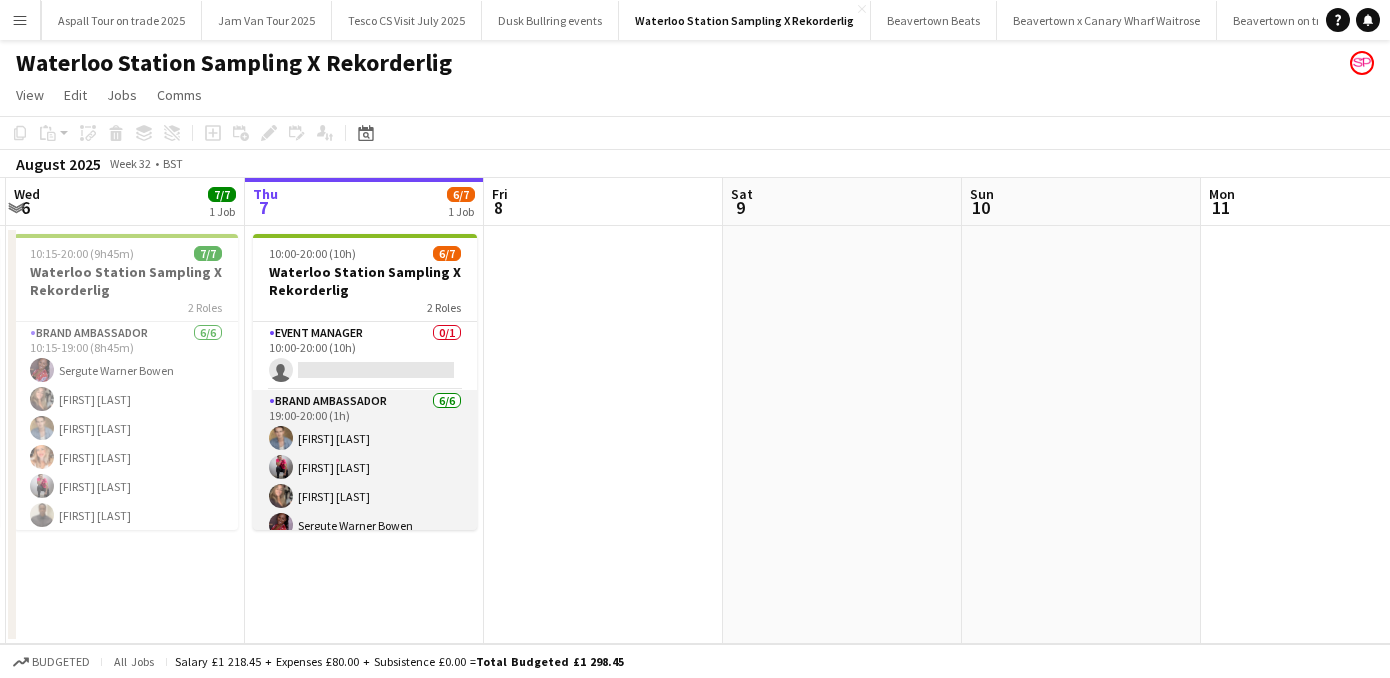 click on "Brand Ambassador   6/6   19:00-20:00 (1h)
[FIRST] [LAST] [FIRST] [LAST] [FIRST] [LAST] [FIRST] [LAST] [FIRST] [LAST] [FIRST] [LAST]" at bounding box center (365, 496) 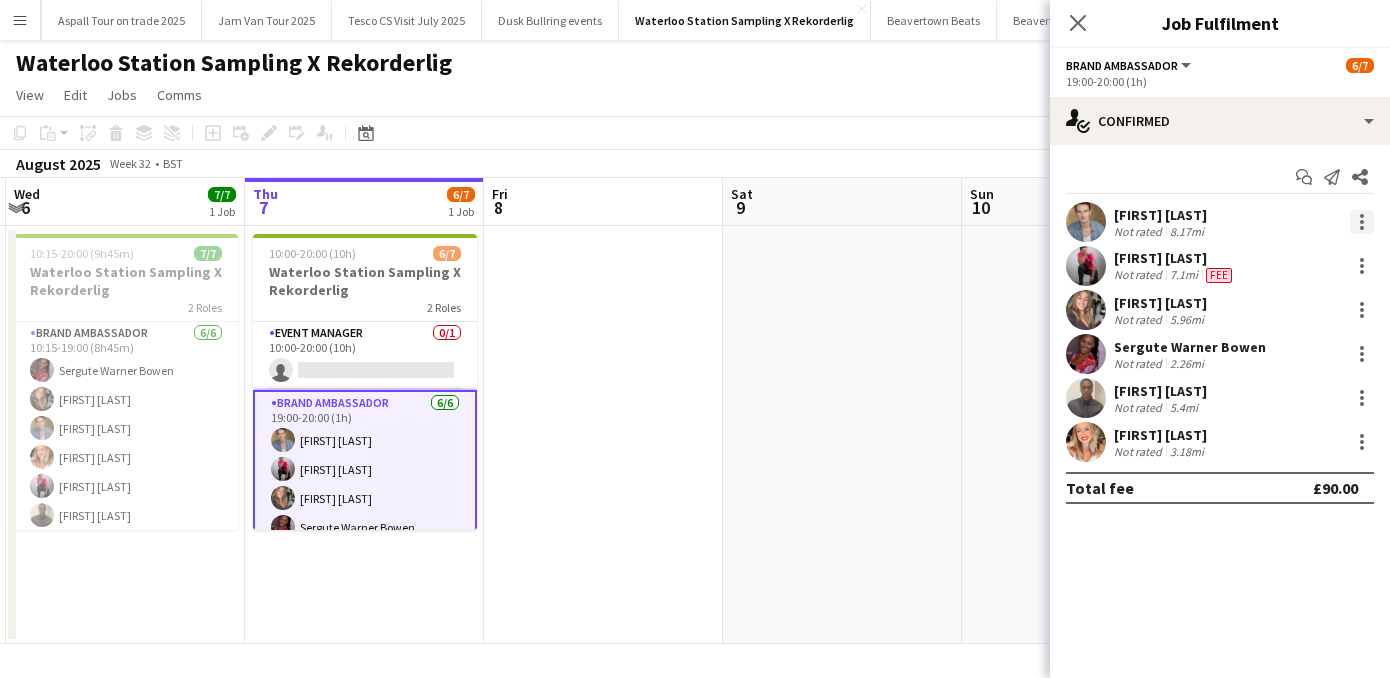 click at bounding box center (1362, 222) 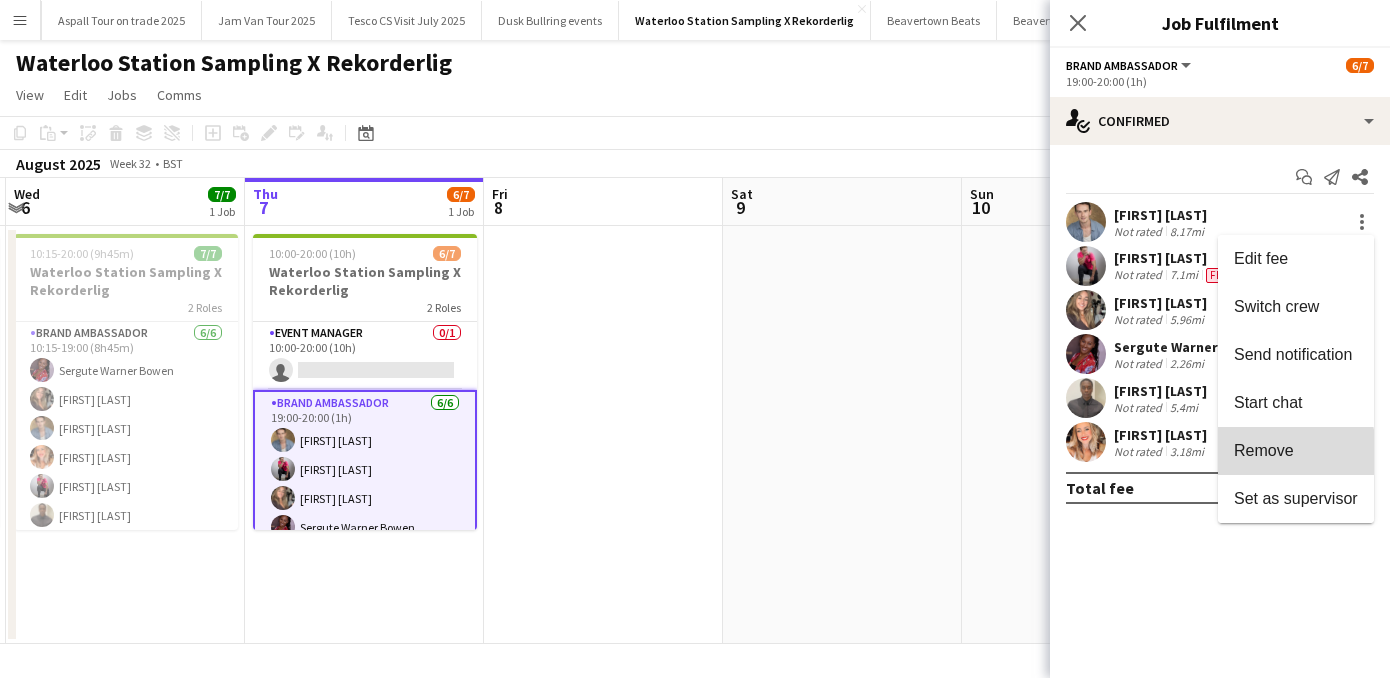 click on "Remove" at bounding box center (1264, 450) 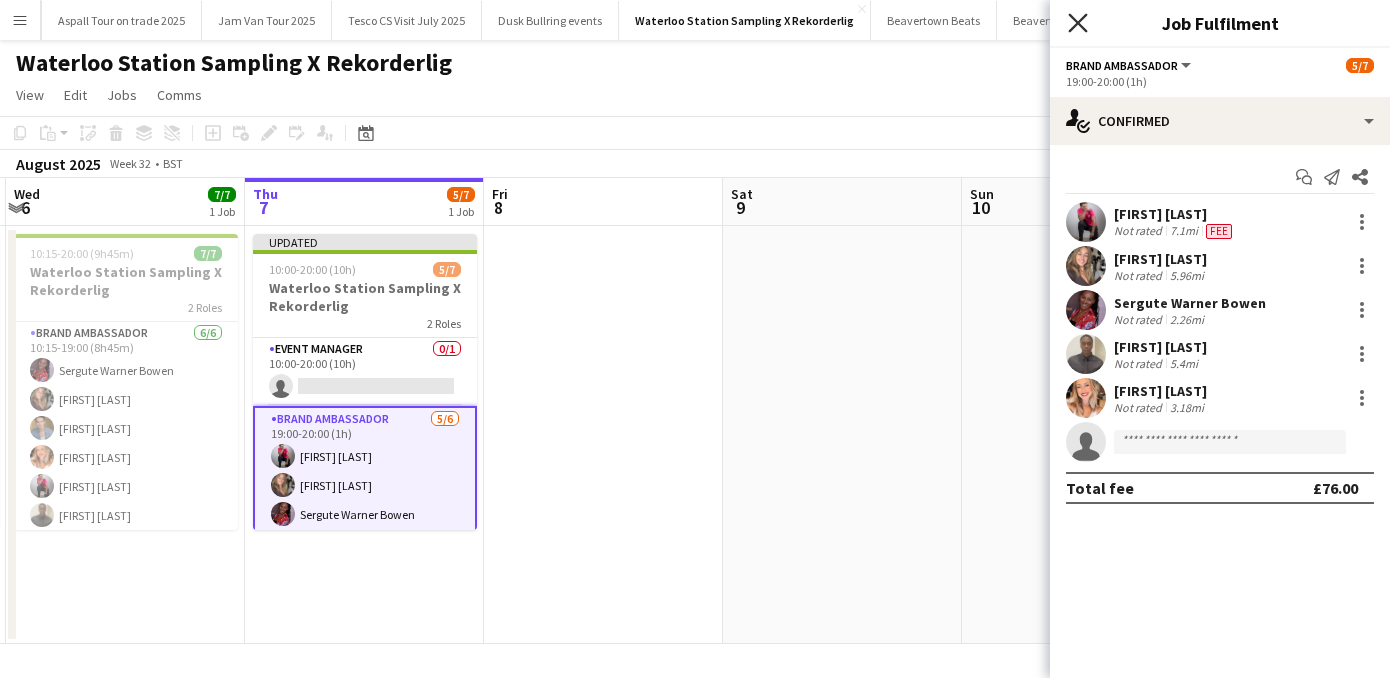 click on "Close pop-in" 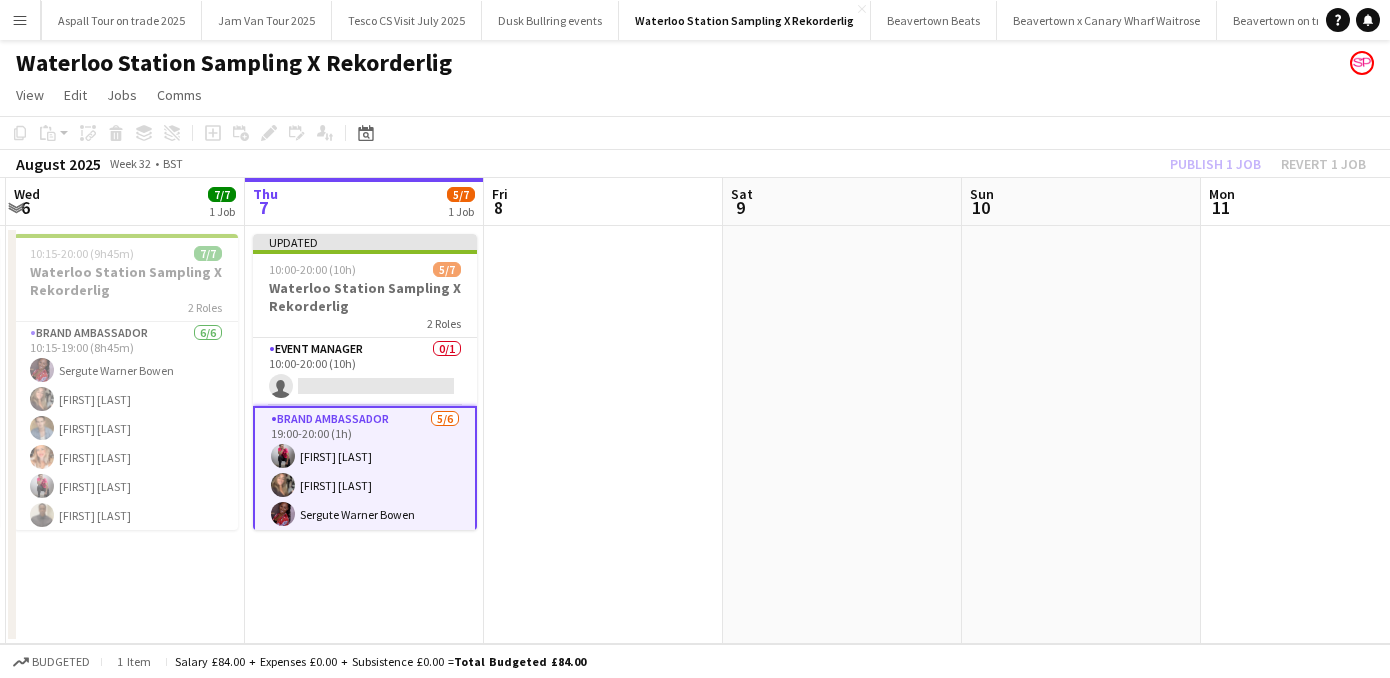 click on "View  Day view expanded Day view collapsed Month view Date picker Jump to today Expand Linked Jobs Collapse Linked Jobs  Edit  Copy
Command
C  Paste  Without Crew
Command
V With Crew
Command
Shift
V Paste as linked job  Group  Group Ungroup  Jobs  New Job Edit Job Delete Job New Linked Job Edit Linked Jobs Job fulfilment Promote Role Copy Role URL  Comms  Notify confirmed crew Create chat" 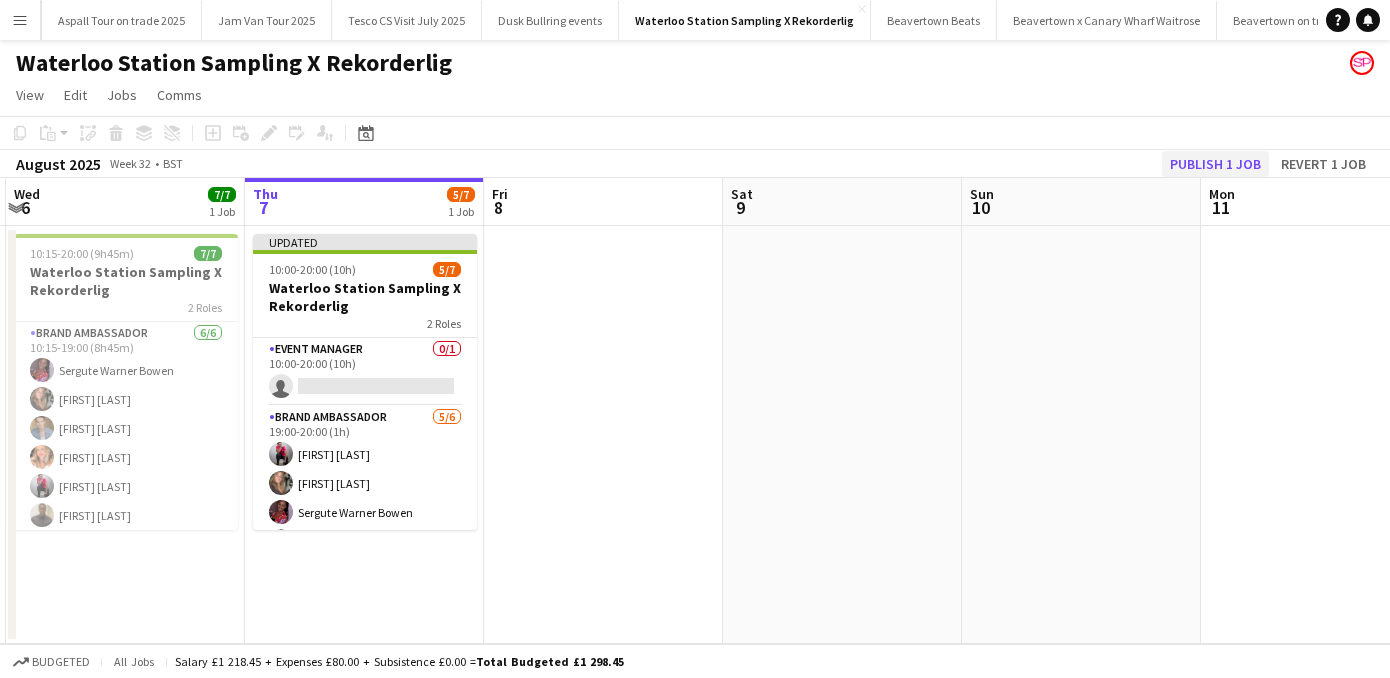 click on "Publish 1 job" 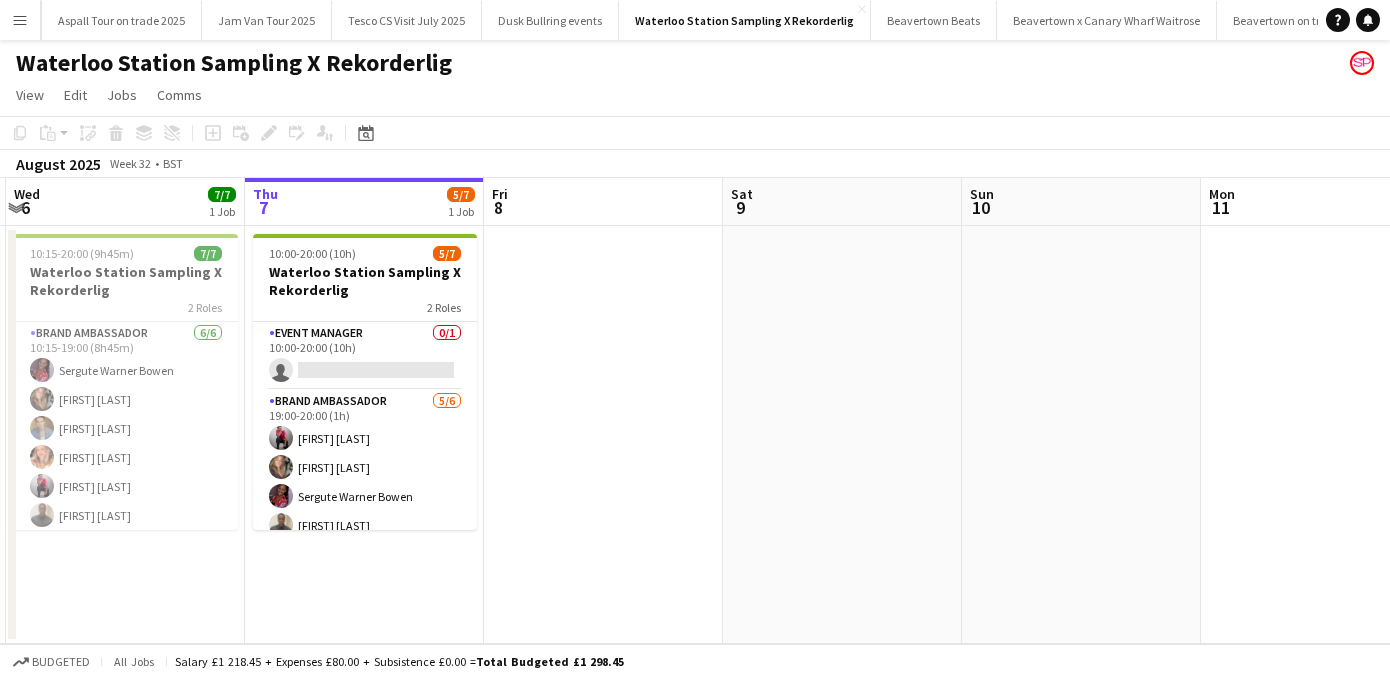 click on "Menu" at bounding box center [20, 20] 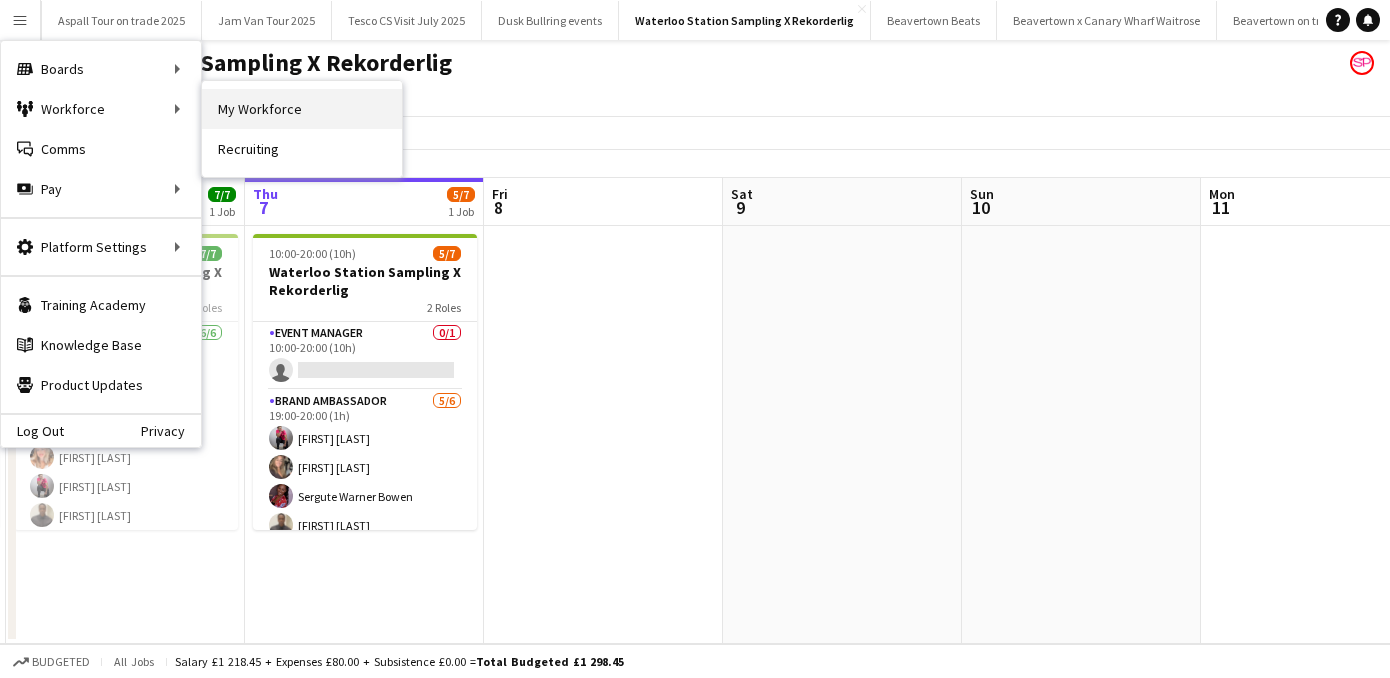 click on "My Workforce" at bounding box center [302, 109] 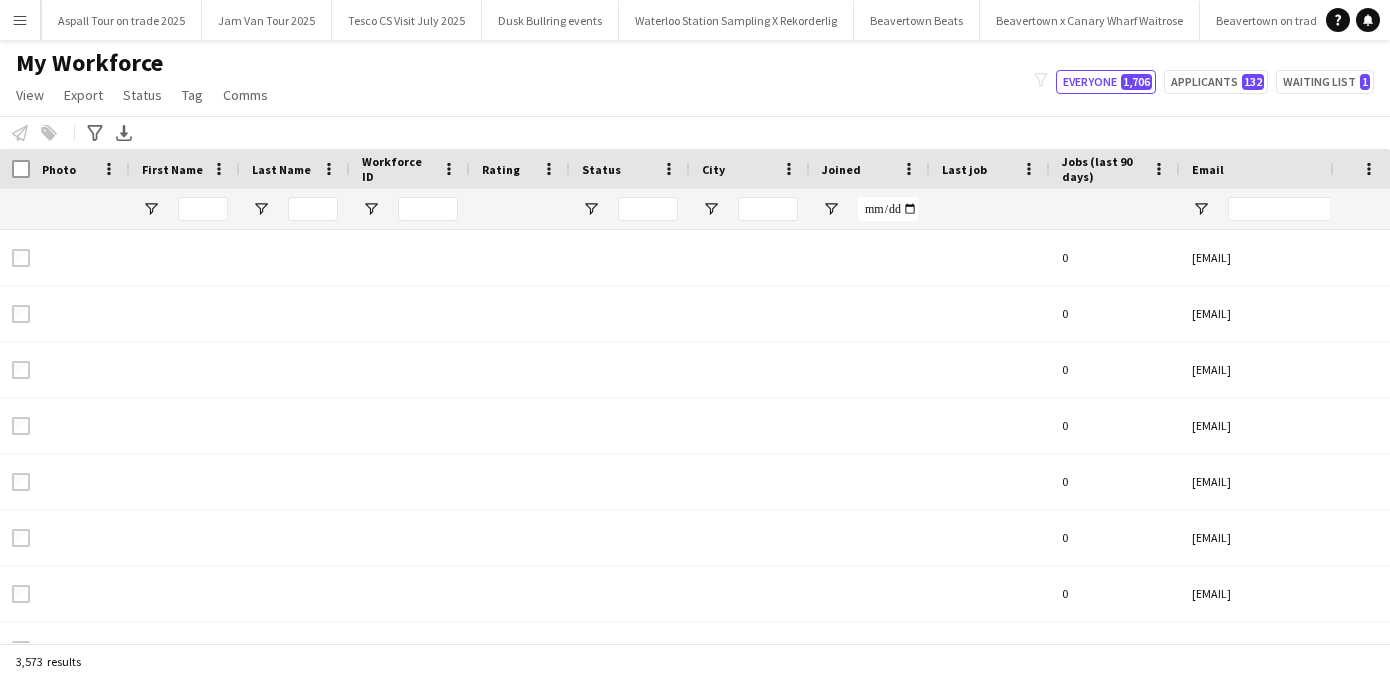 type on "****" 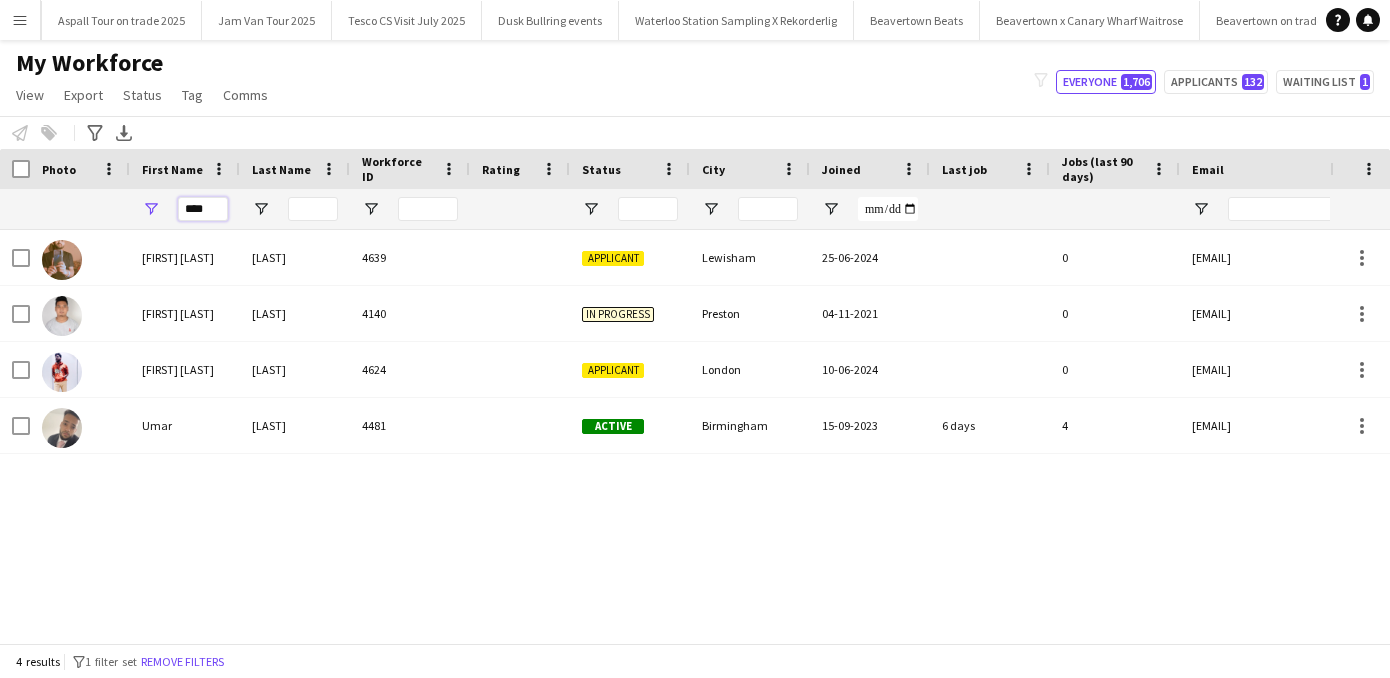 drag, startPoint x: 217, startPoint y: 210, endPoint x: 110, endPoint y: 207, distance: 107.042046 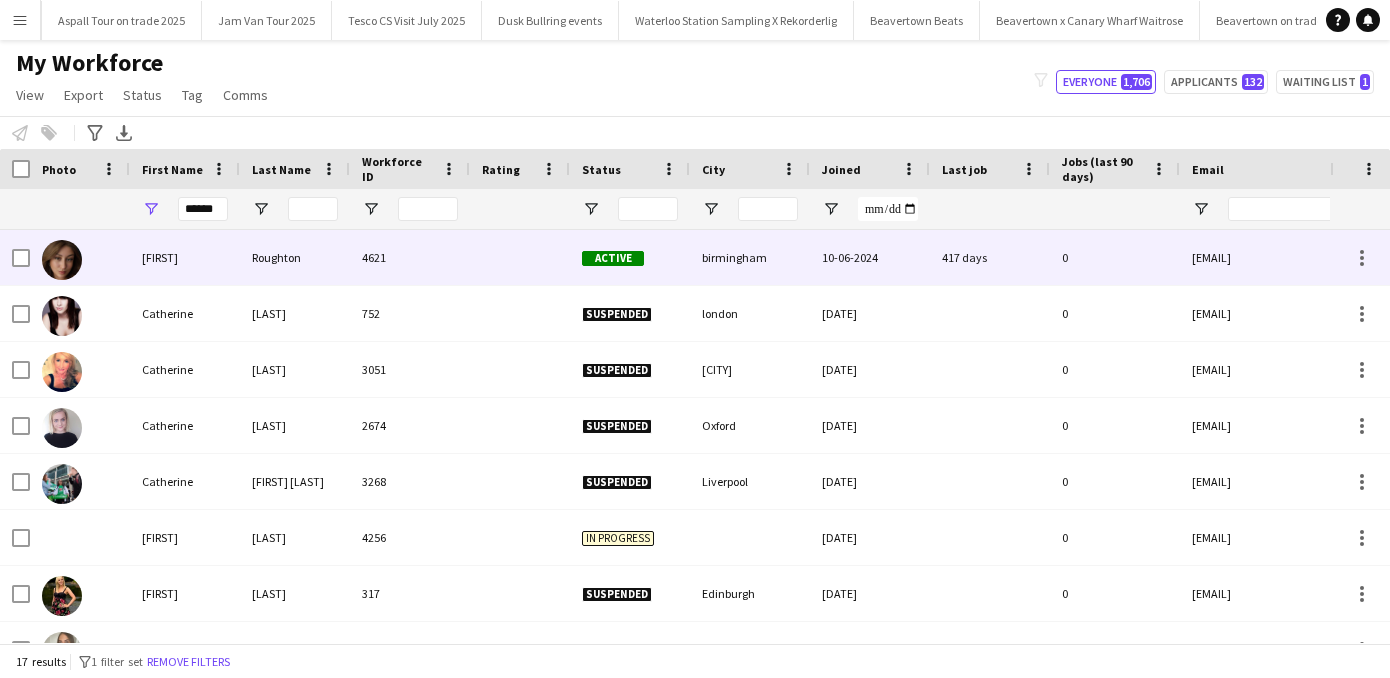 drag, startPoint x: 110, startPoint y: 207, endPoint x: 166, endPoint y: 254, distance: 73.109505 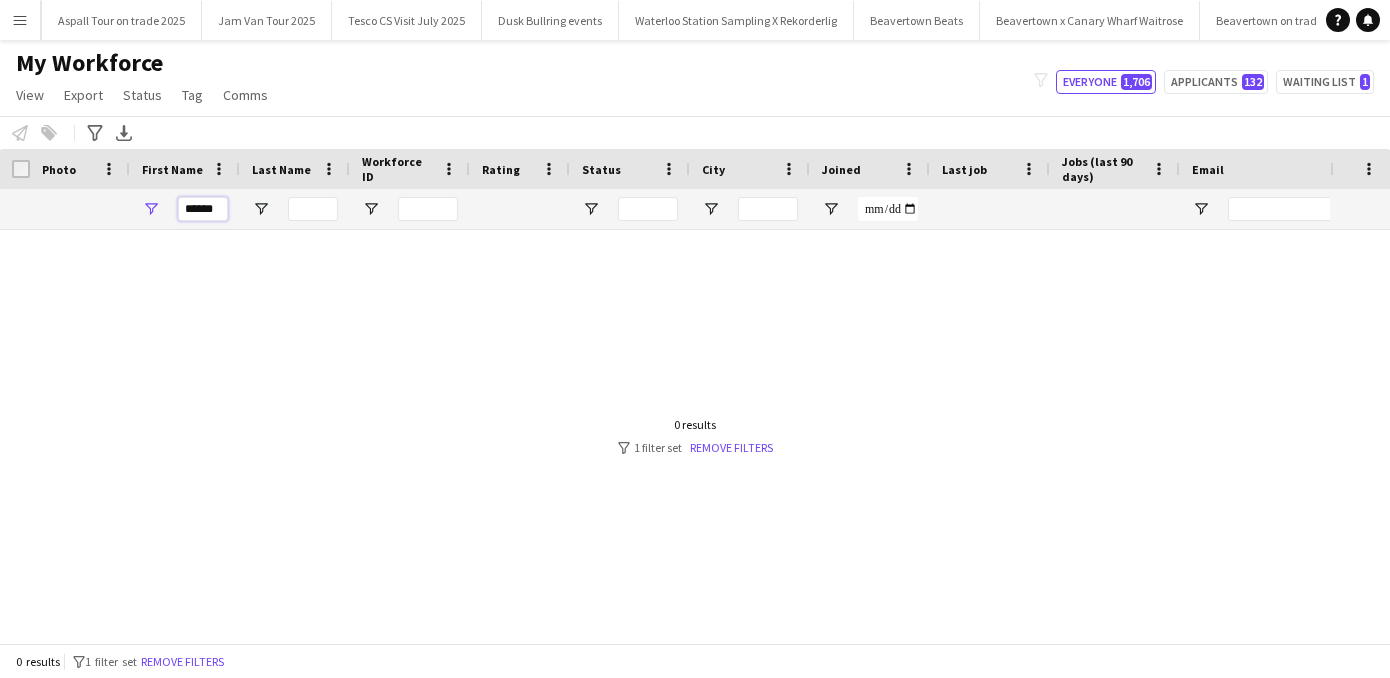 click on "******" at bounding box center (203, 209) 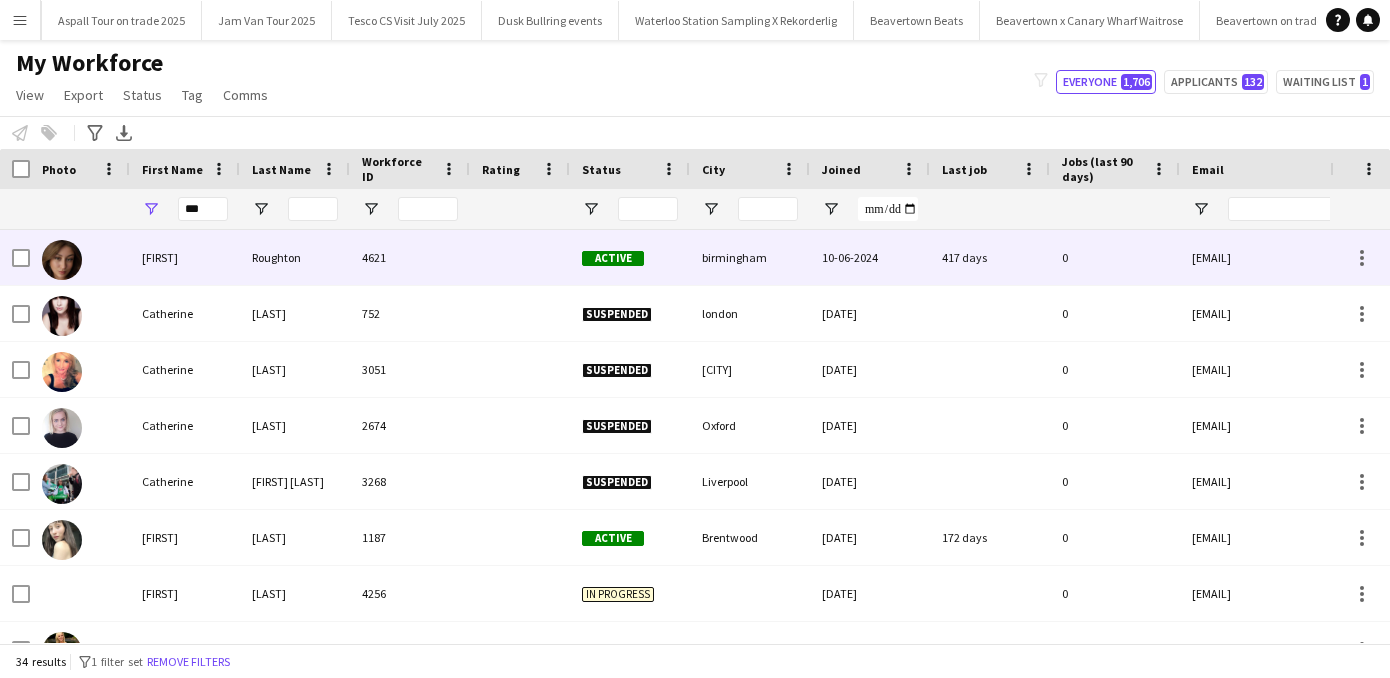 click on "Roughton" at bounding box center (295, 257) 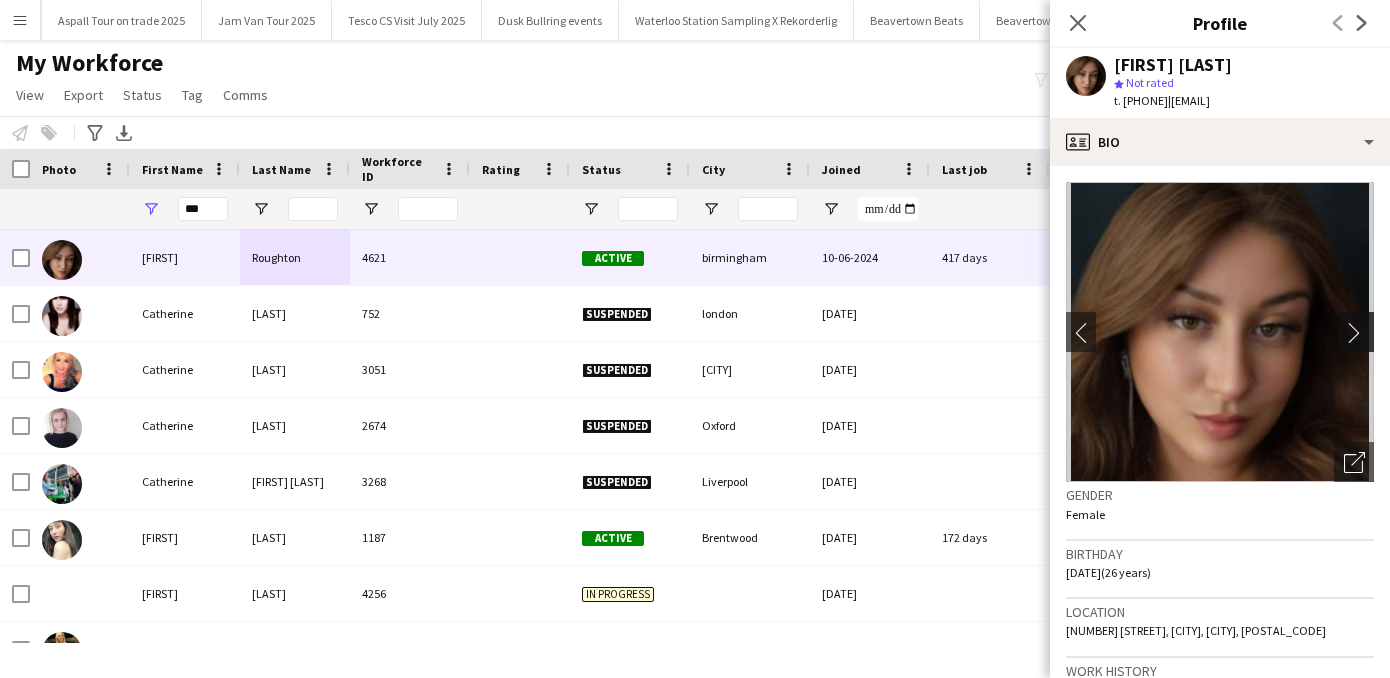 click on "chevron-right" 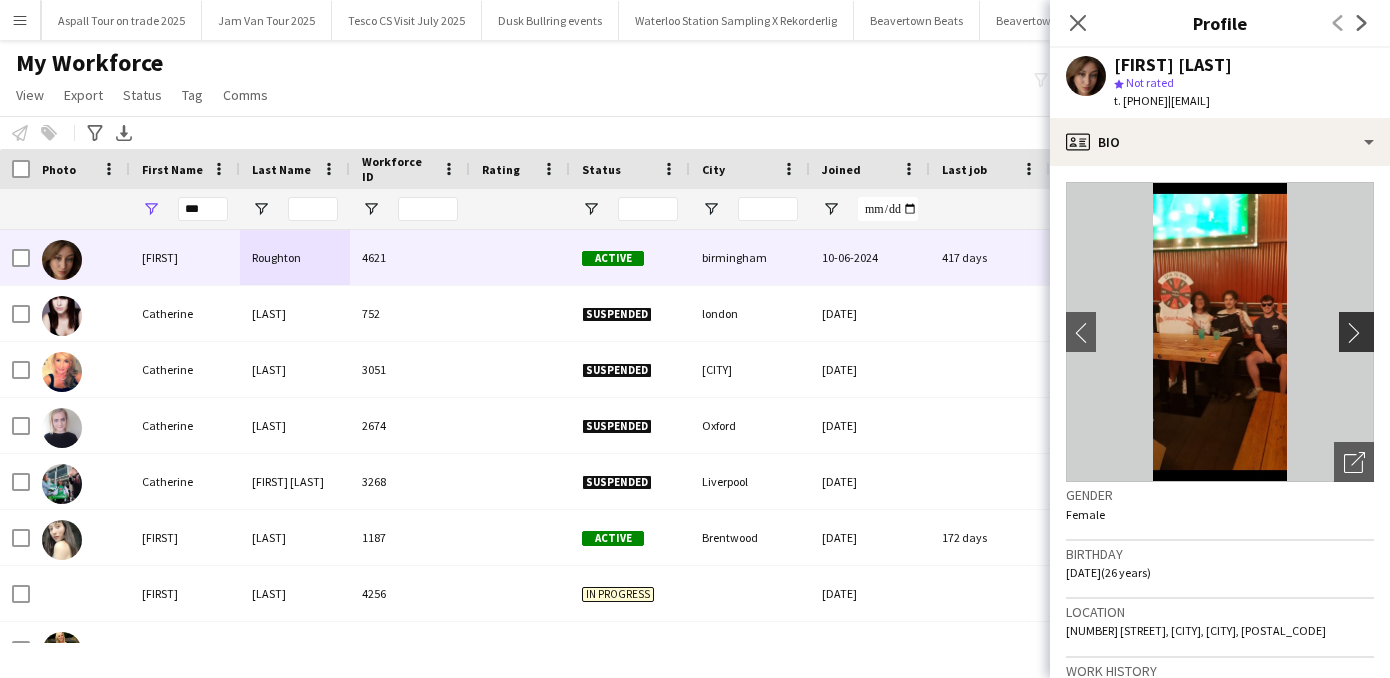 click on "chevron-right" 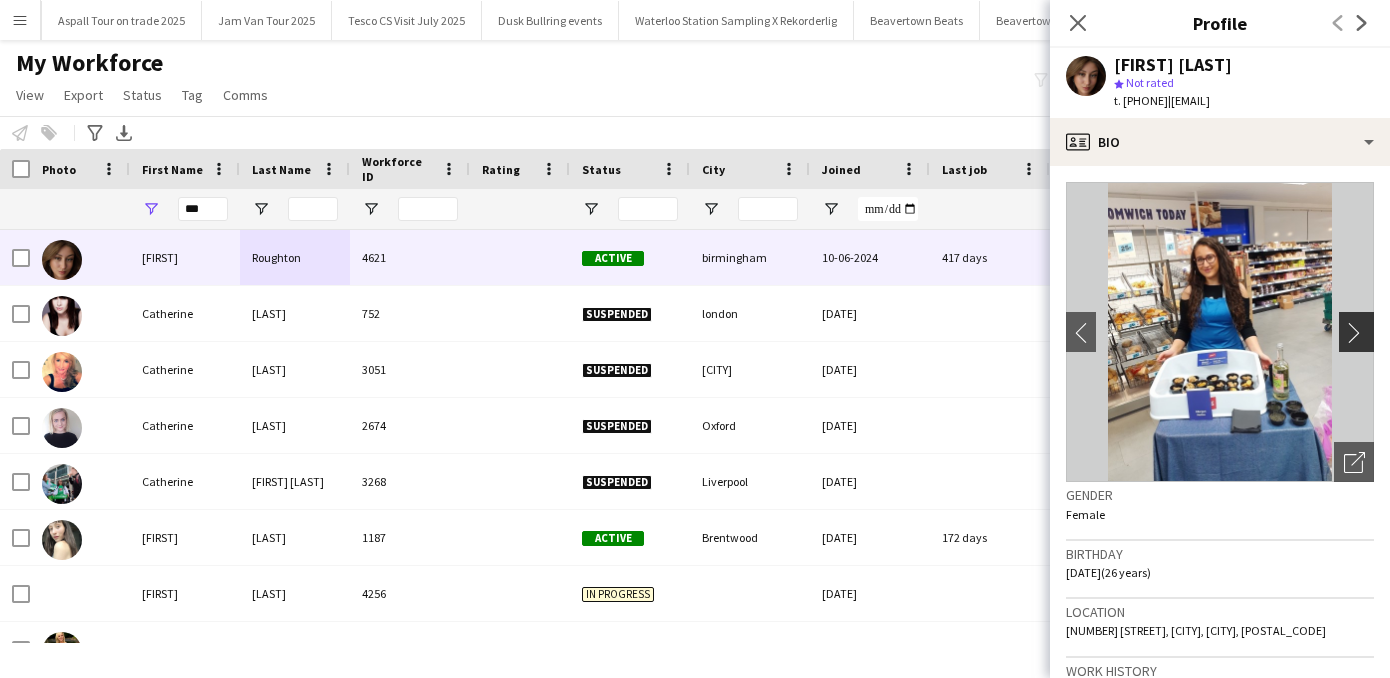 click on "chevron-right" 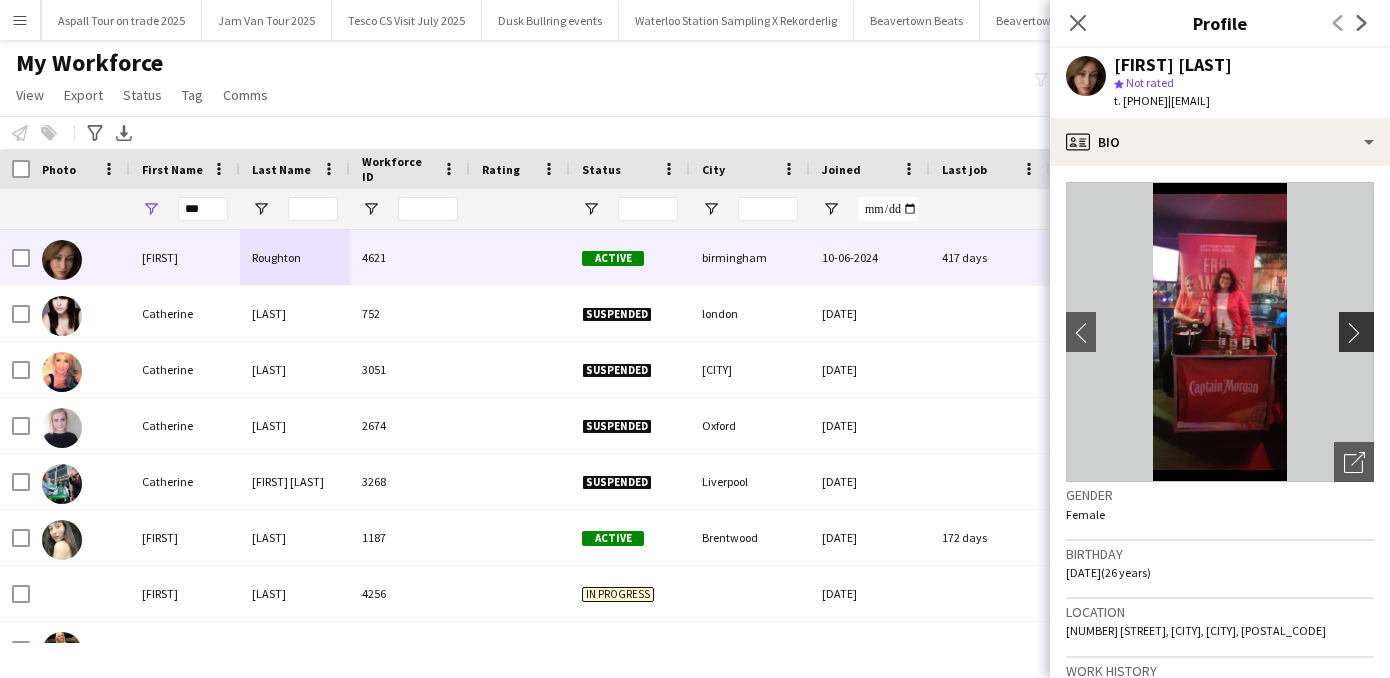 click on "chevron-right" 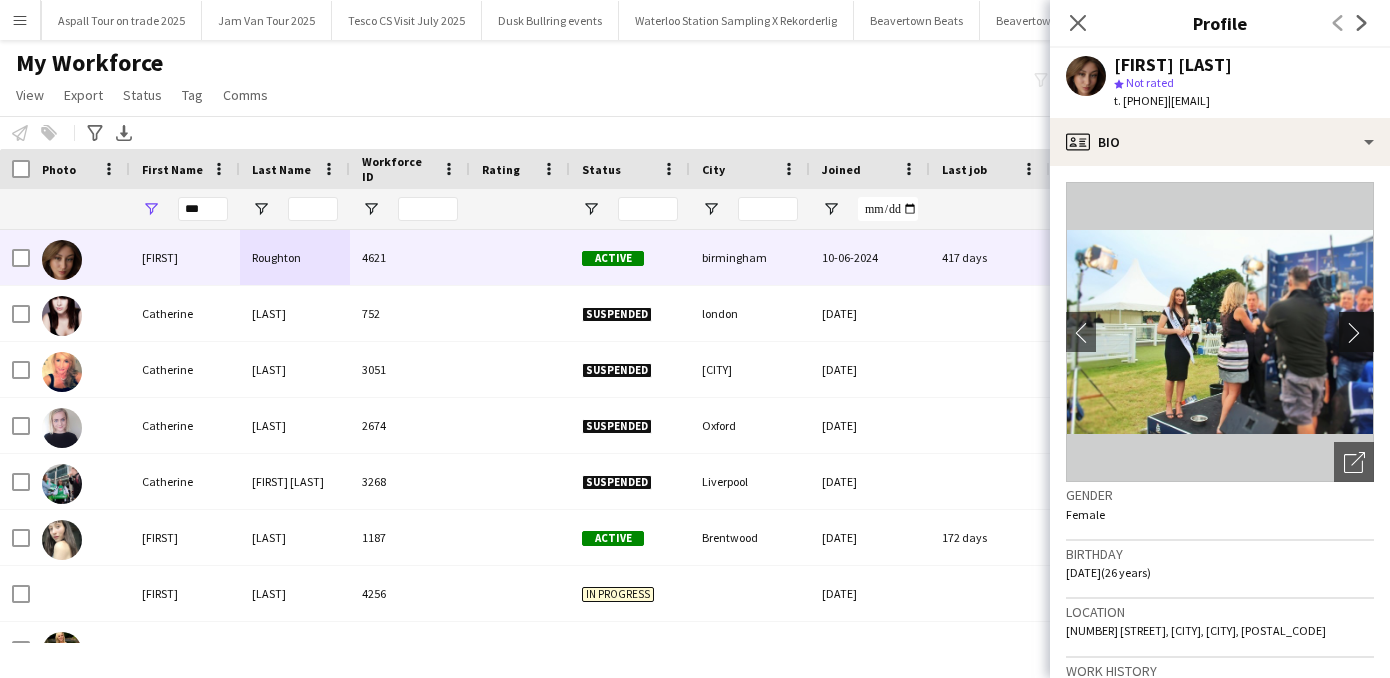 click on "chevron-right" 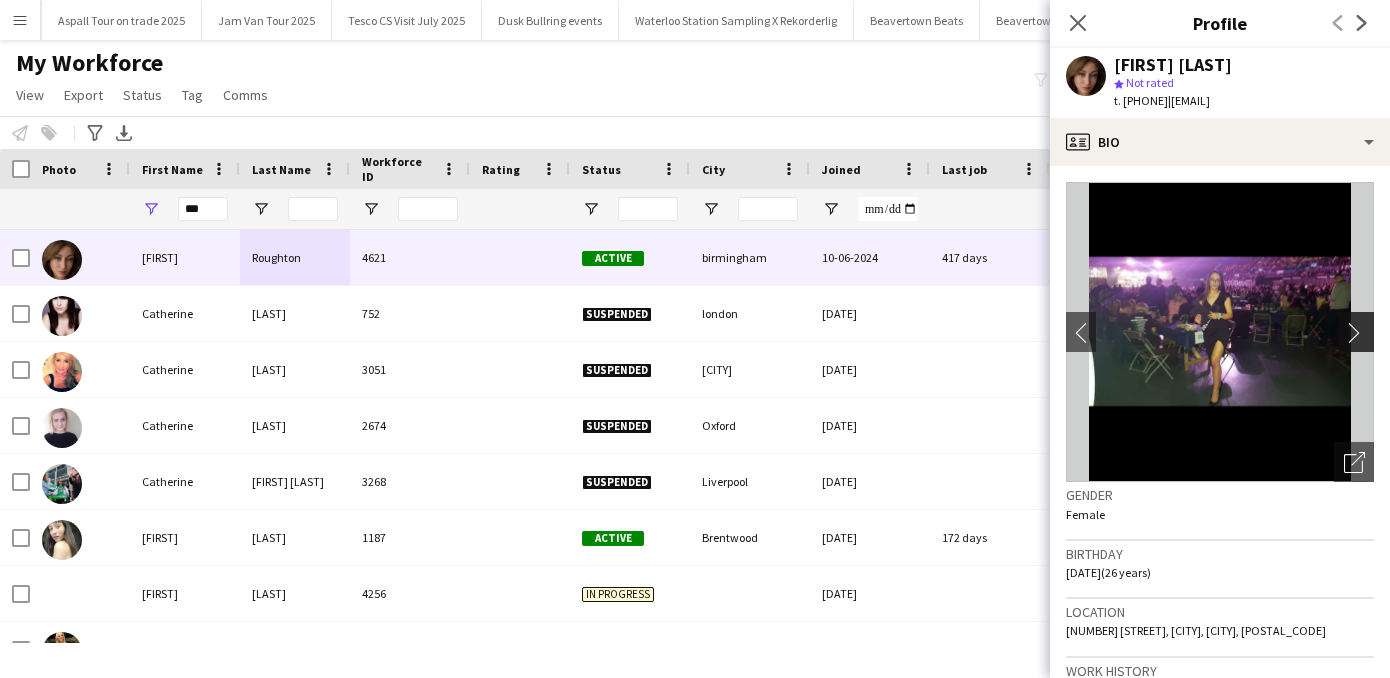click on "chevron-right" 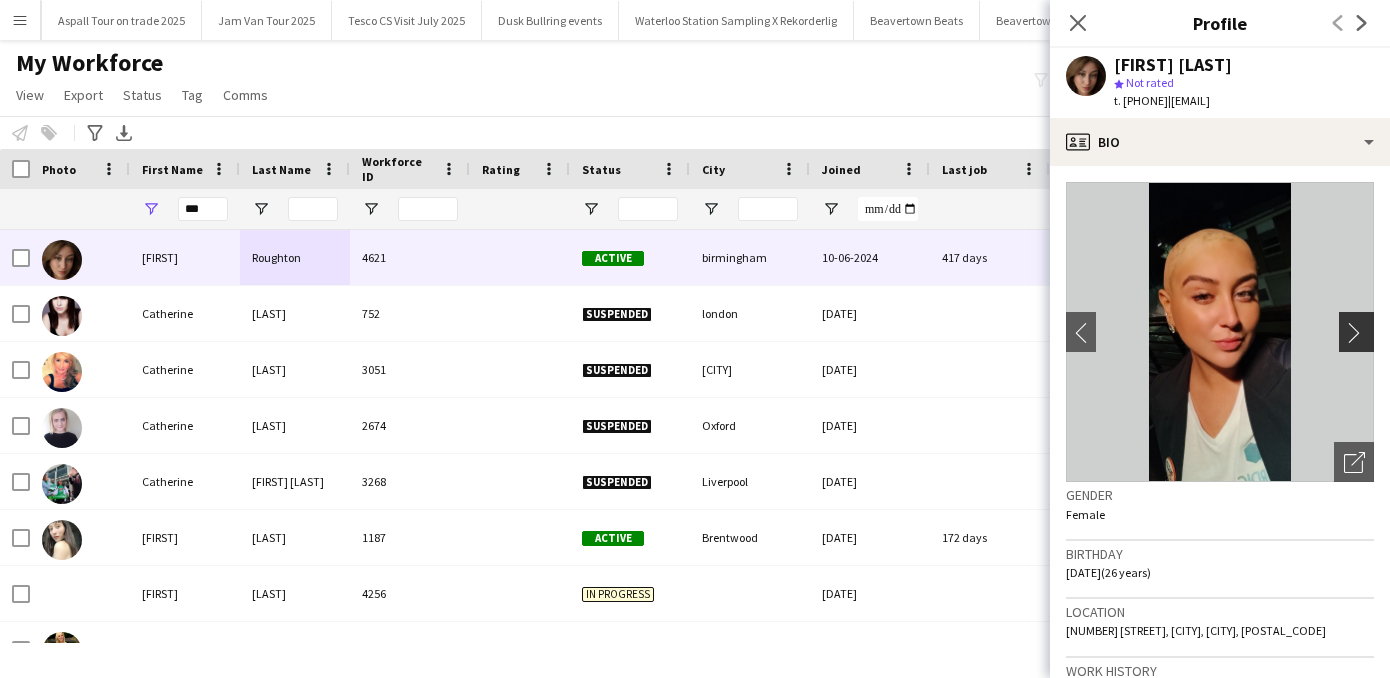 click on "chevron-right" 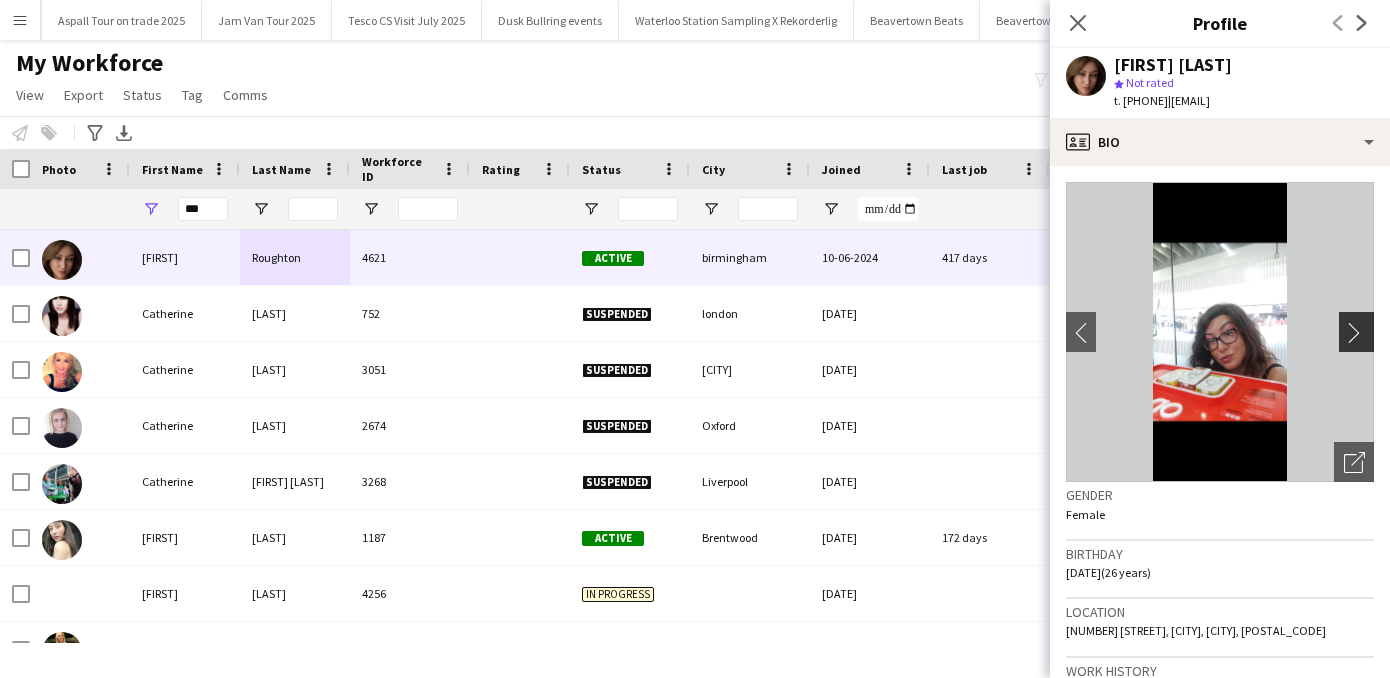 click on "chevron-right" 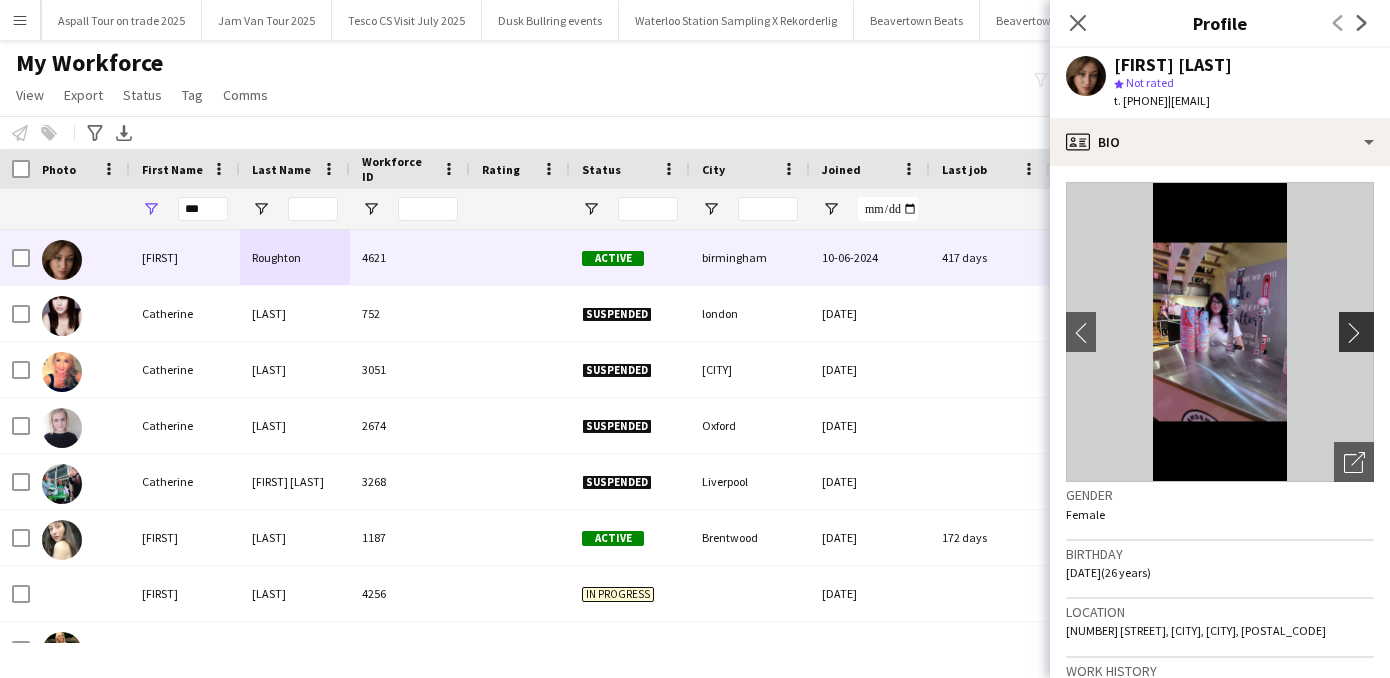click on "chevron-right" 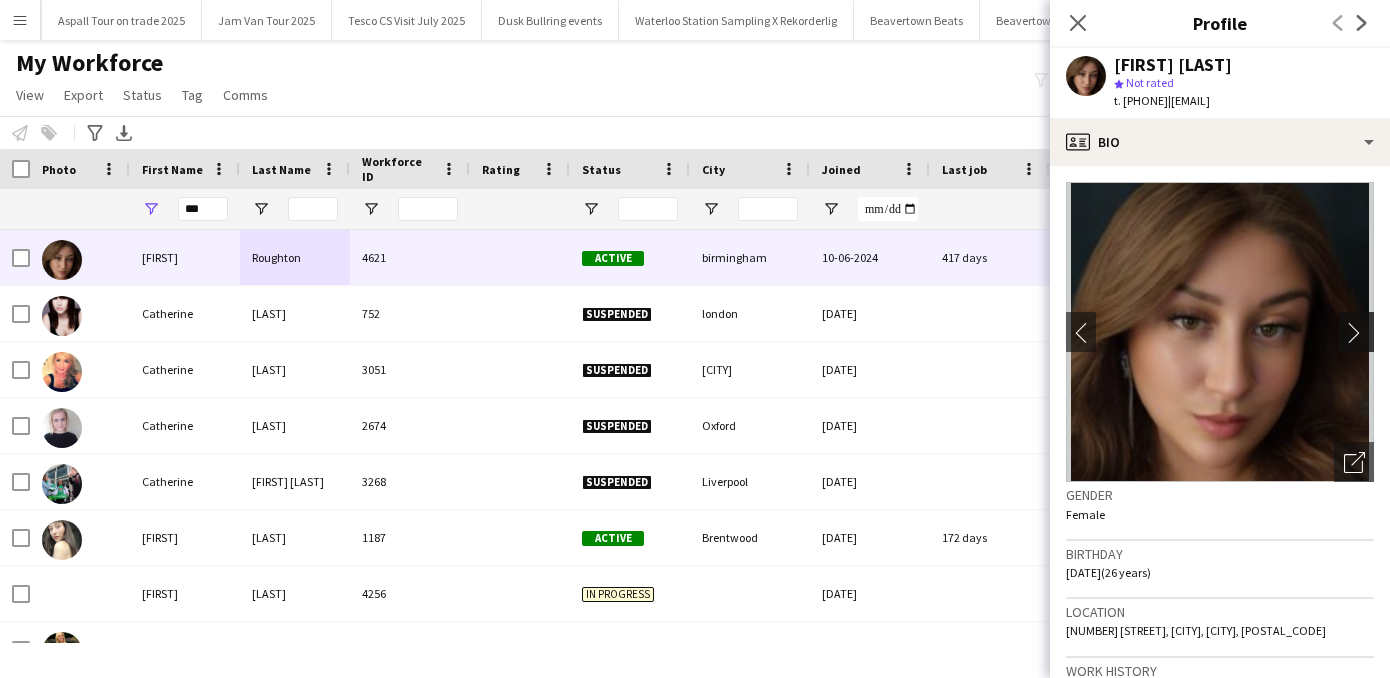 click on "chevron-right" 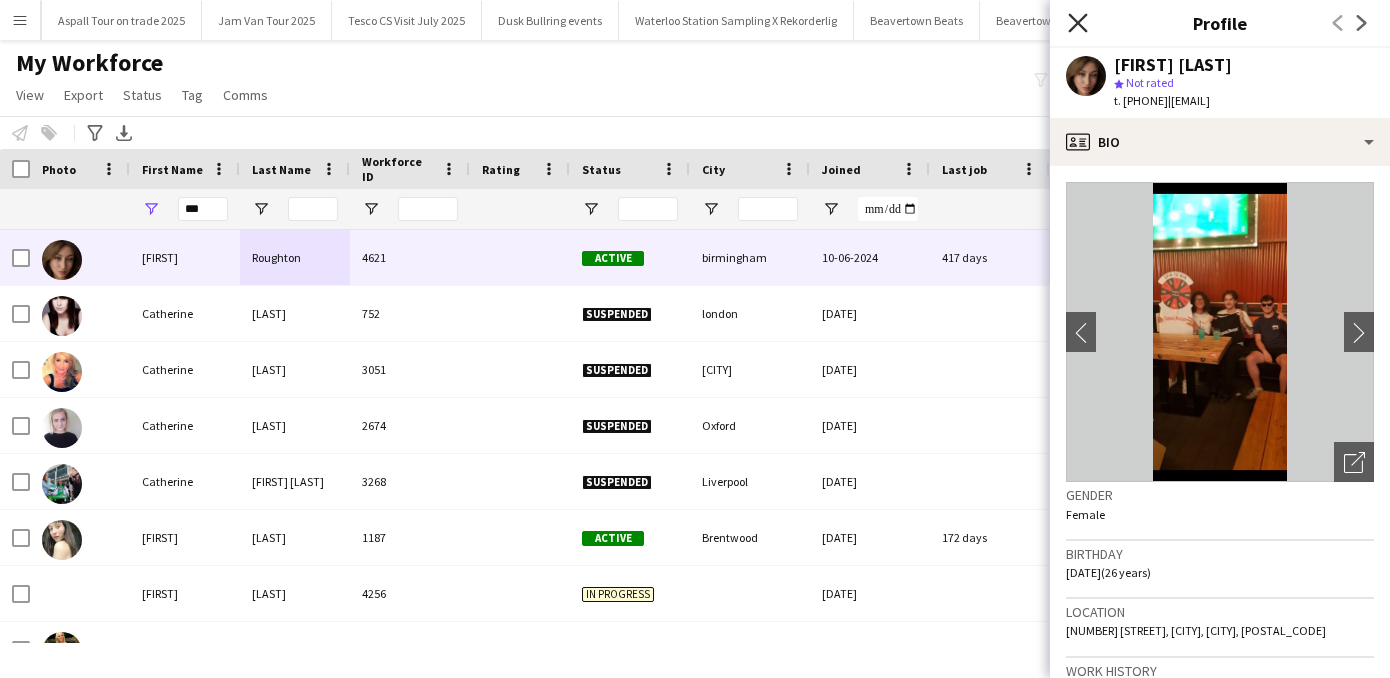 click on "Close pop-in" 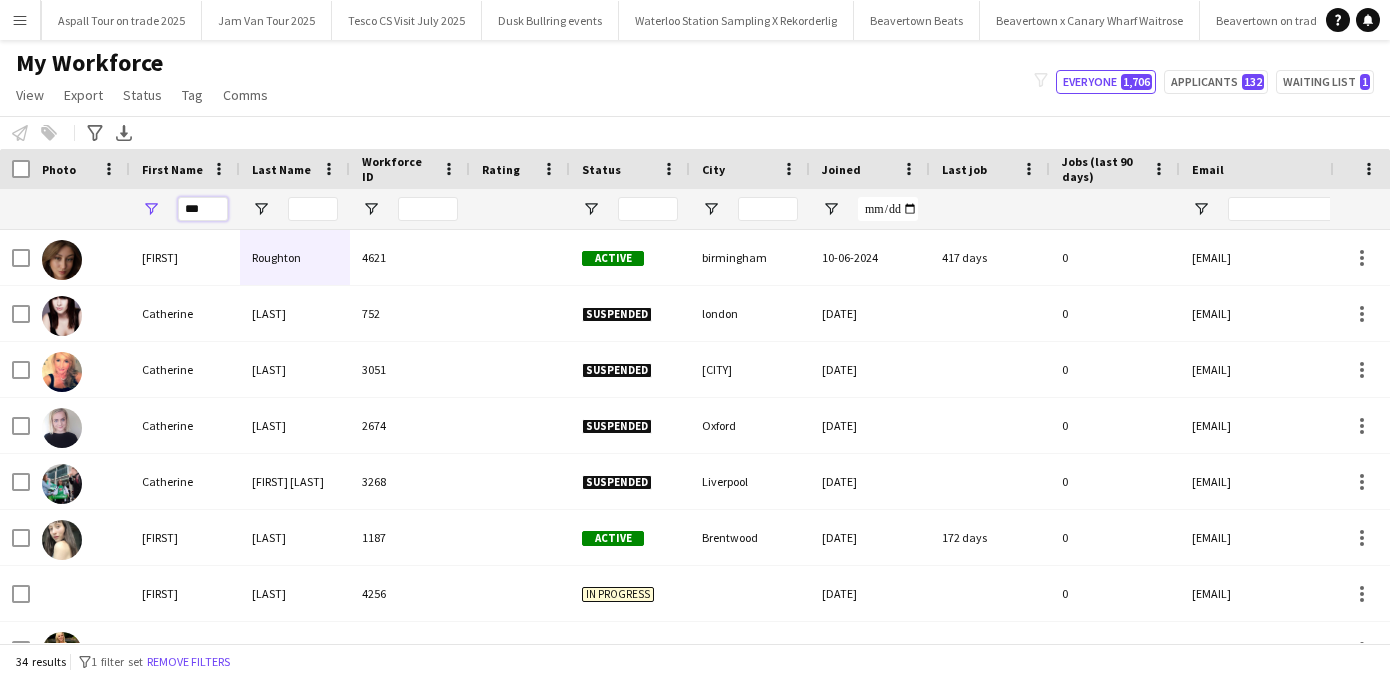 click on "***" at bounding box center [203, 209] 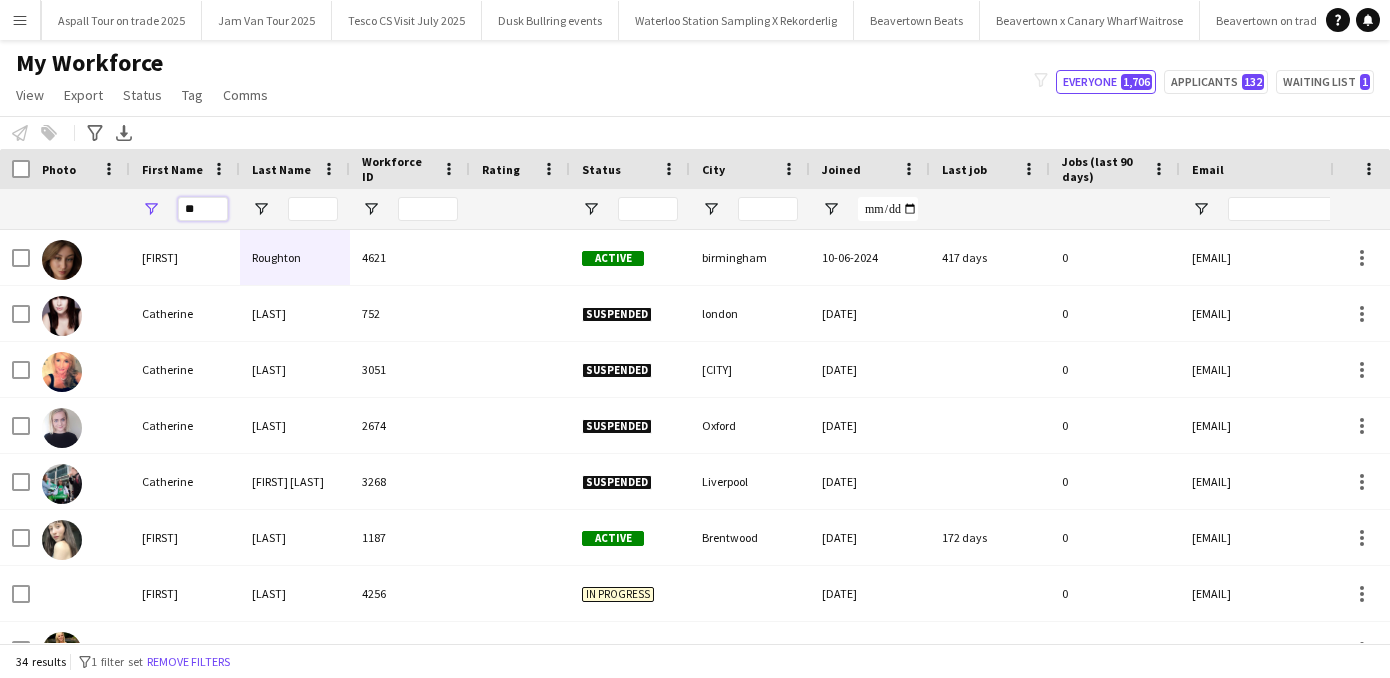 type on "*" 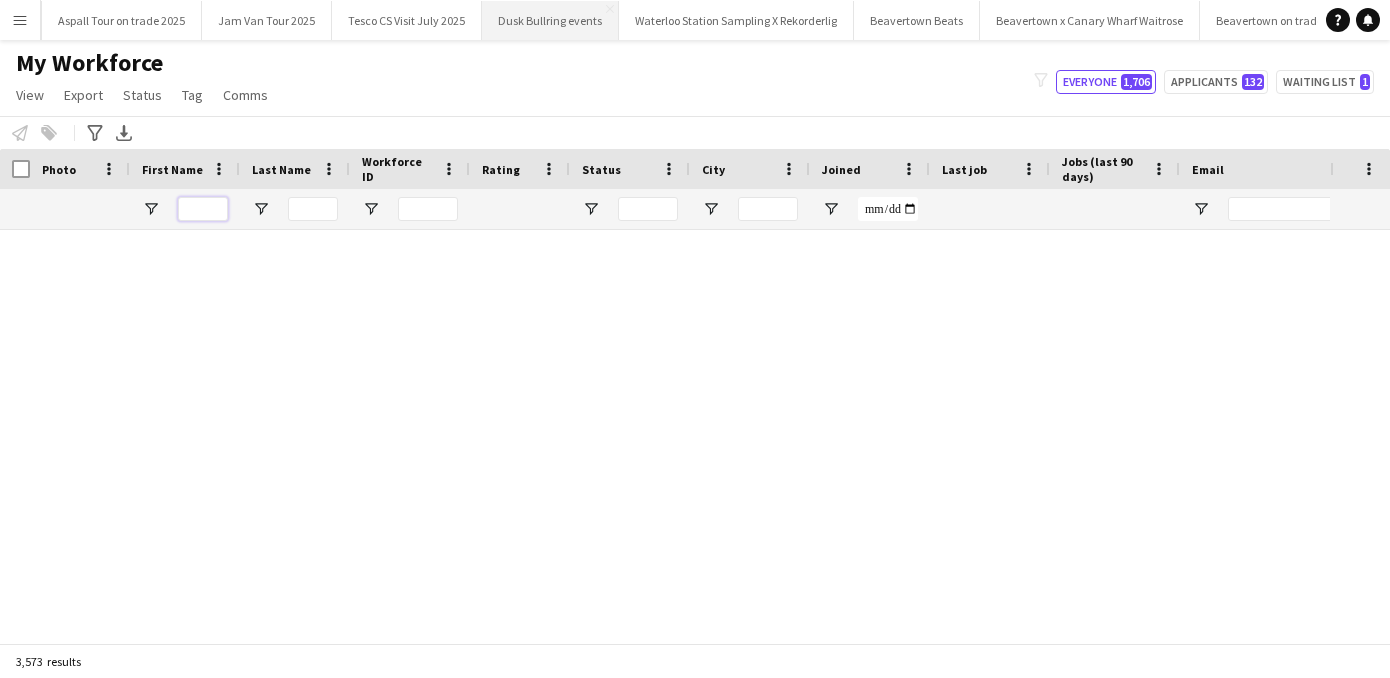 type 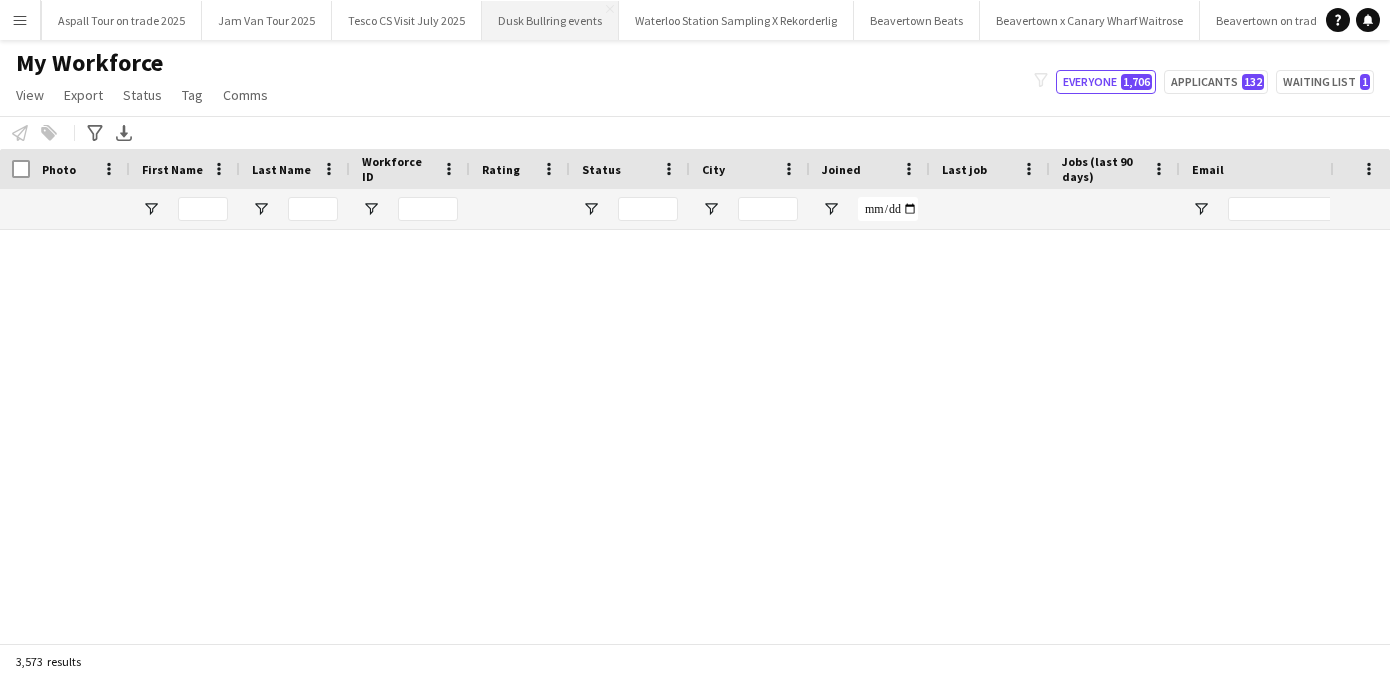 click on "Dusk Bullring events
Close" at bounding box center [550, 20] 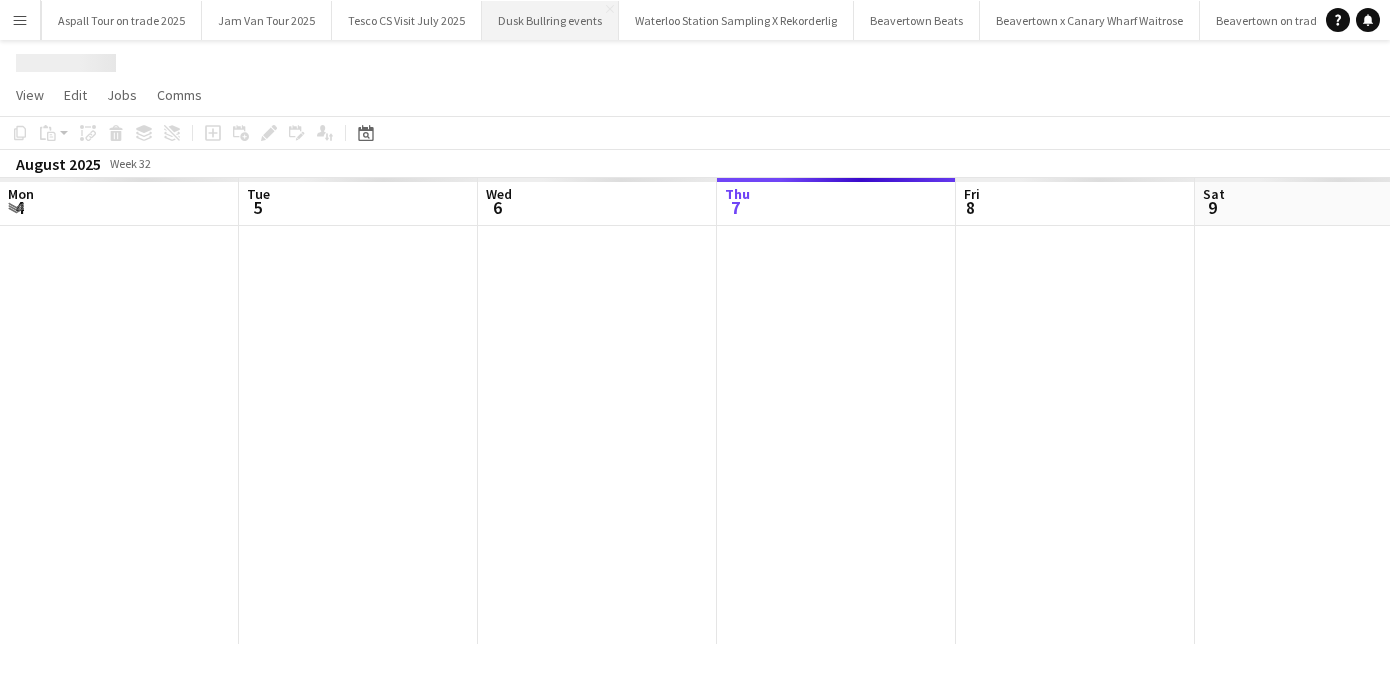 scroll, scrollTop: 0, scrollLeft: 478, axis: horizontal 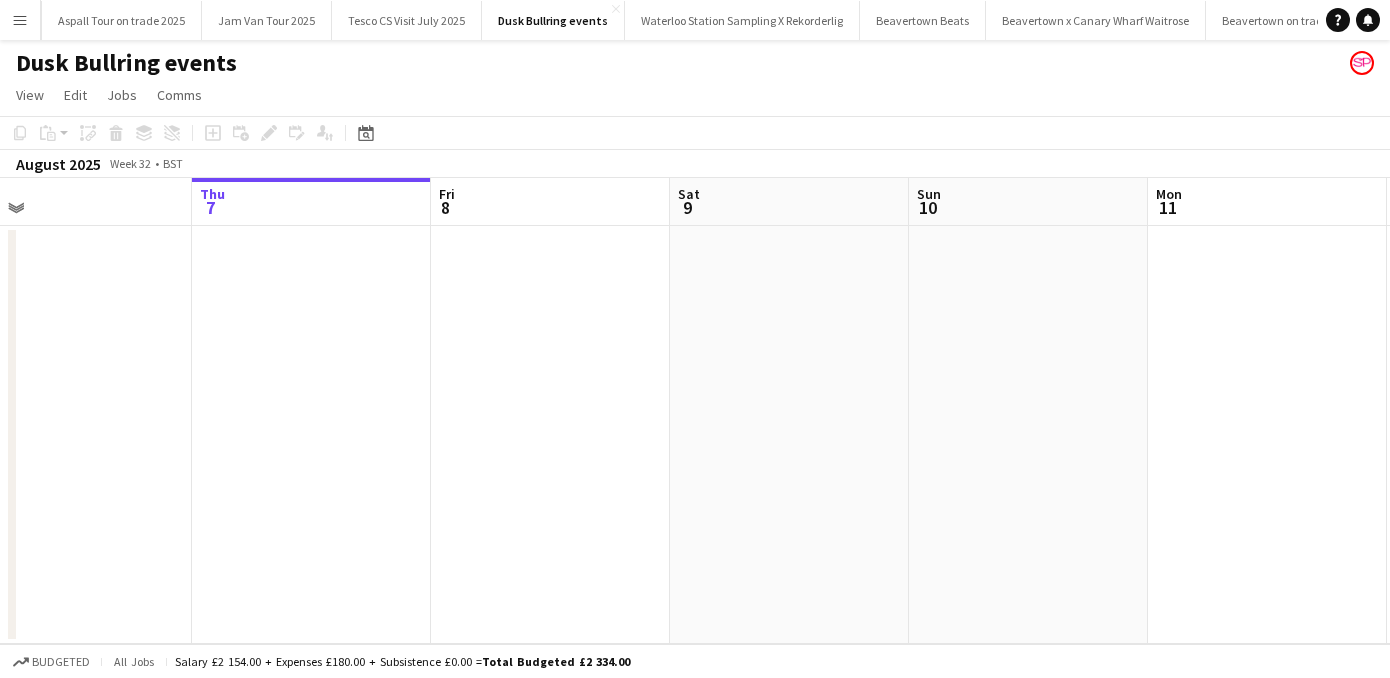 drag, startPoint x: 915, startPoint y: 501, endPoint x: 82, endPoint y: 501, distance: 833 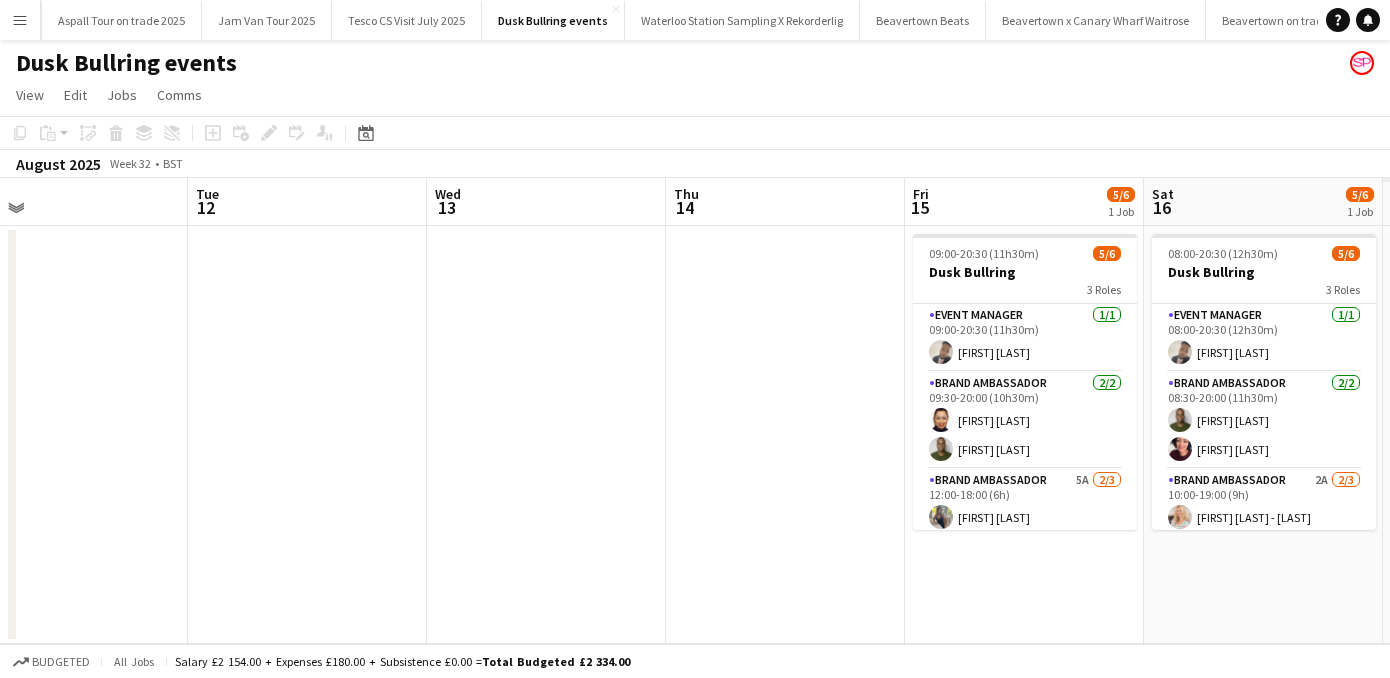 drag, startPoint x: 948, startPoint y: 517, endPoint x: 82, endPoint y: 506, distance: 866.0699 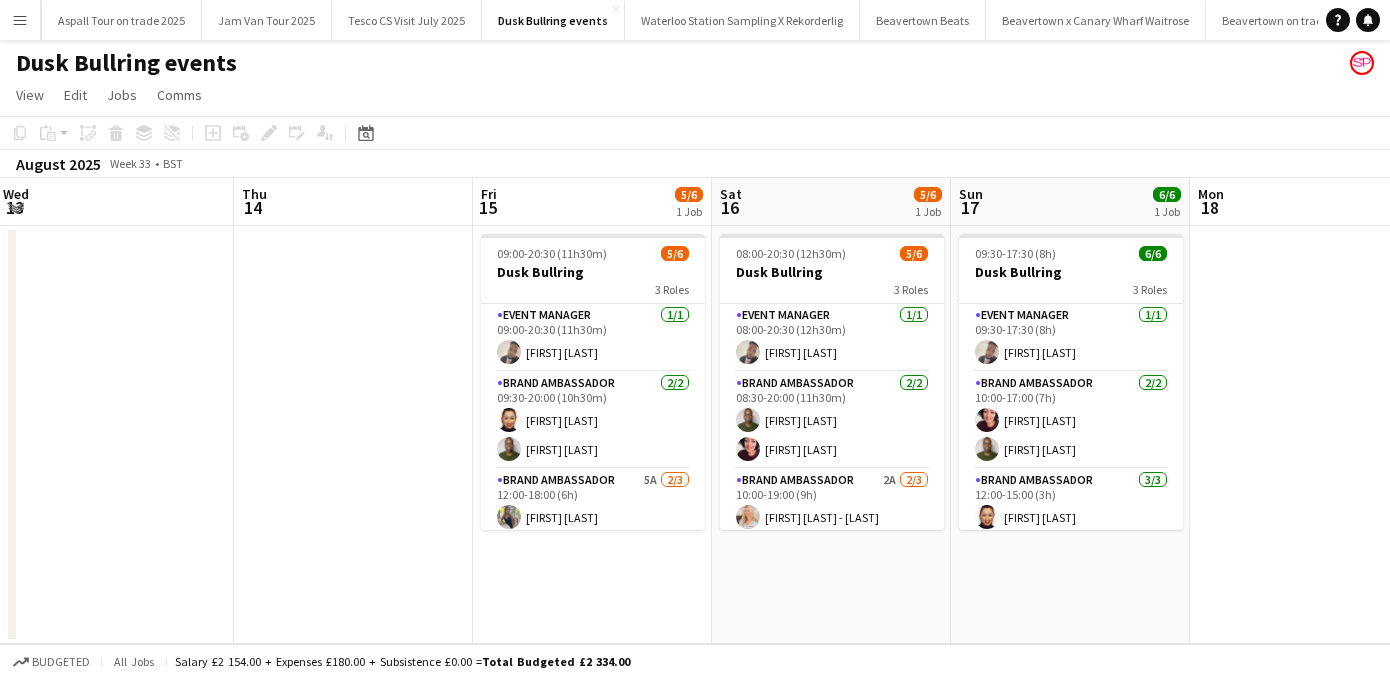 drag, startPoint x: 871, startPoint y: 581, endPoint x: 608, endPoint y: 580, distance: 263.0019 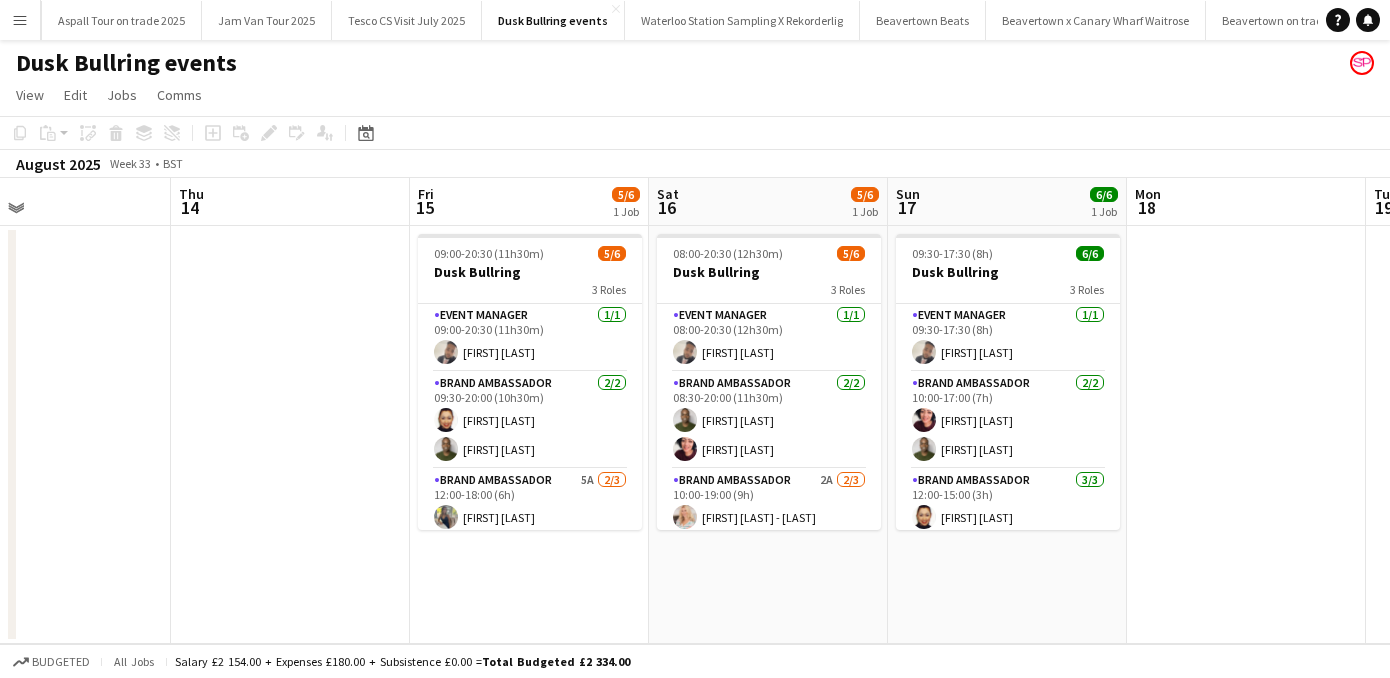 scroll, scrollTop: 56, scrollLeft: 0, axis: vertical 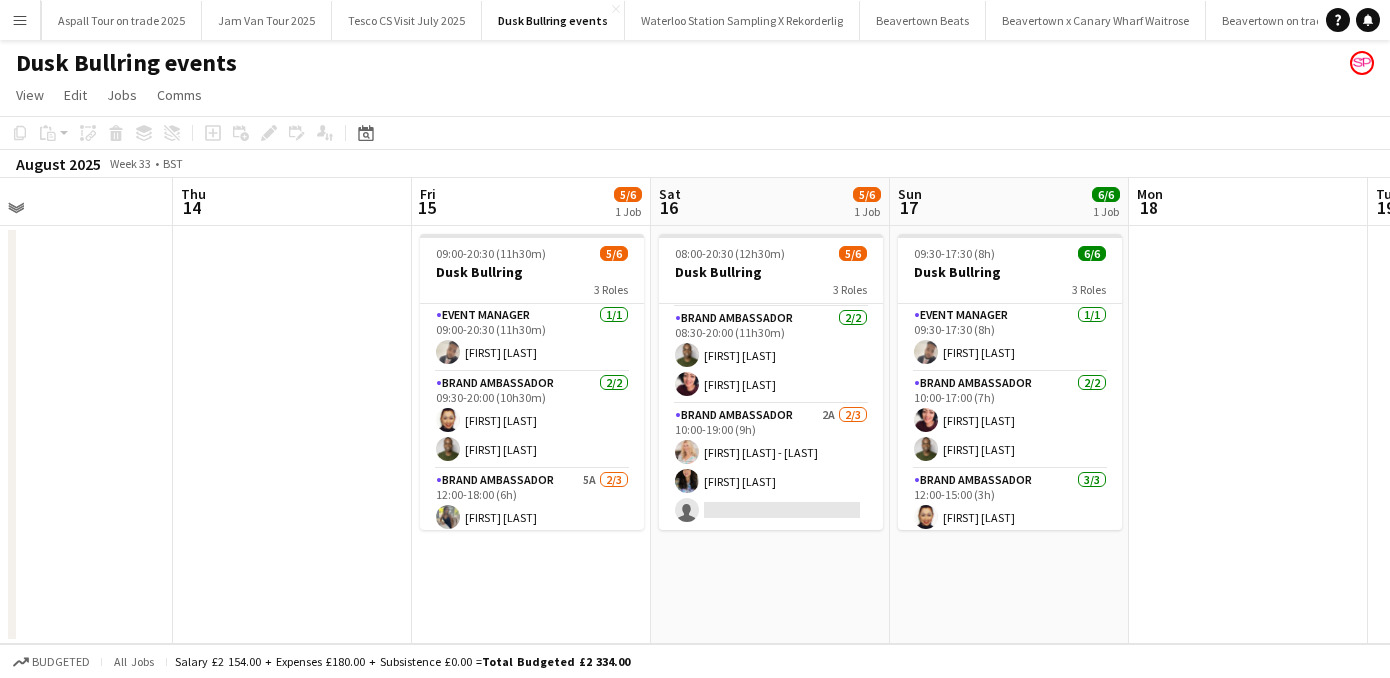 drag, startPoint x: 874, startPoint y: 406, endPoint x: 876, endPoint y: 564, distance: 158.01266 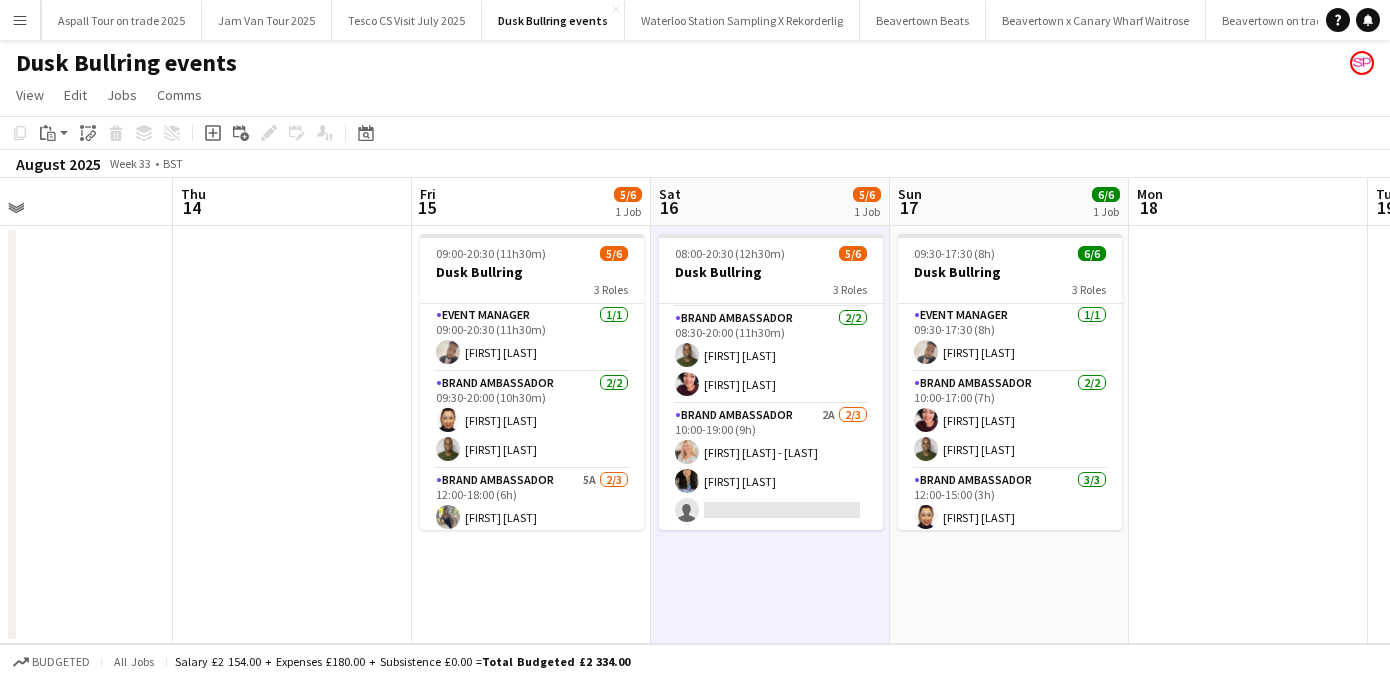 scroll, scrollTop: 65, scrollLeft: 0, axis: vertical 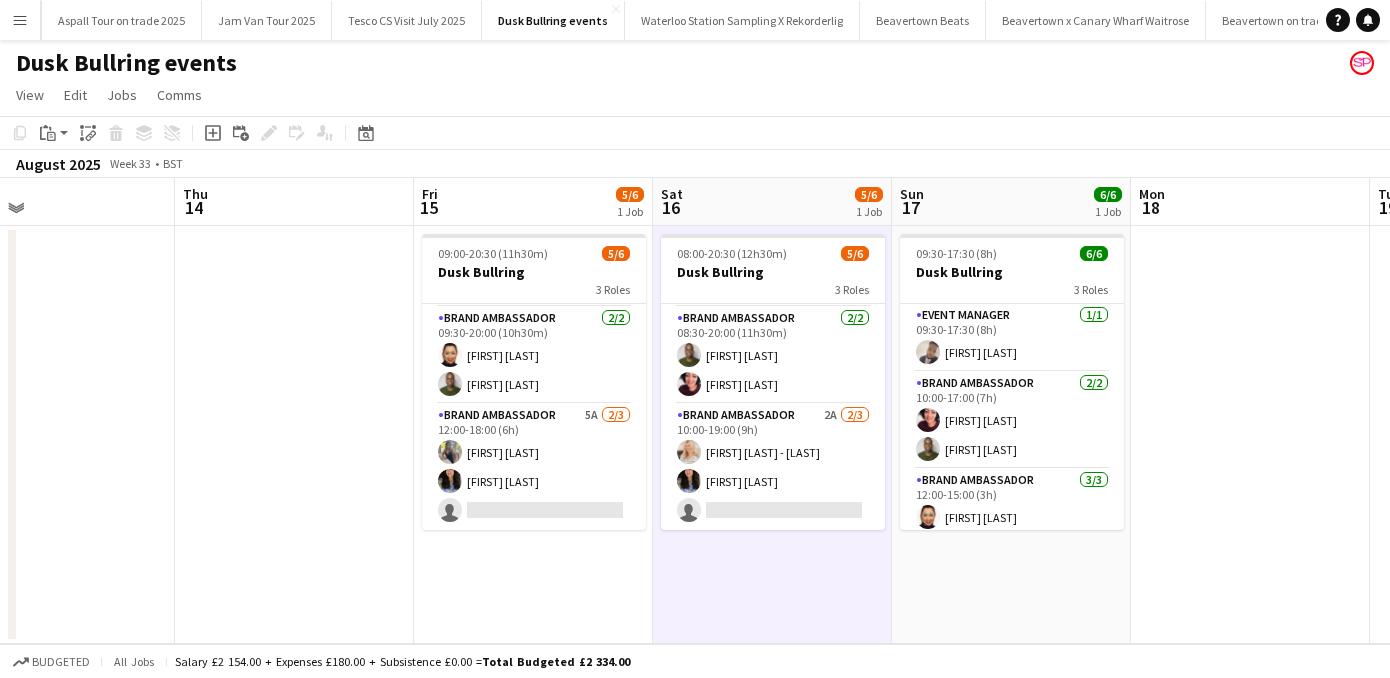 drag, startPoint x: 636, startPoint y: 404, endPoint x: 638, endPoint y: 554, distance: 150.01334 